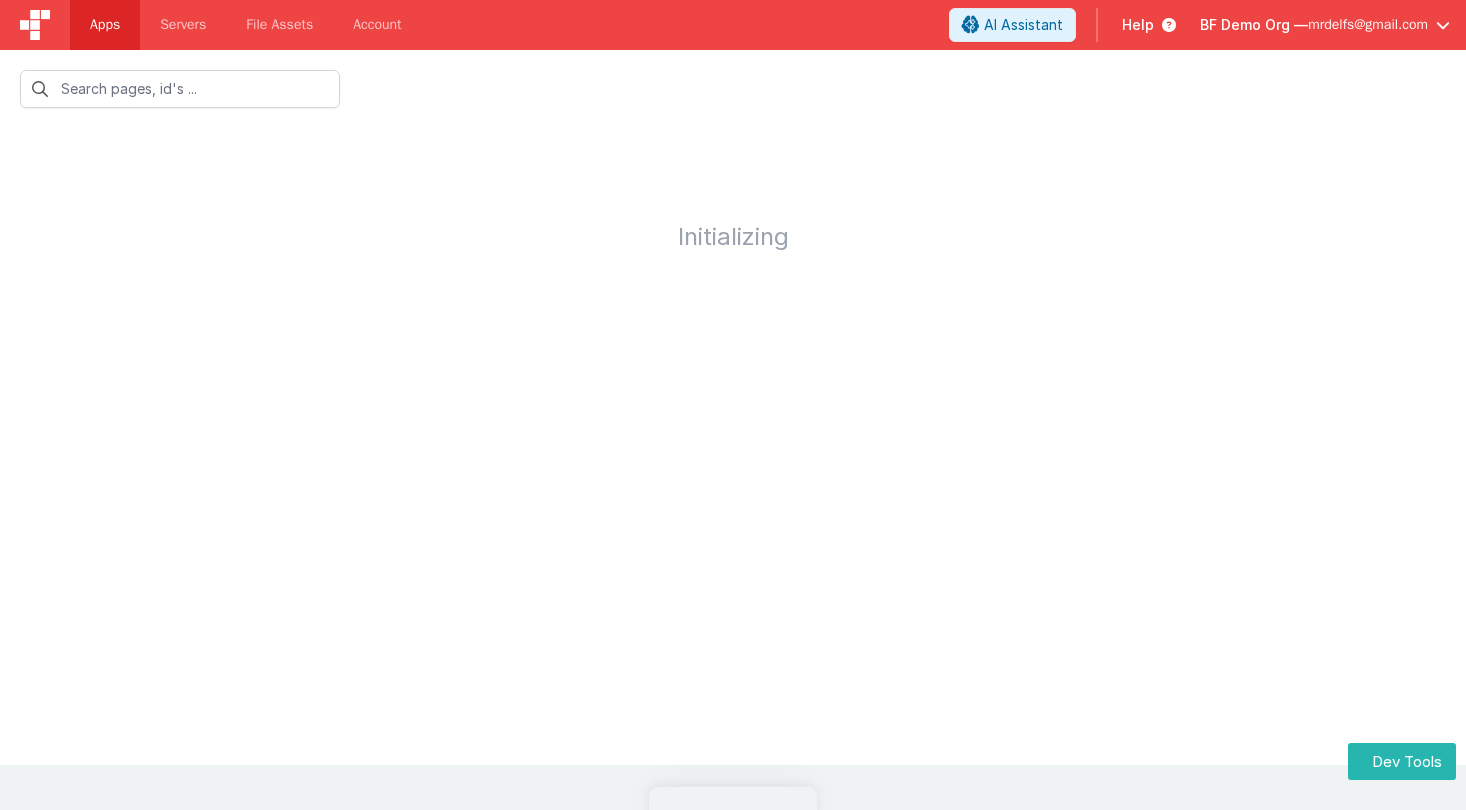 scroll, scrollTop: 0, scrollLeft: 0, axis: both 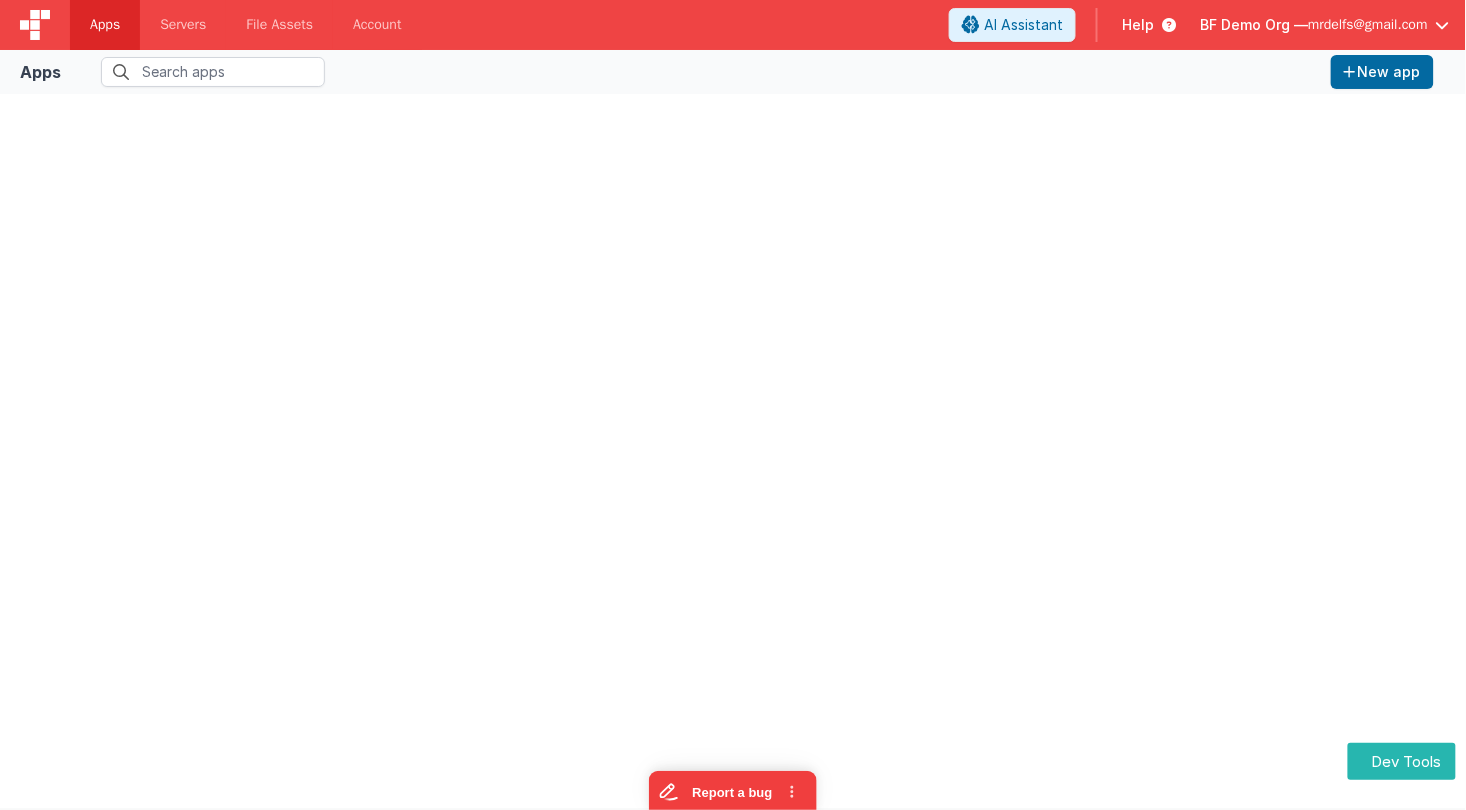 drag, startPoint x: 117, startPoint y: 30, endPoint x: 137, endPoint y: 27, distance: 20.22375 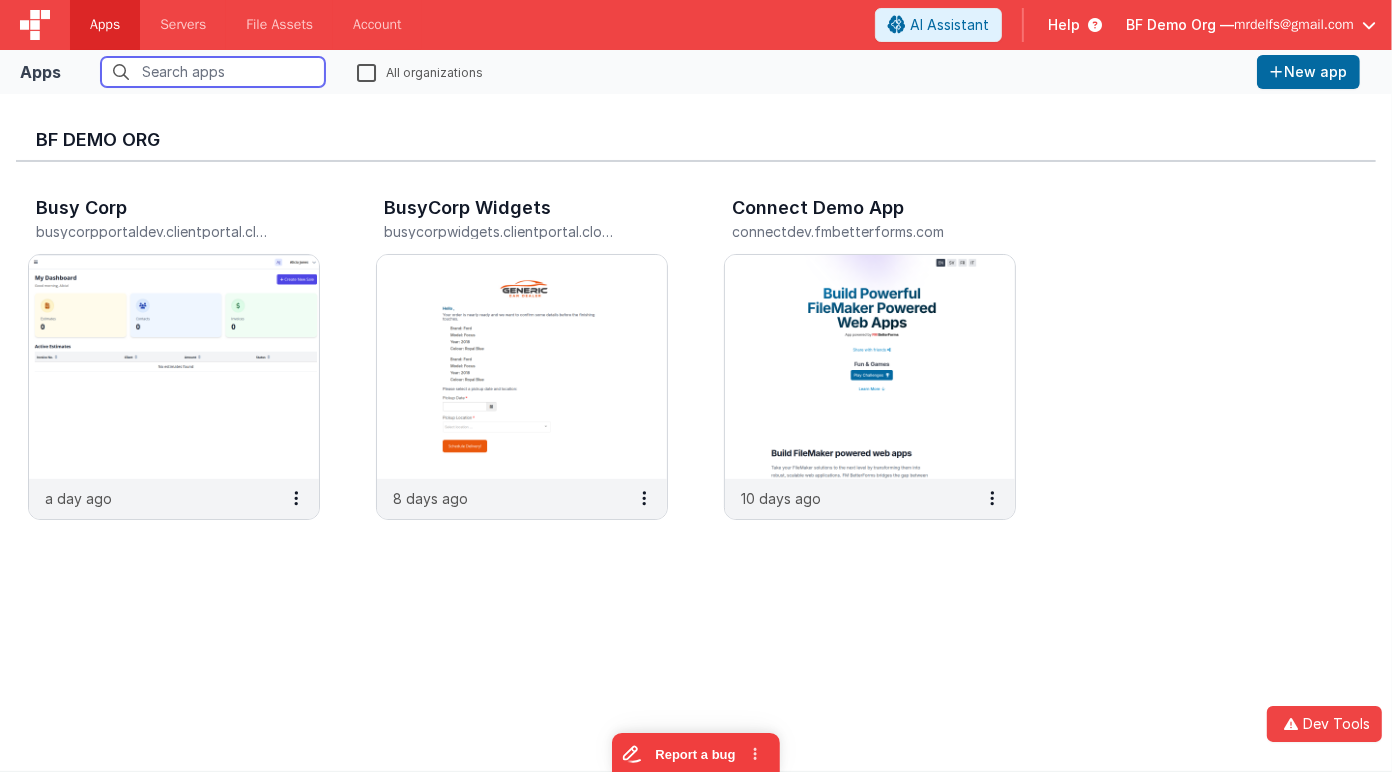 click at bounding box center [213, 72] 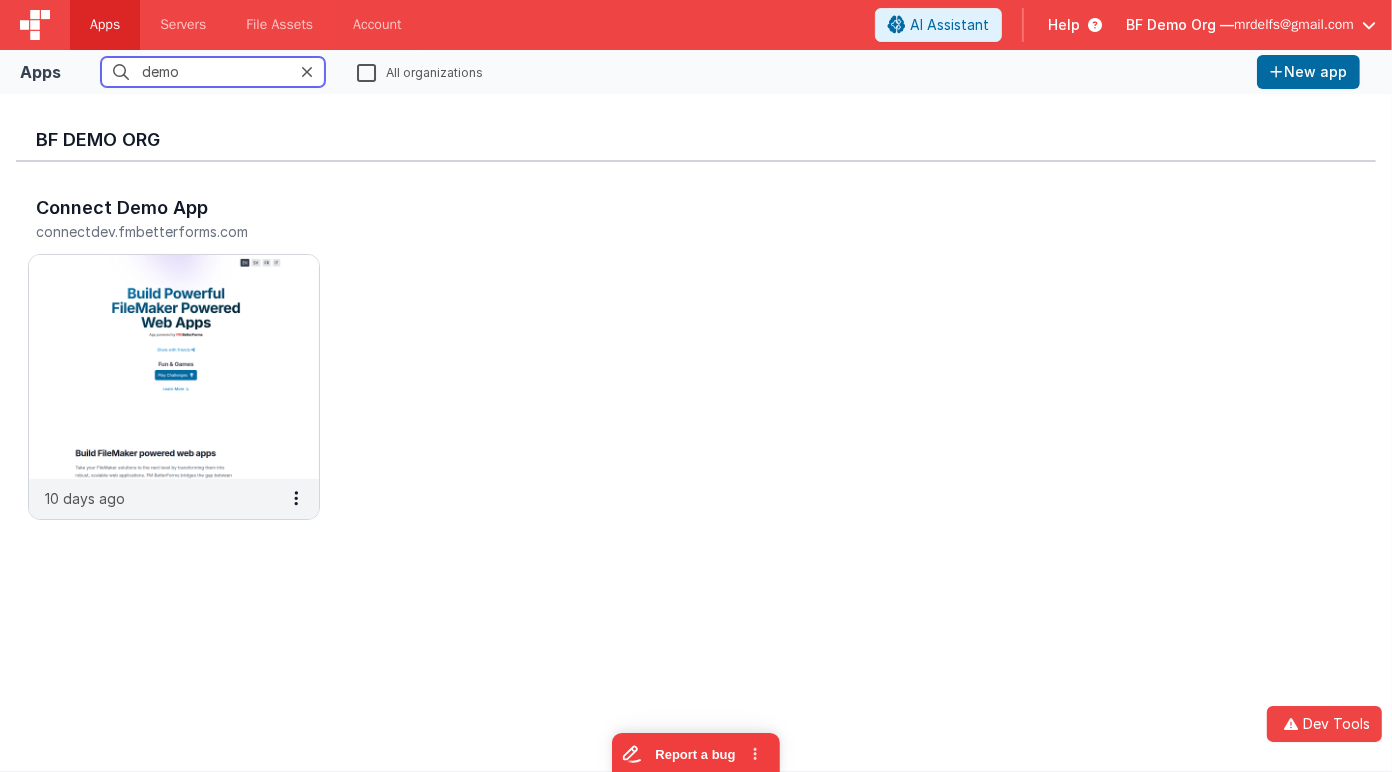 type on "demo" 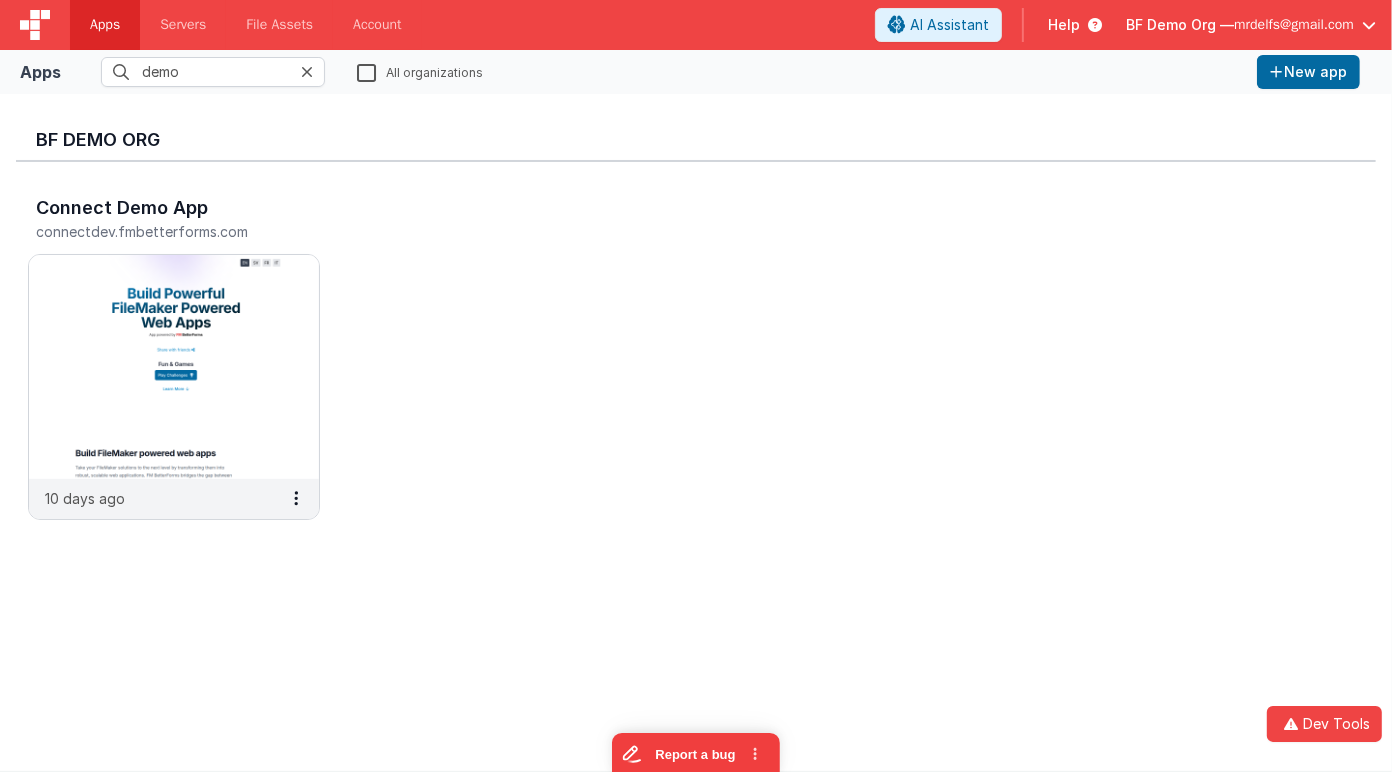 click on "All organizations" at bounding box center (420, 71) 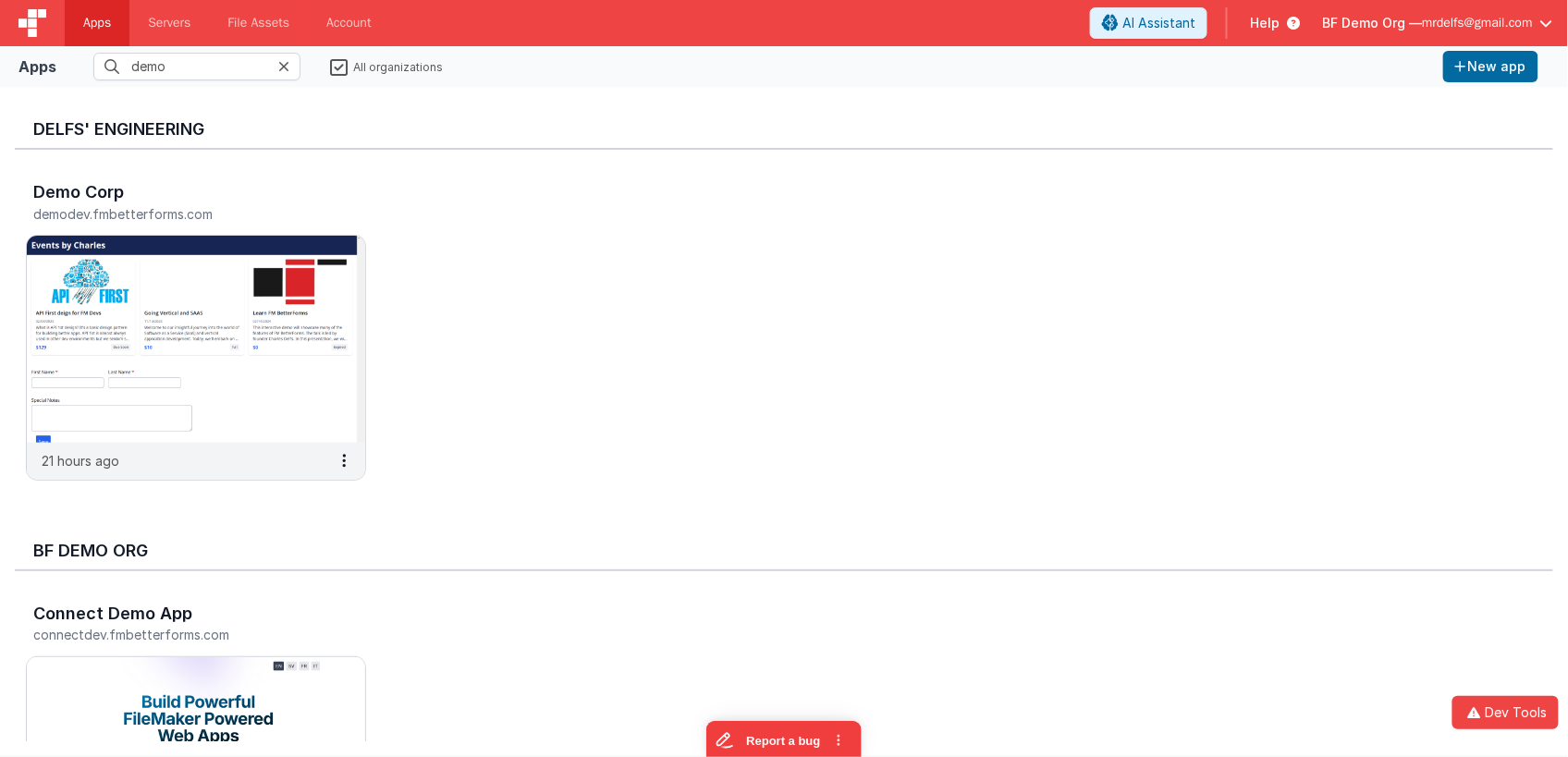 click on "Help" at bounding box center [1265, 23] 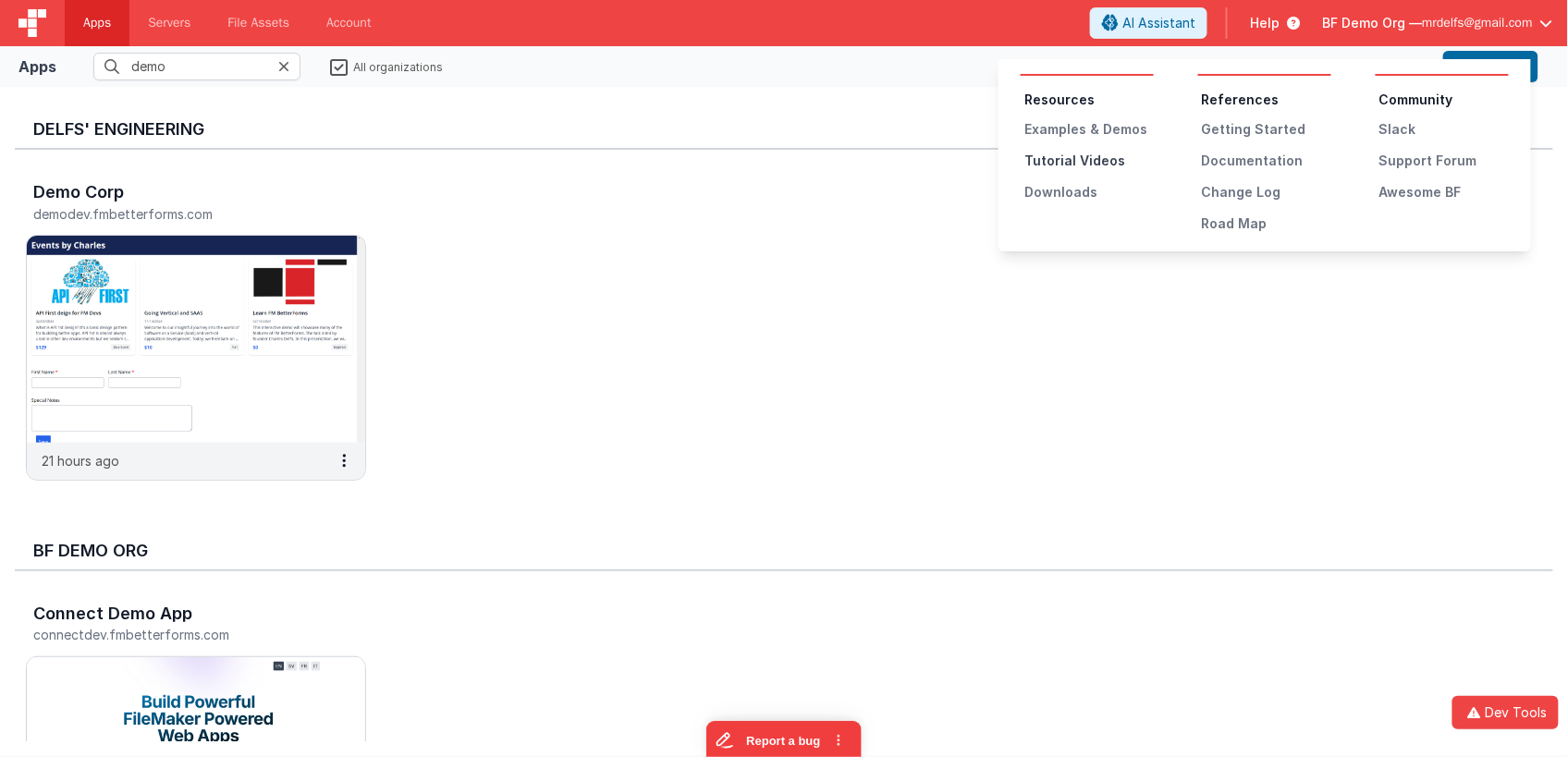 click on "Tutorial Videos" at bounding box center [1089, 161] 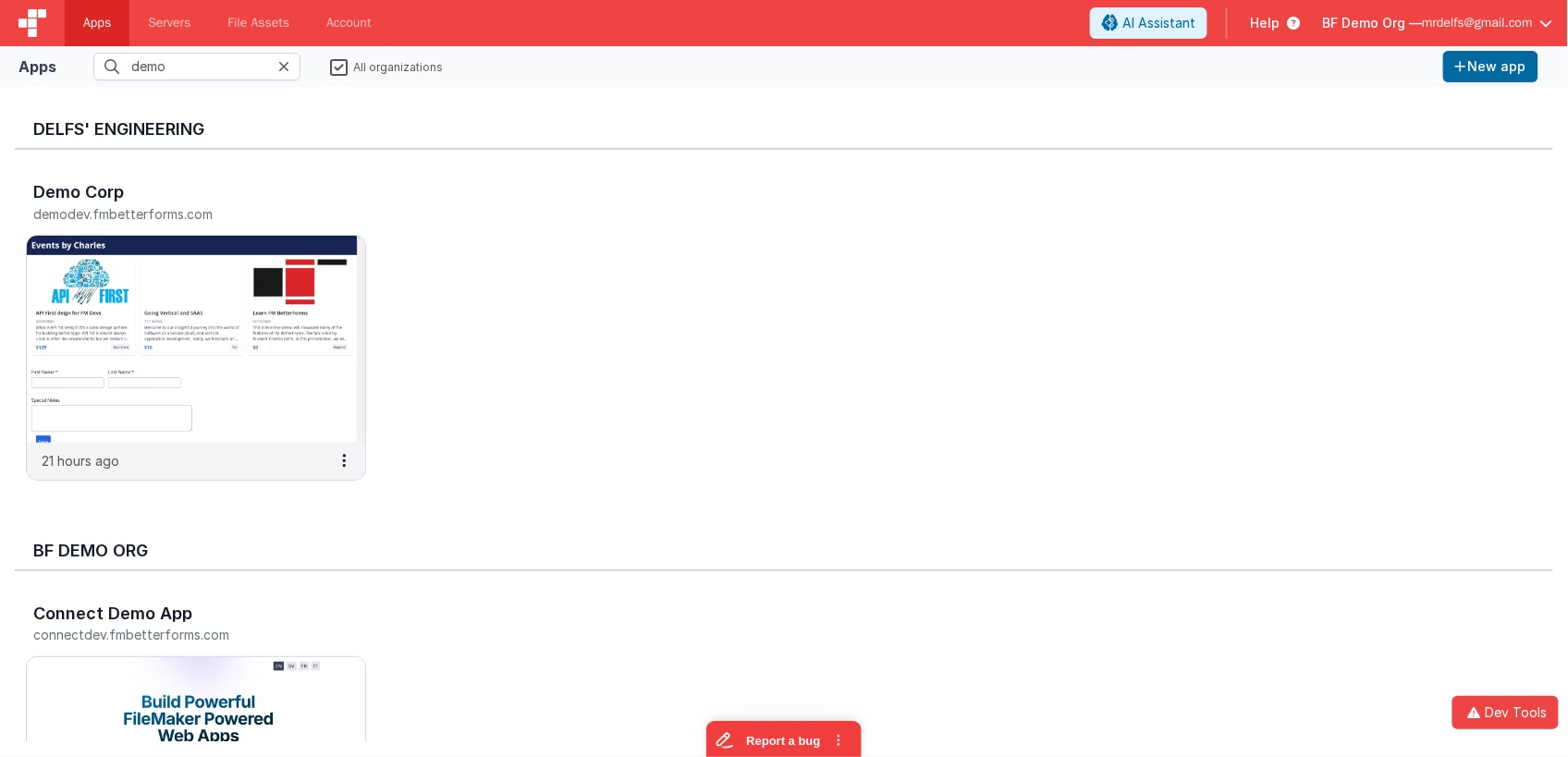 click on "Help" at bounding box center (1265, 23) 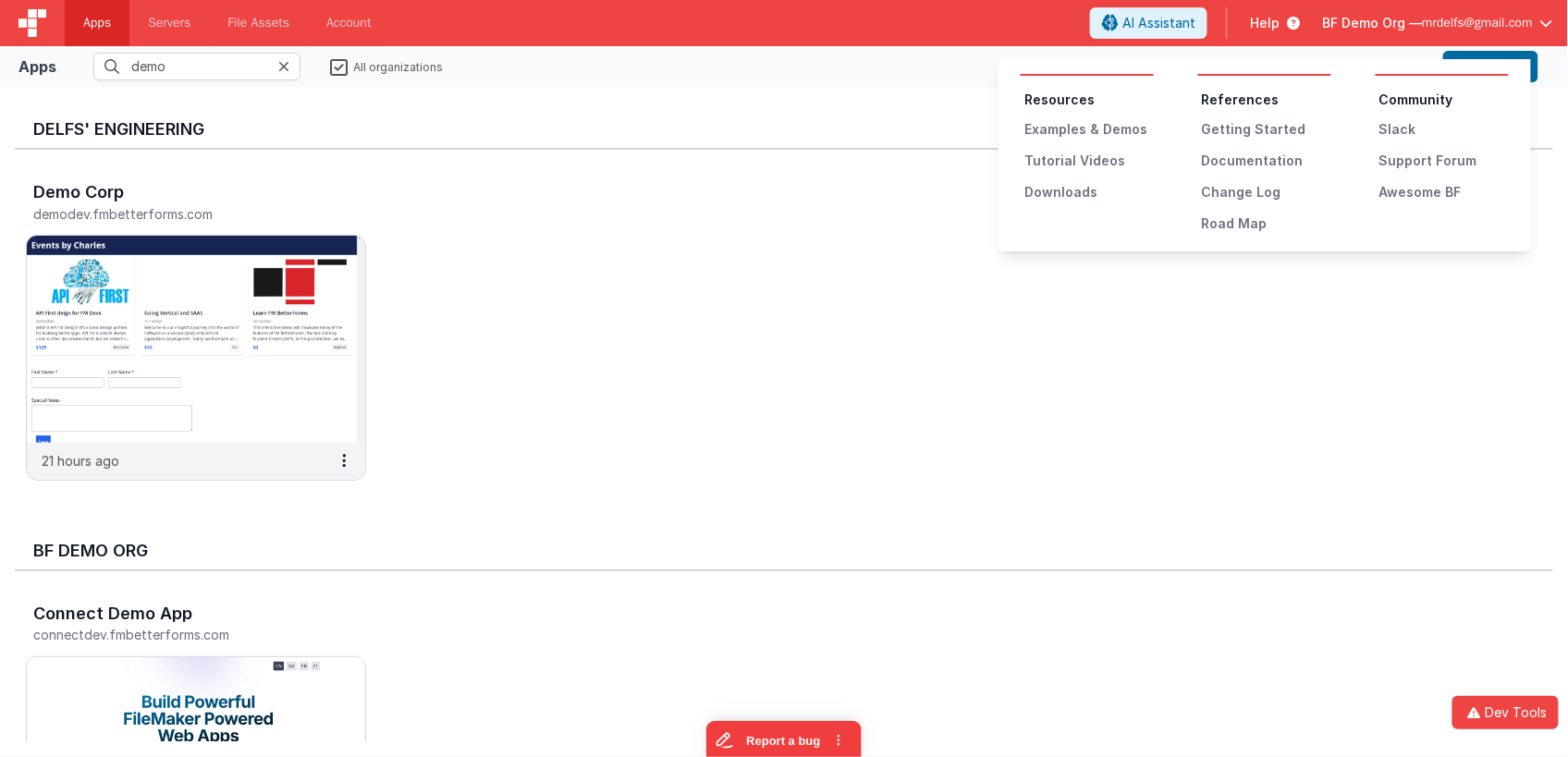 click at bounding box center [784, 378] 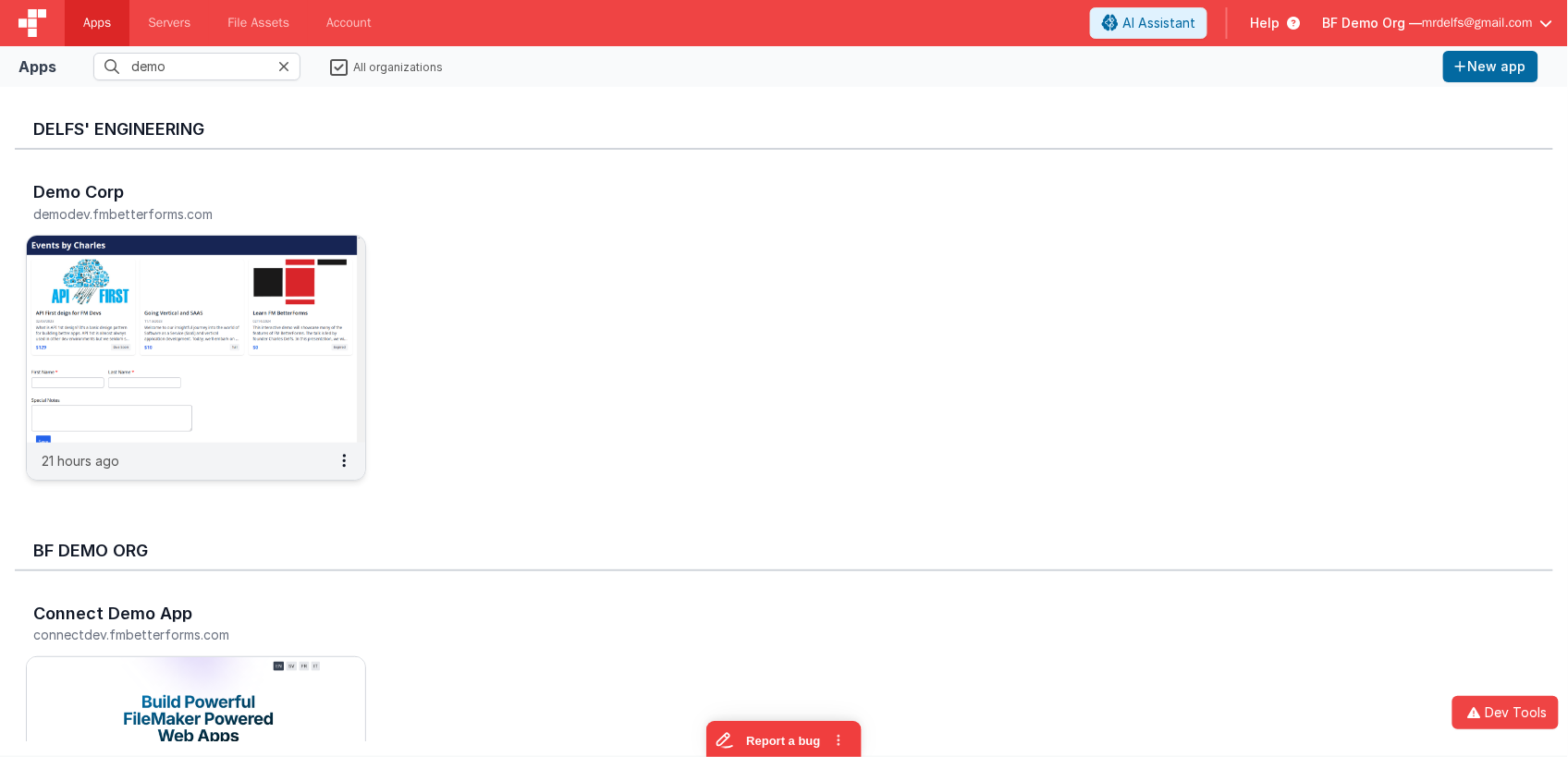 click at bounding box center (196, 339) 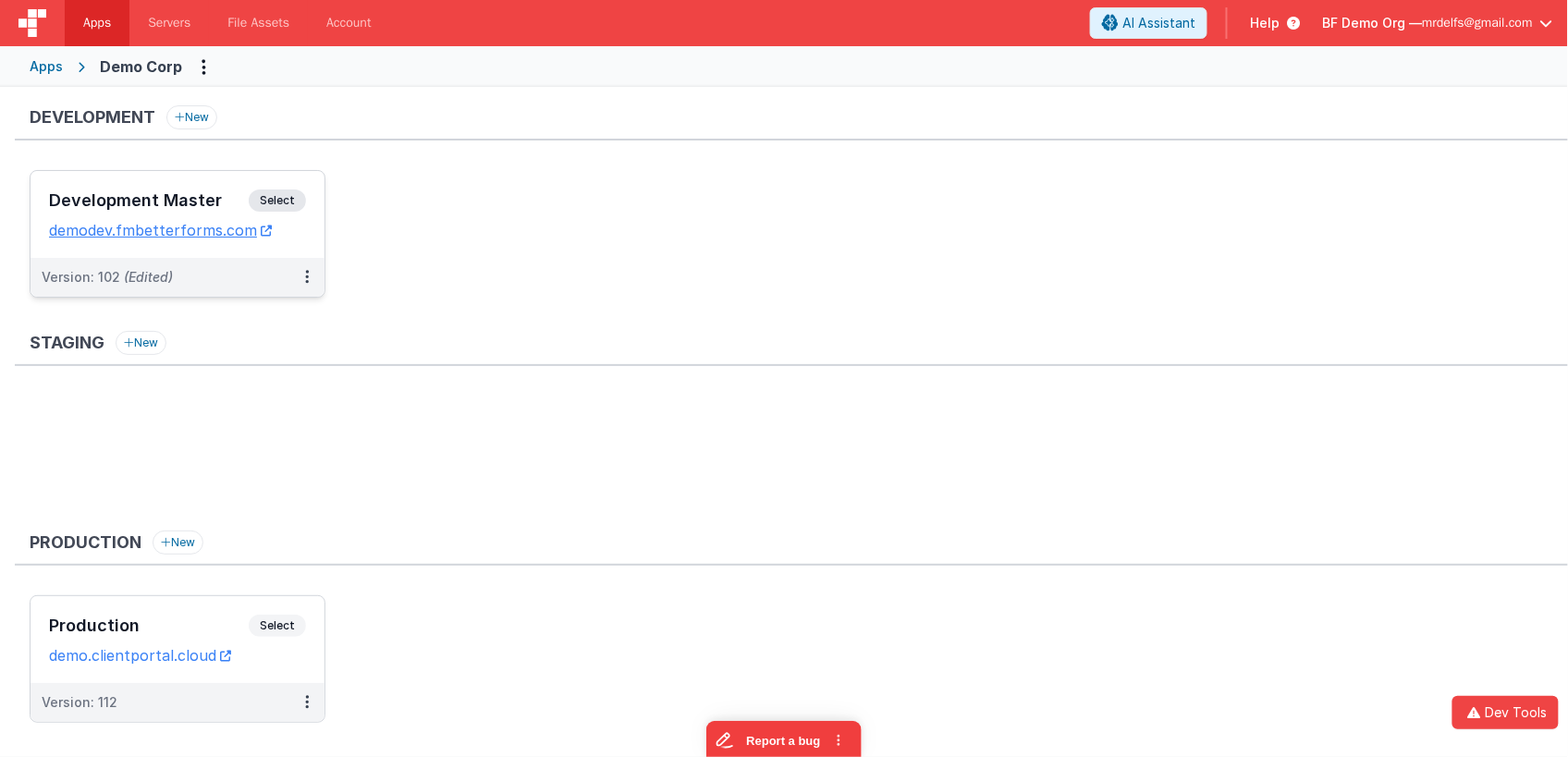 click on "Select" at bounding box center (277, 201) 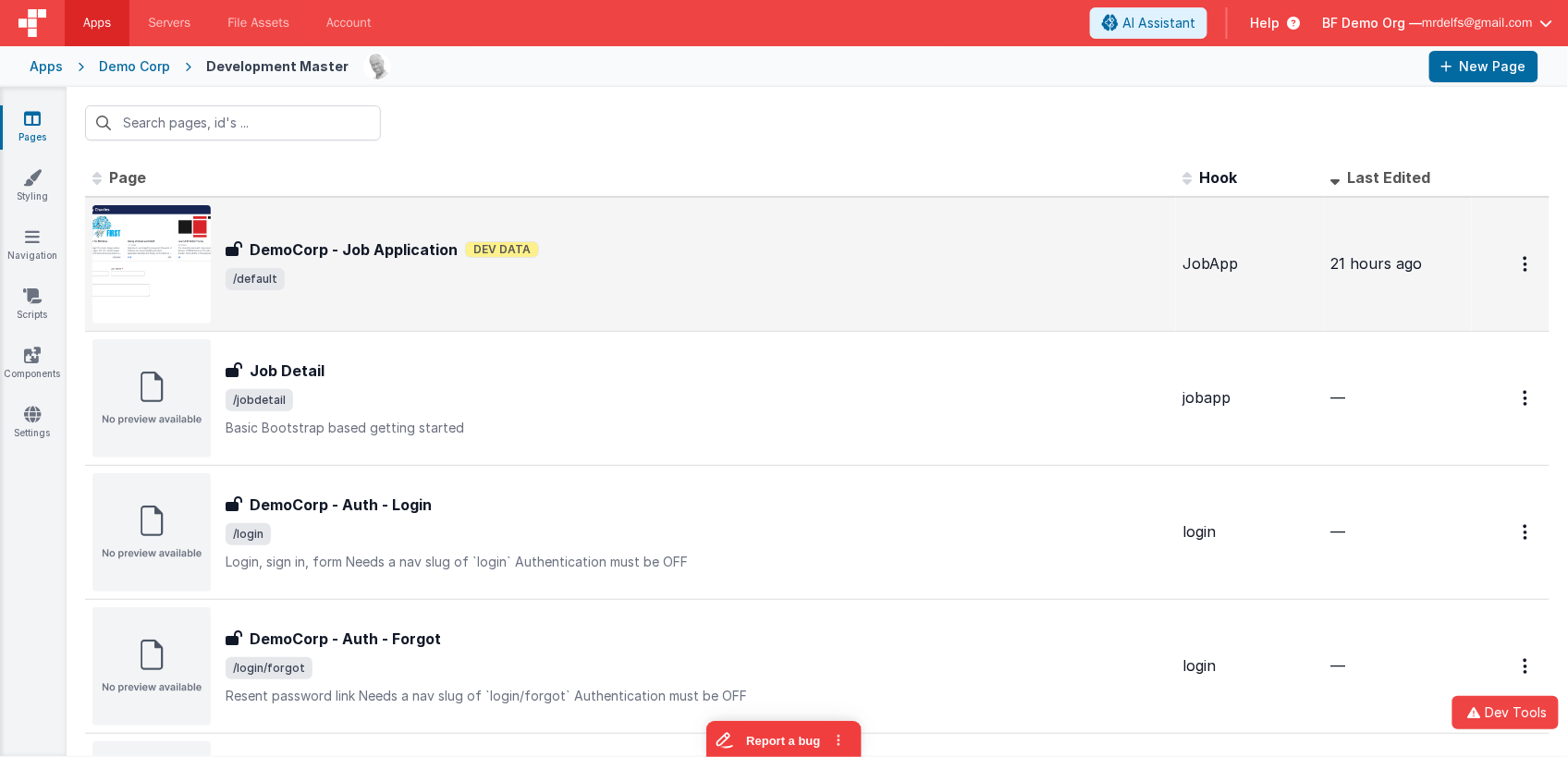 click on "DemoCorp - Job Application
DemoCorp - Job Application
Dev Data
/default" at bounding box center (697, 264) 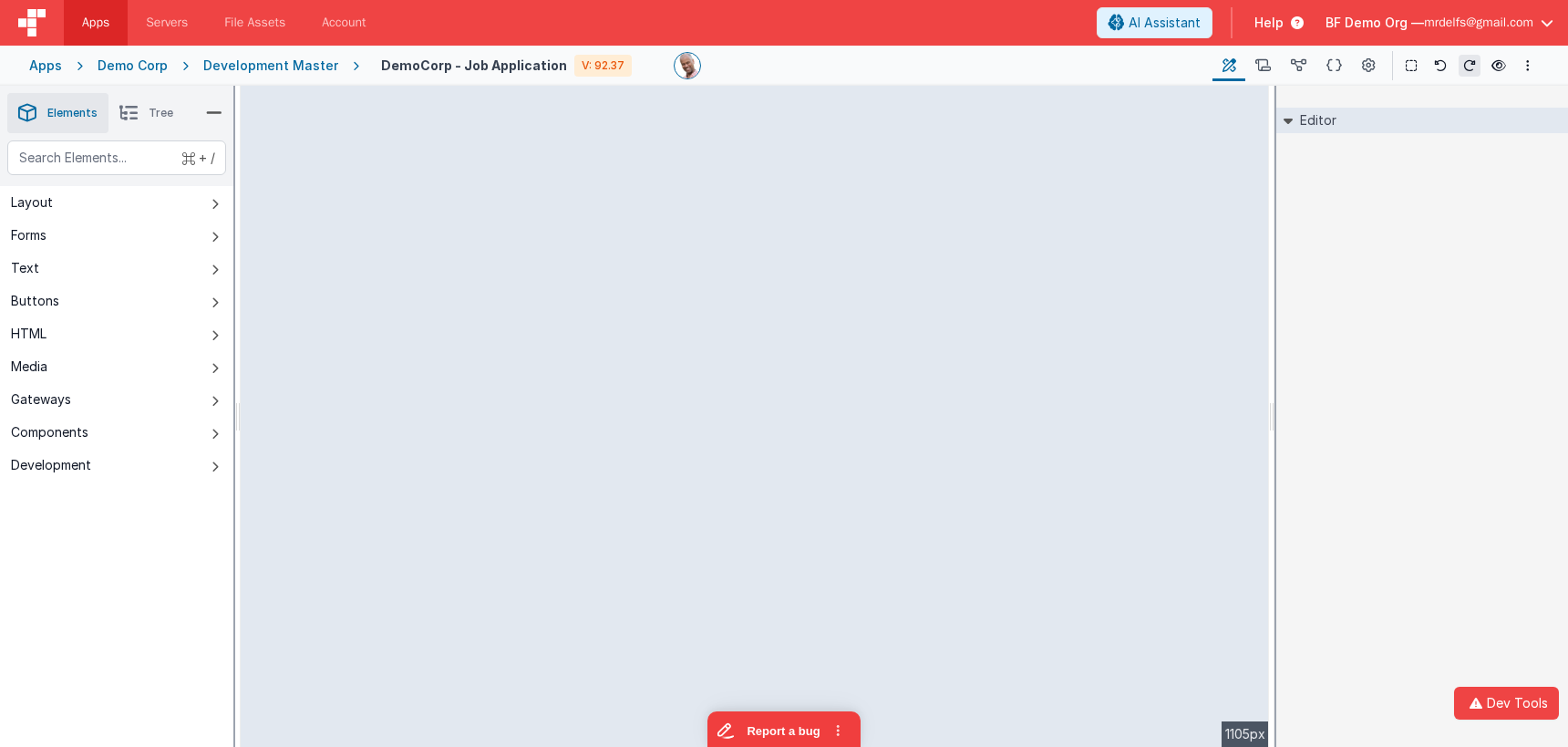 click on "Editor
DEV: Focus
DEV: builderToggleConditionalCSS
DEV: Remove DND
DEV: updateSchema F
DEV: convertToVFG3" at bounding box center [1422, 416] 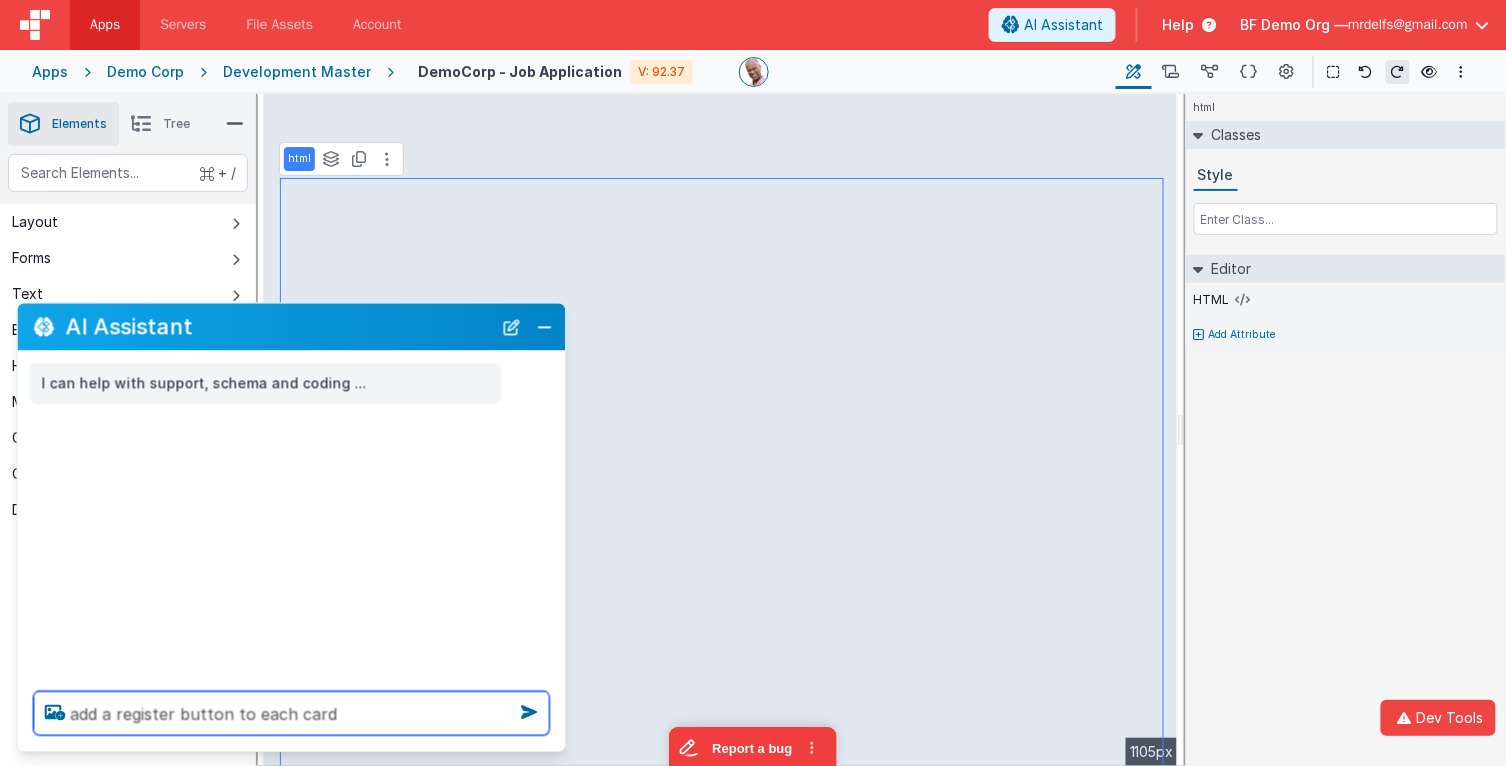 type on "add a register button to each card" 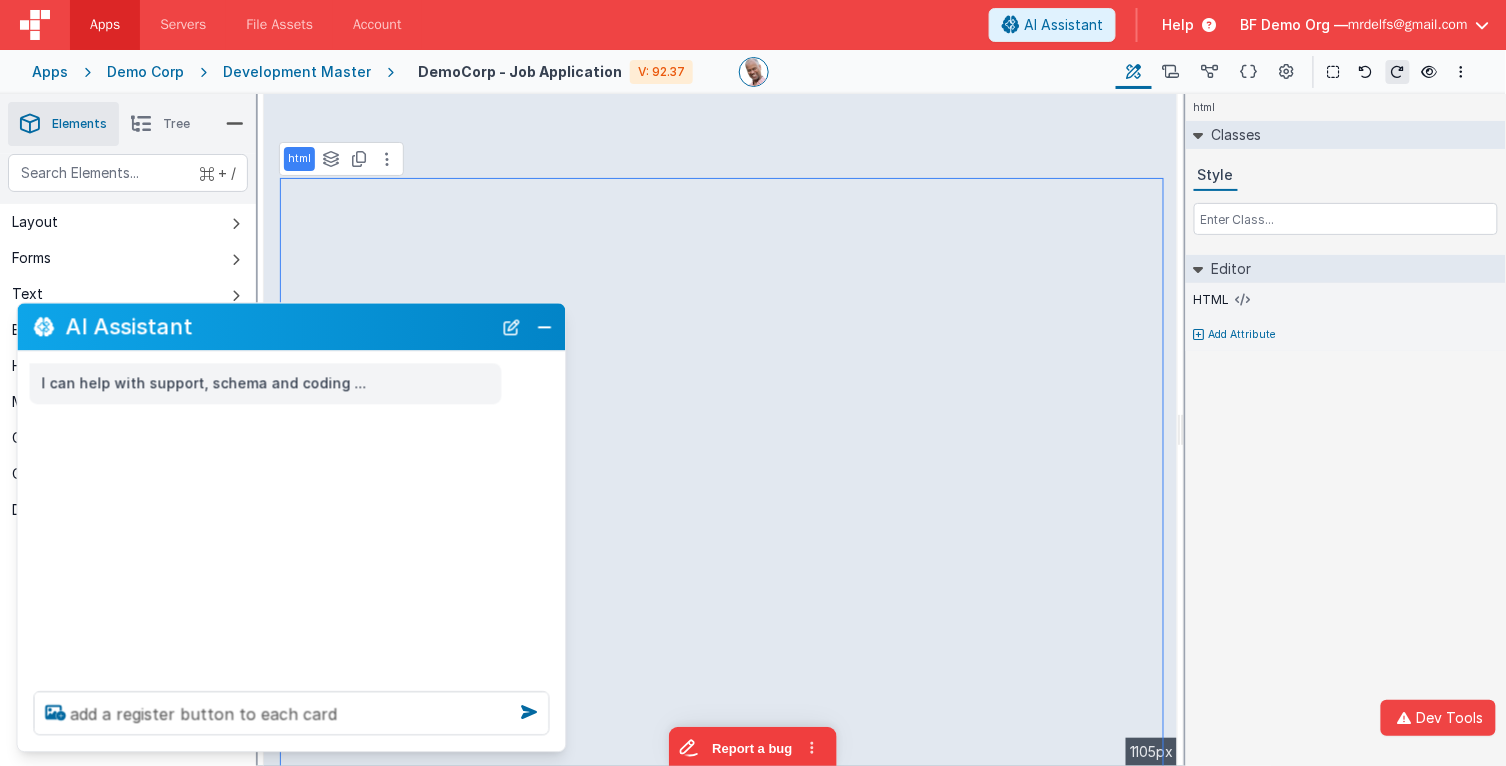 type 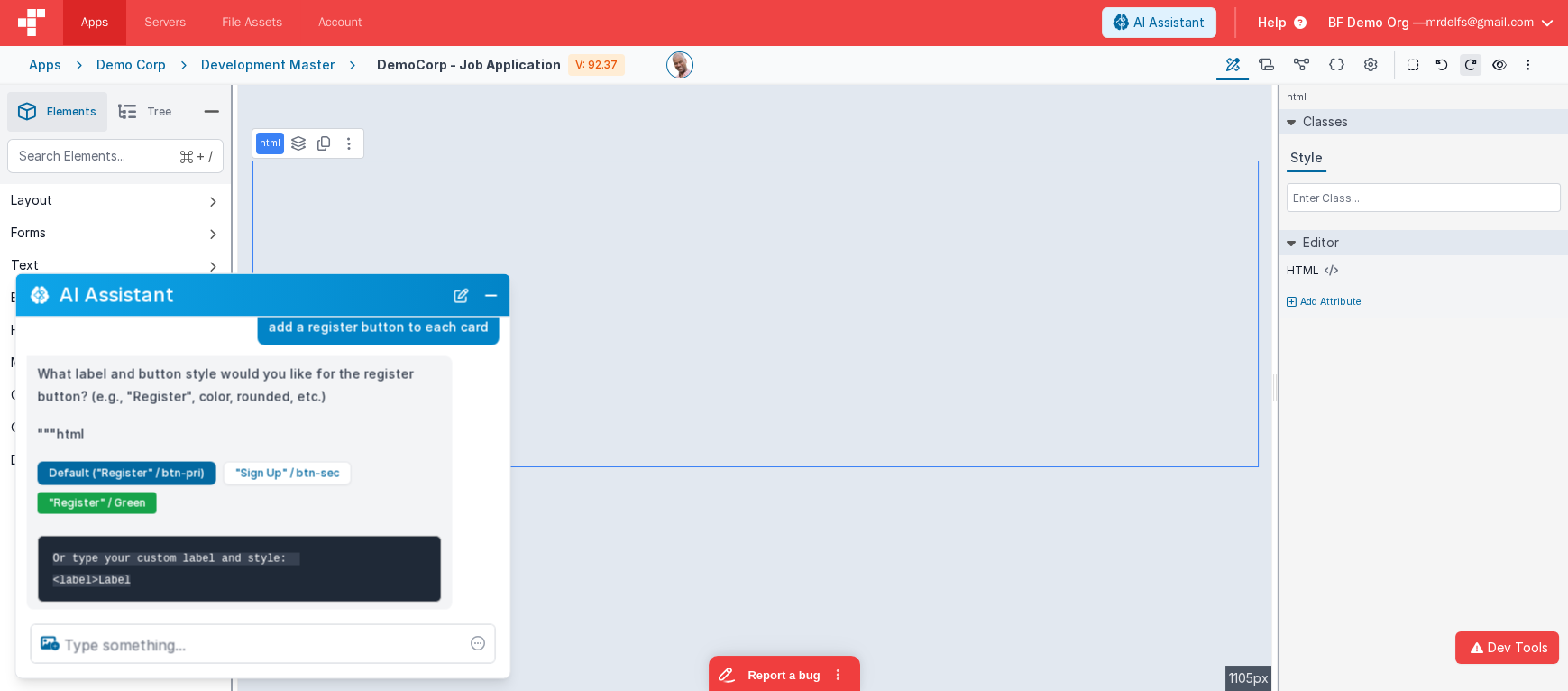 scroll, scrollTop: 85, scrollLeft: 0, axis: vertical 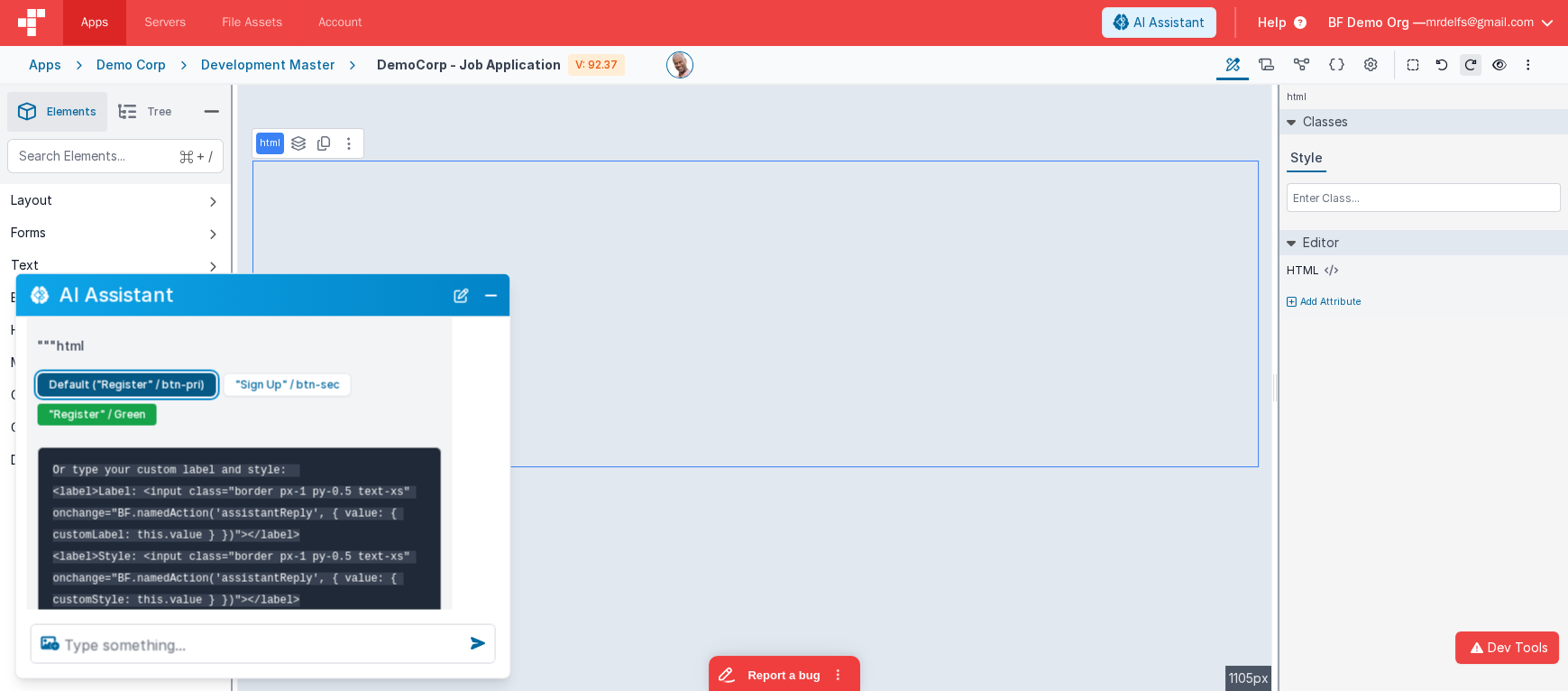 click on "Default ("Register" / btn-pri)" at bounding box center (127, 384) 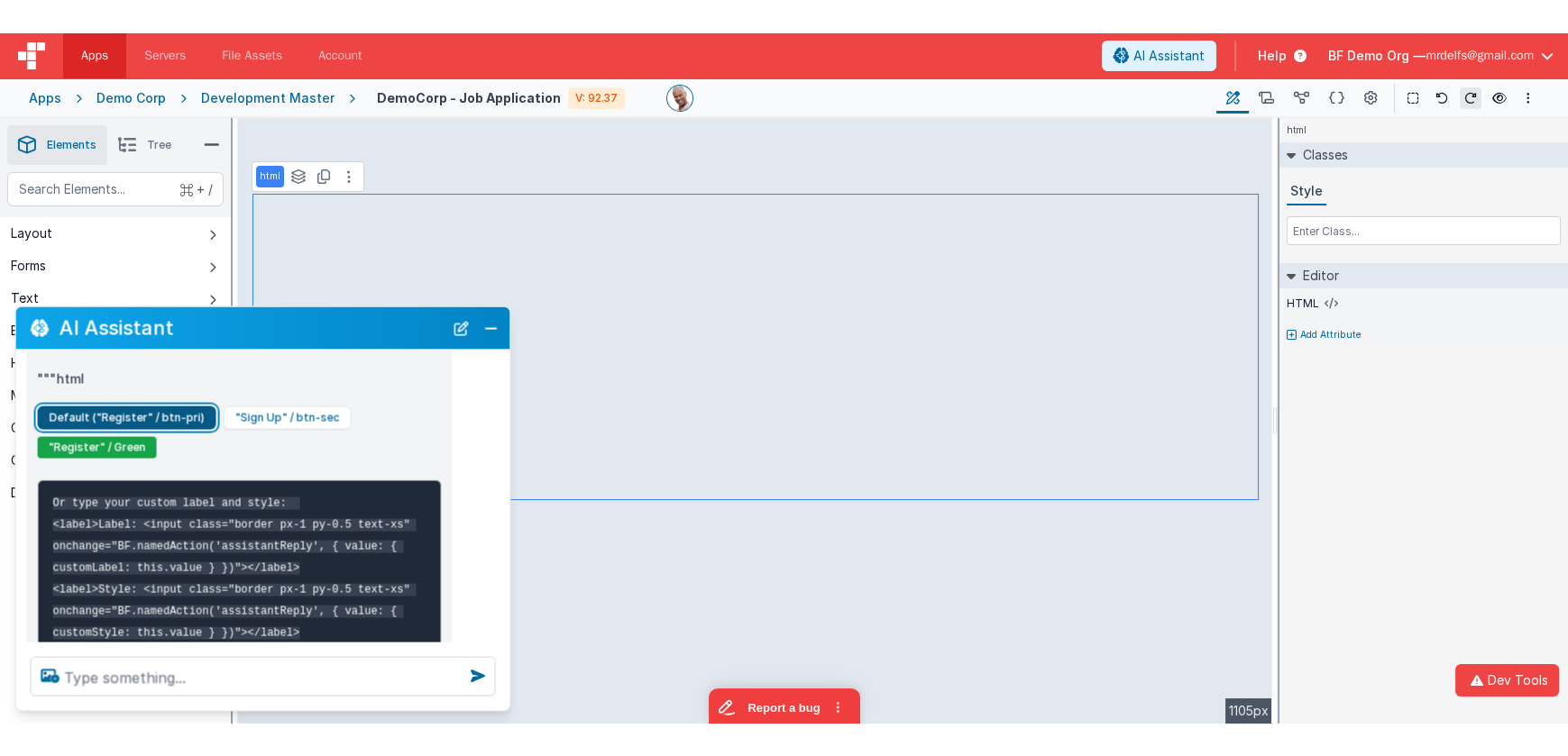 scroll, scrollTop: 227, scrollLeft: 0, axis: vertical 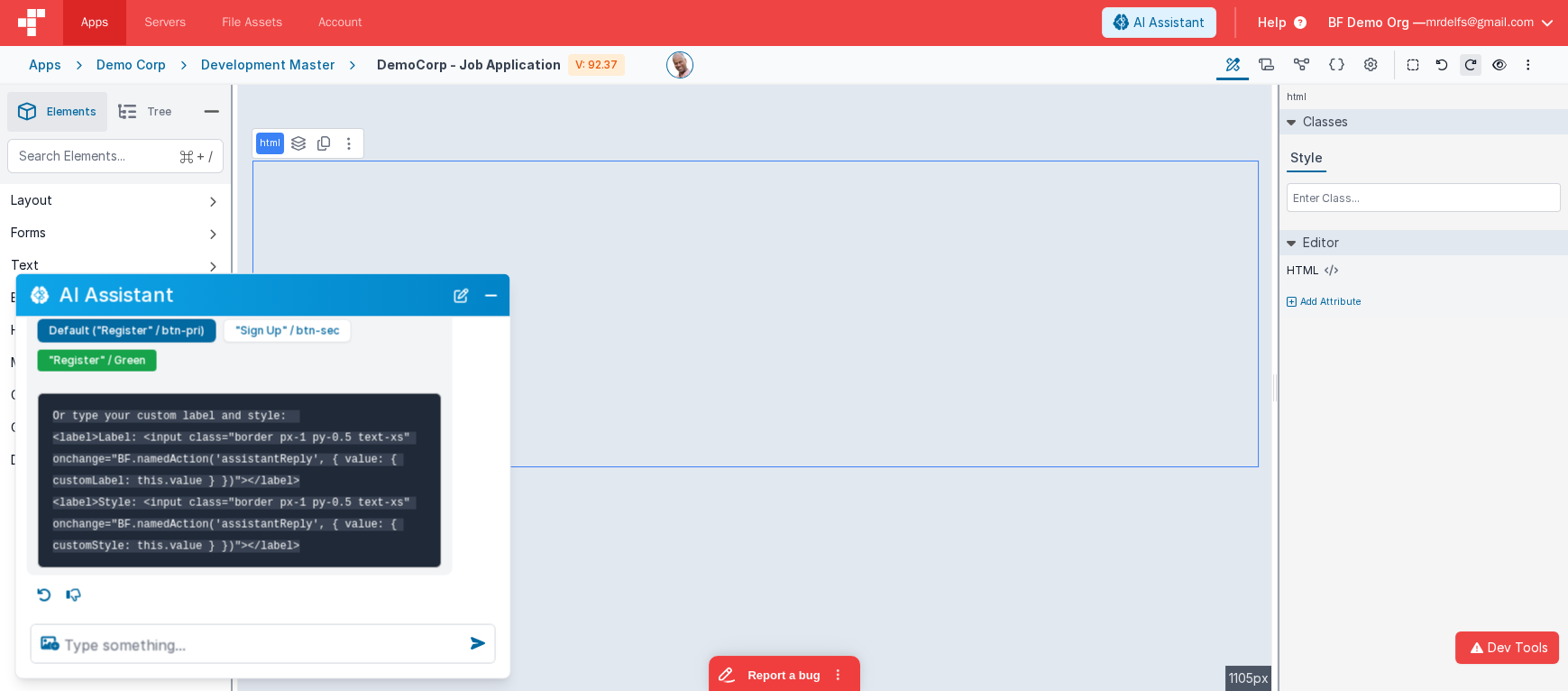 click on "html   Classes   Style             Editor        HTML                       Add Attribute
DEV: Focus
DEV: builderToggleConditionalCSS
DEV: Remove DND
DEV: updateSchema F
DEV: convertToVFG3" at bounding box center (1424, 388) 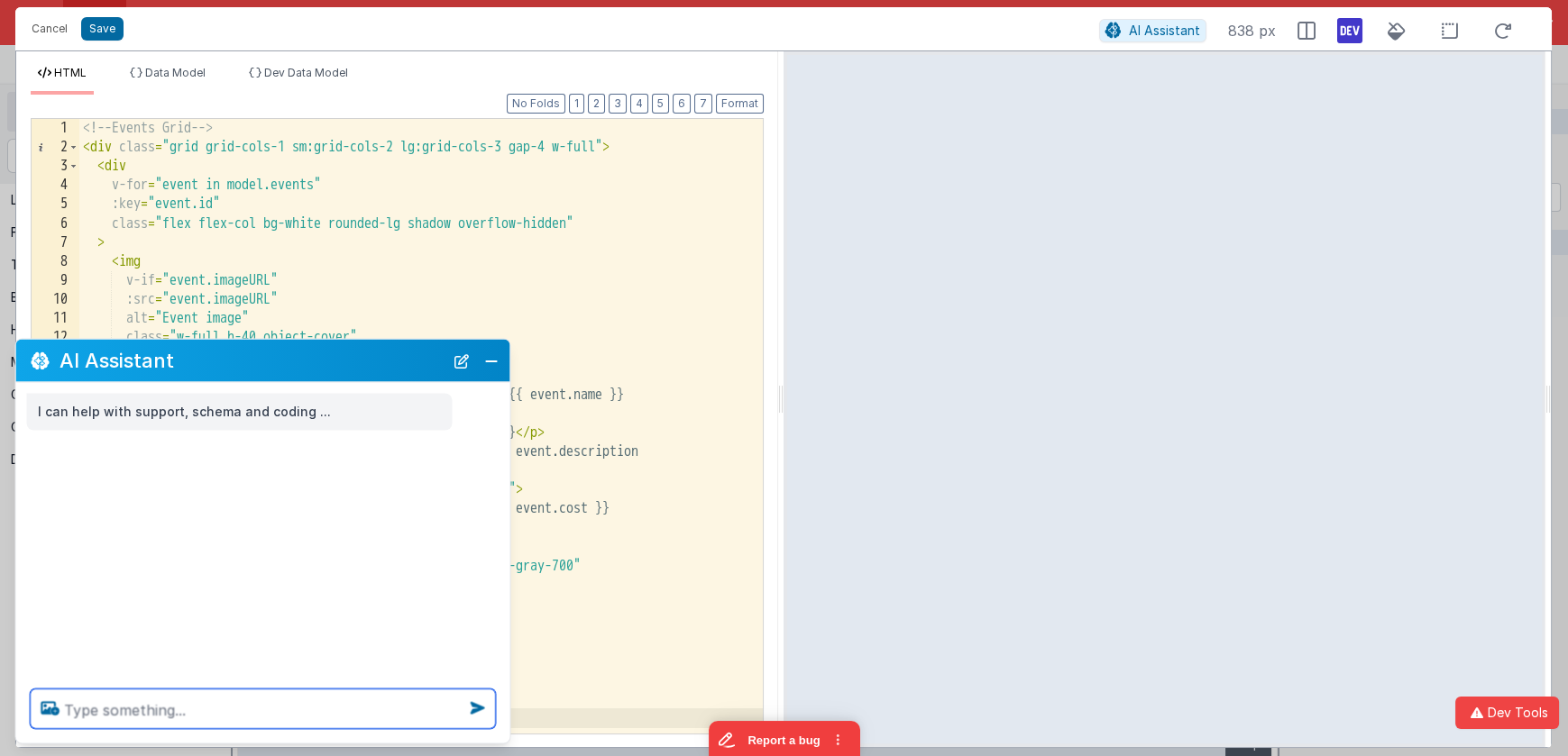 click at bounding box center (263, 709) 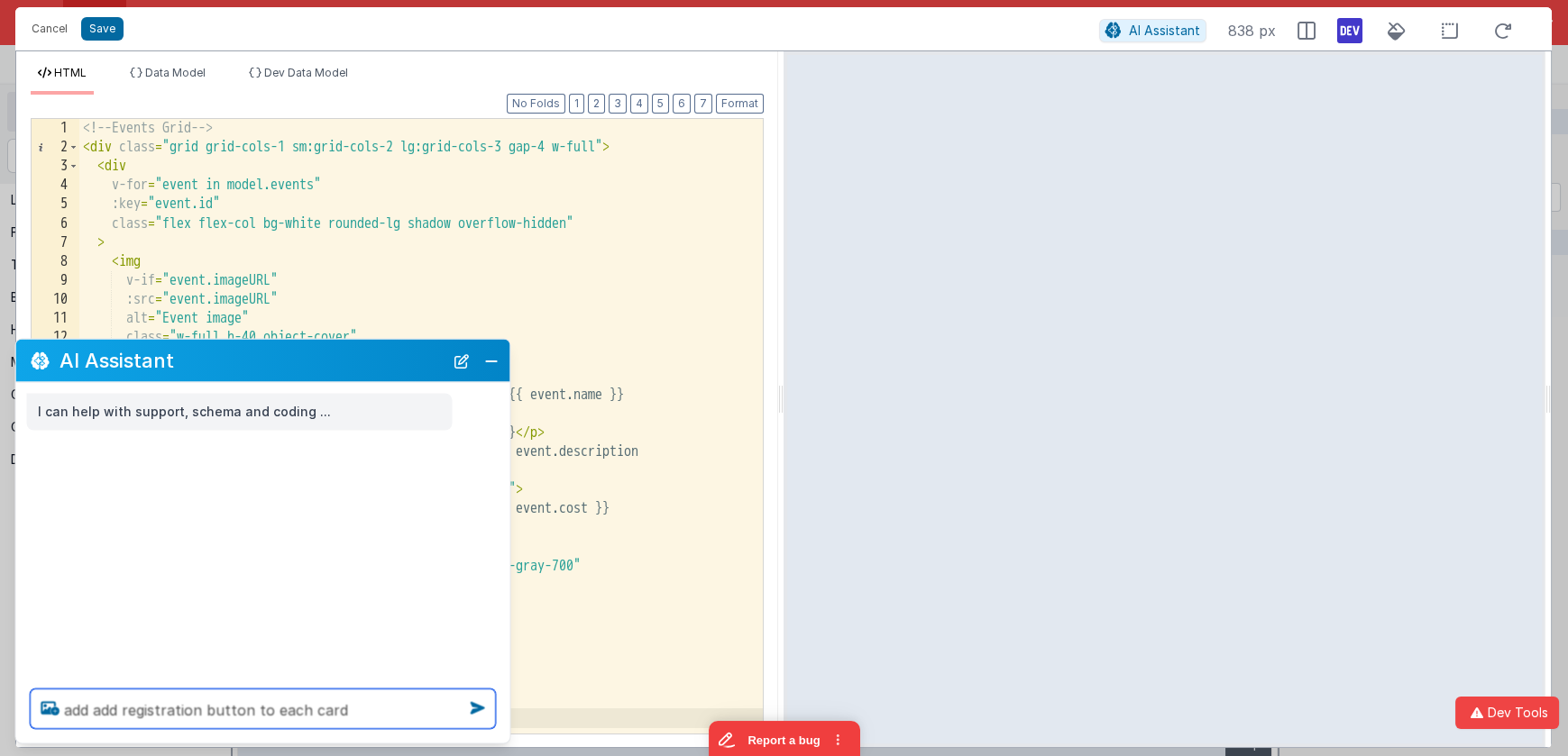type on "add add registration button to each card" 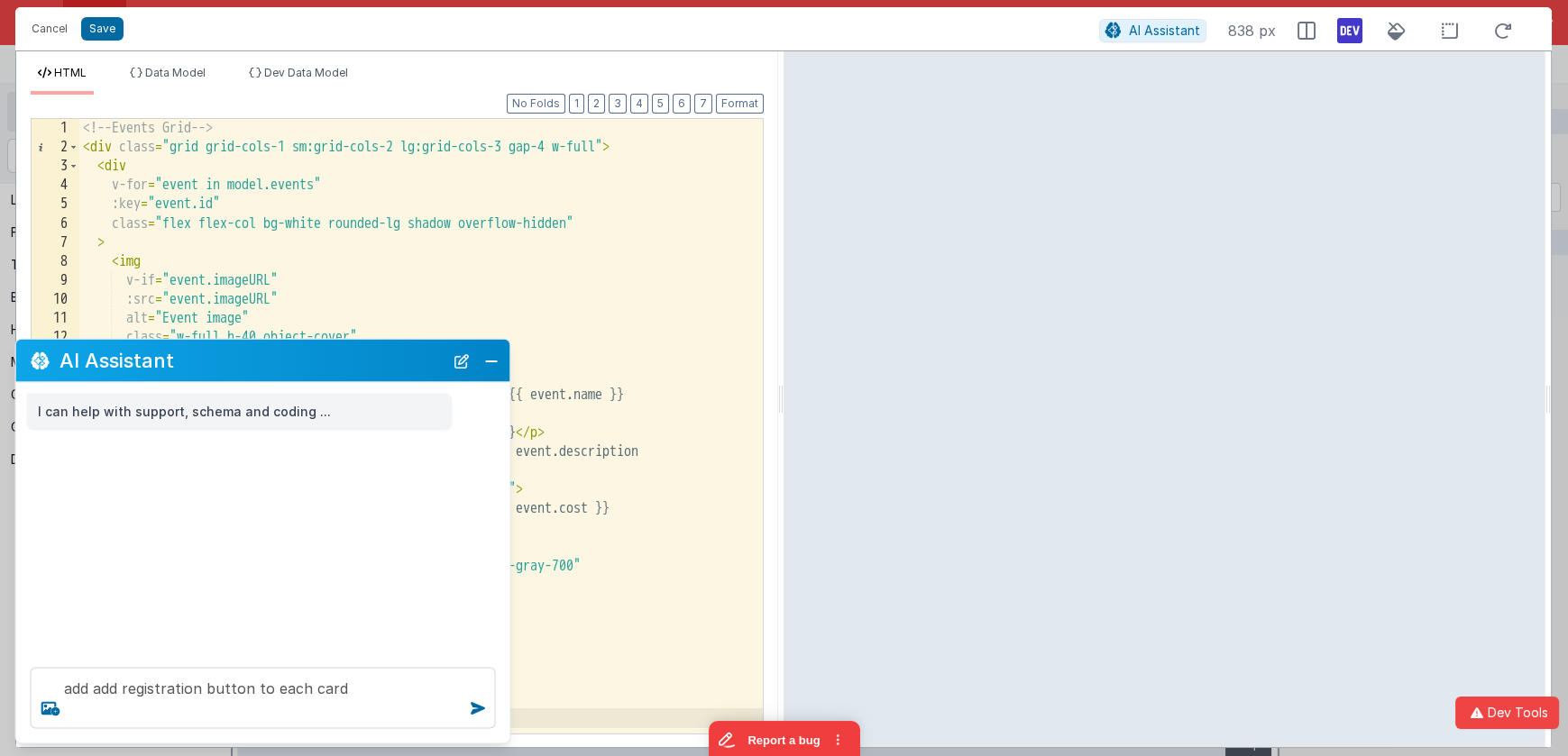 type 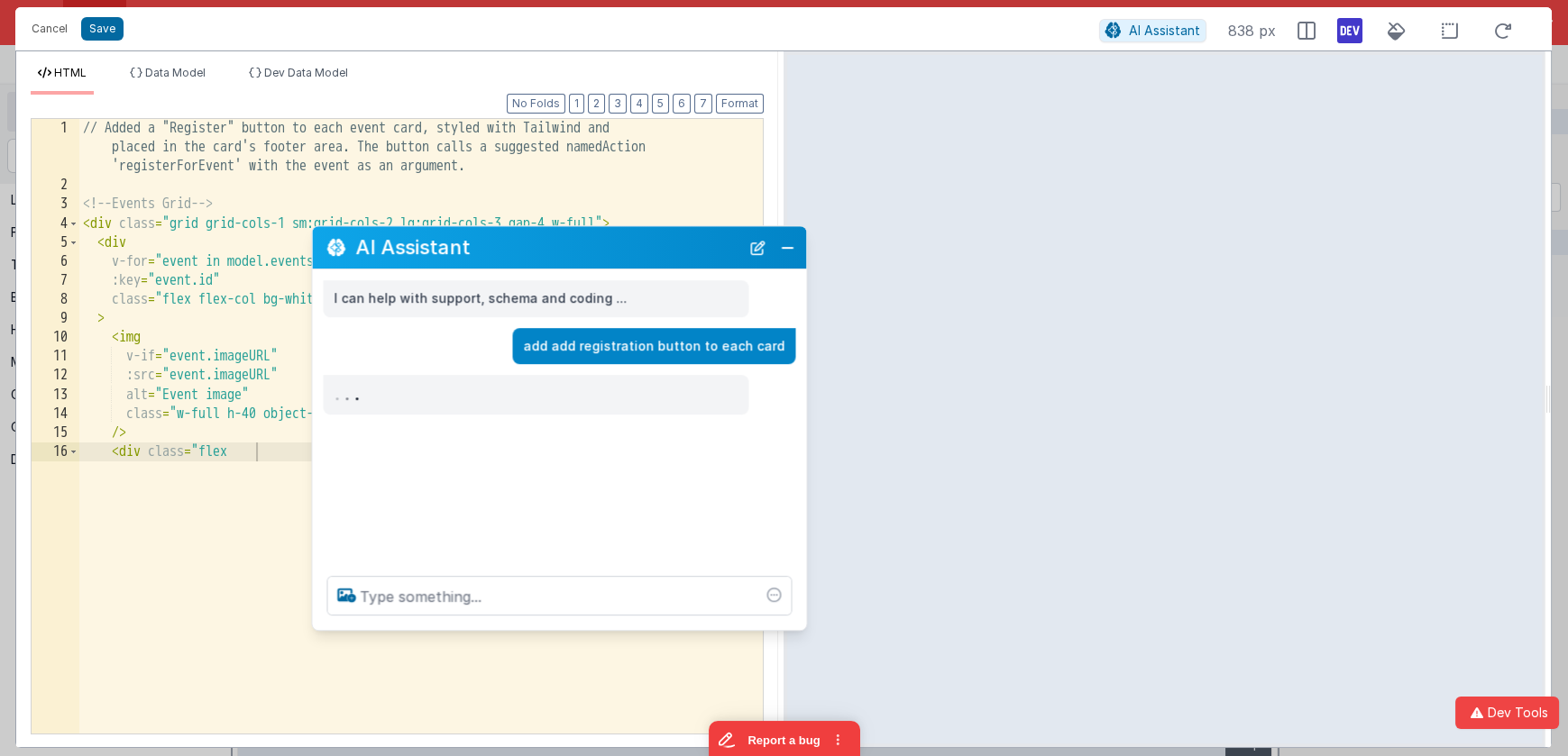 drag, startPoint x: 294, startPoint y: 365, endPoint x: 591, endPoint y: 252, distance: 317.77 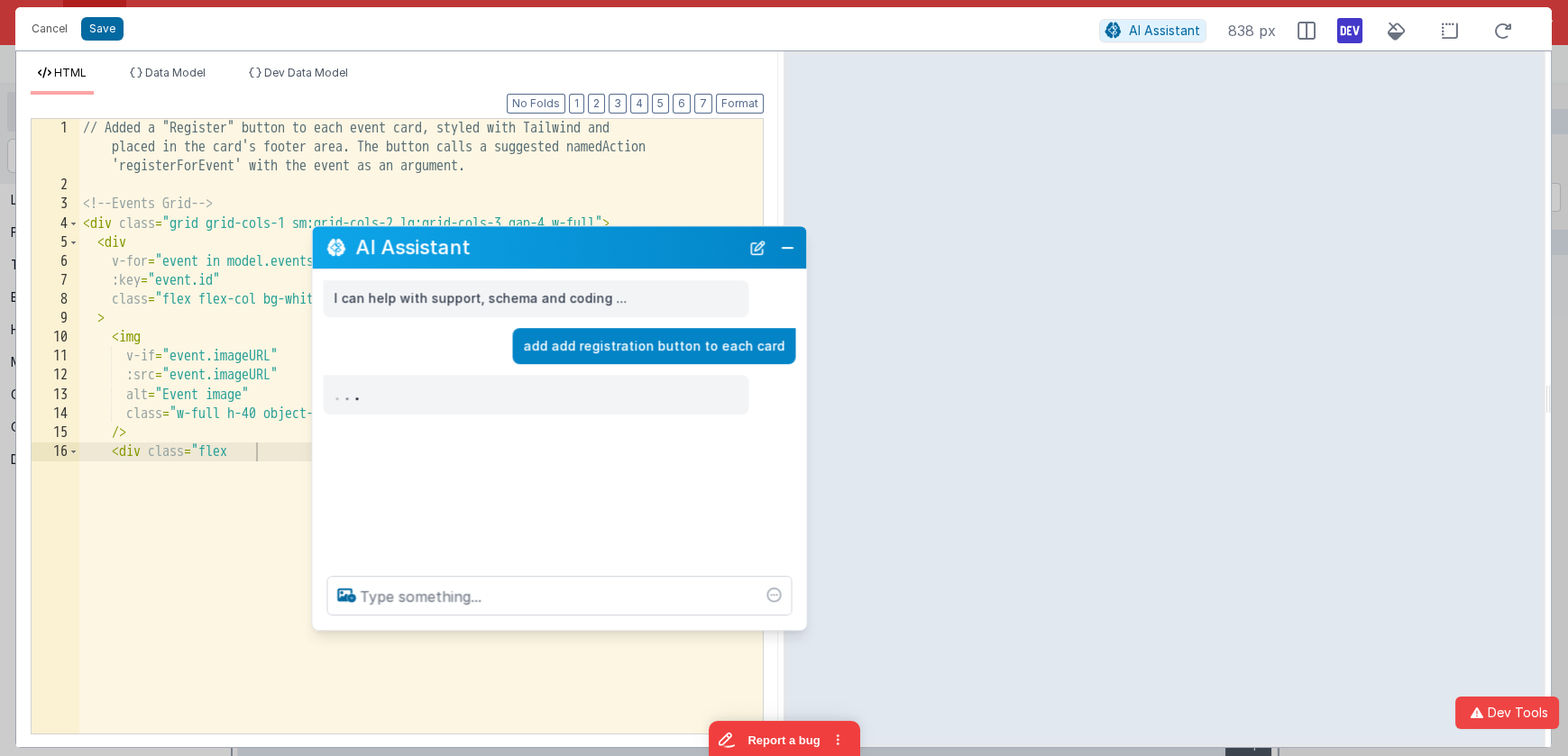 click on "AI Assistant" at bounding box center (547, 248) 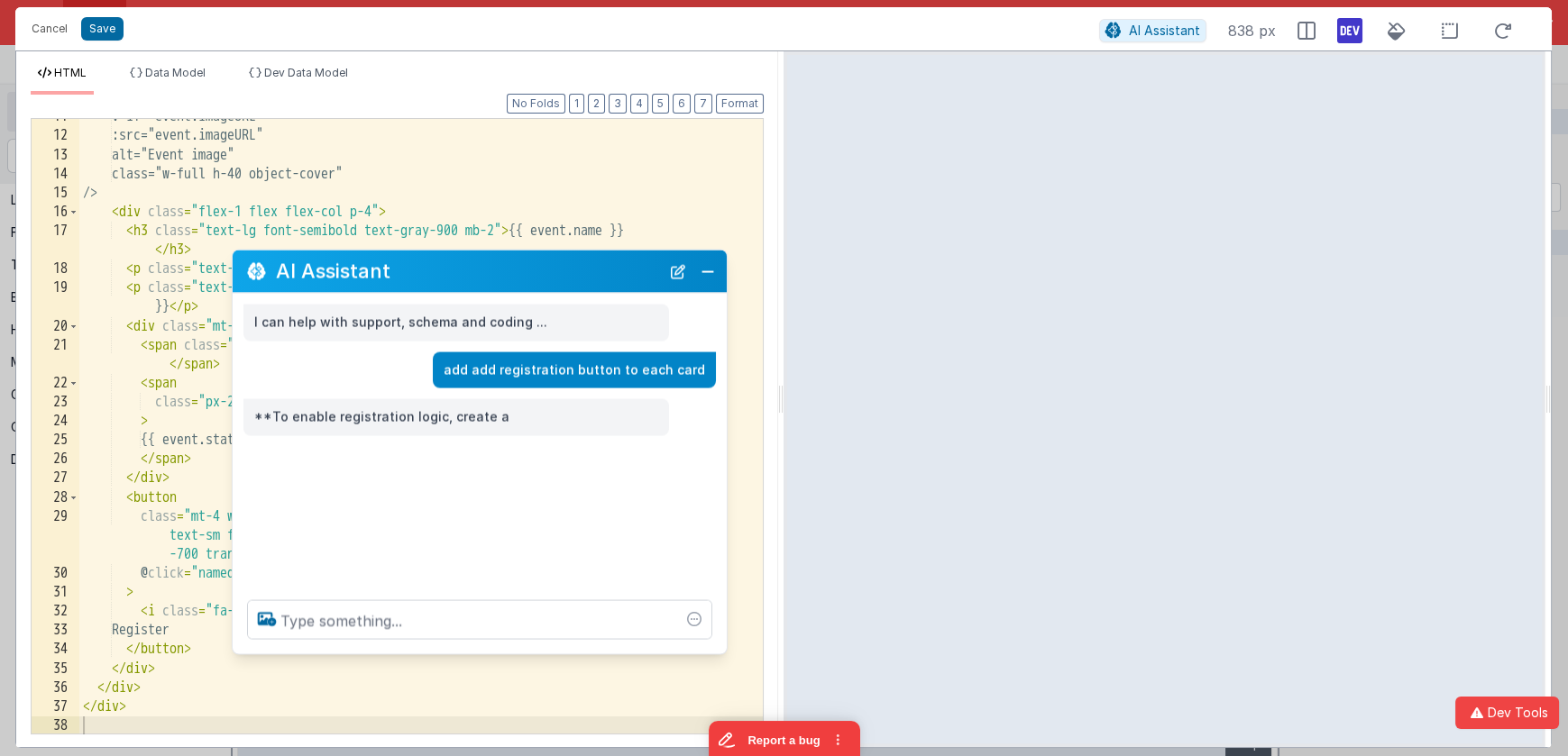 scroll, scrollTop: 240, scrollLeft: 0, axis: vertical 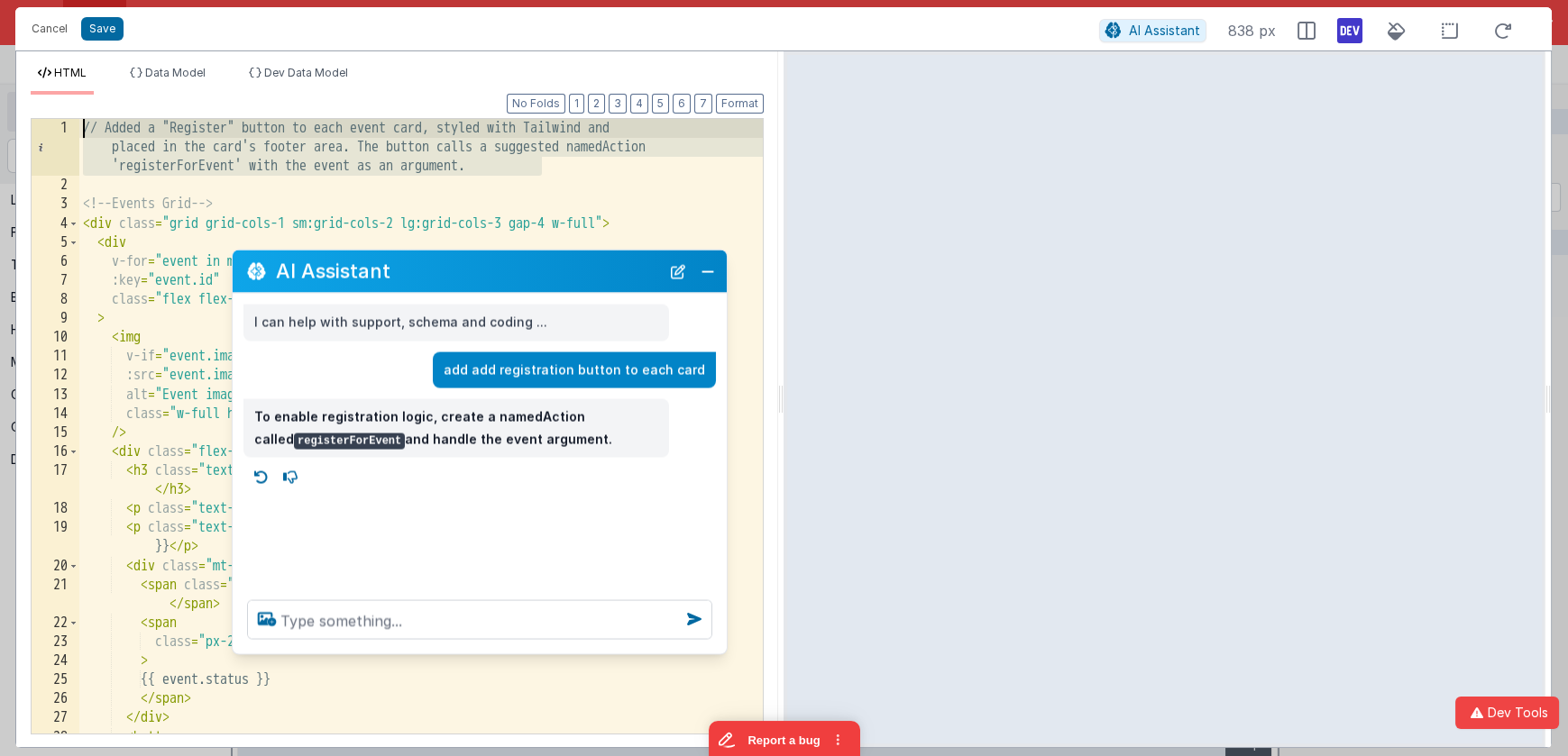 drag, startPoint x: 607, startPoint y: 174, endPoint x: -29, endPoint y: 59, distance: 646.31339 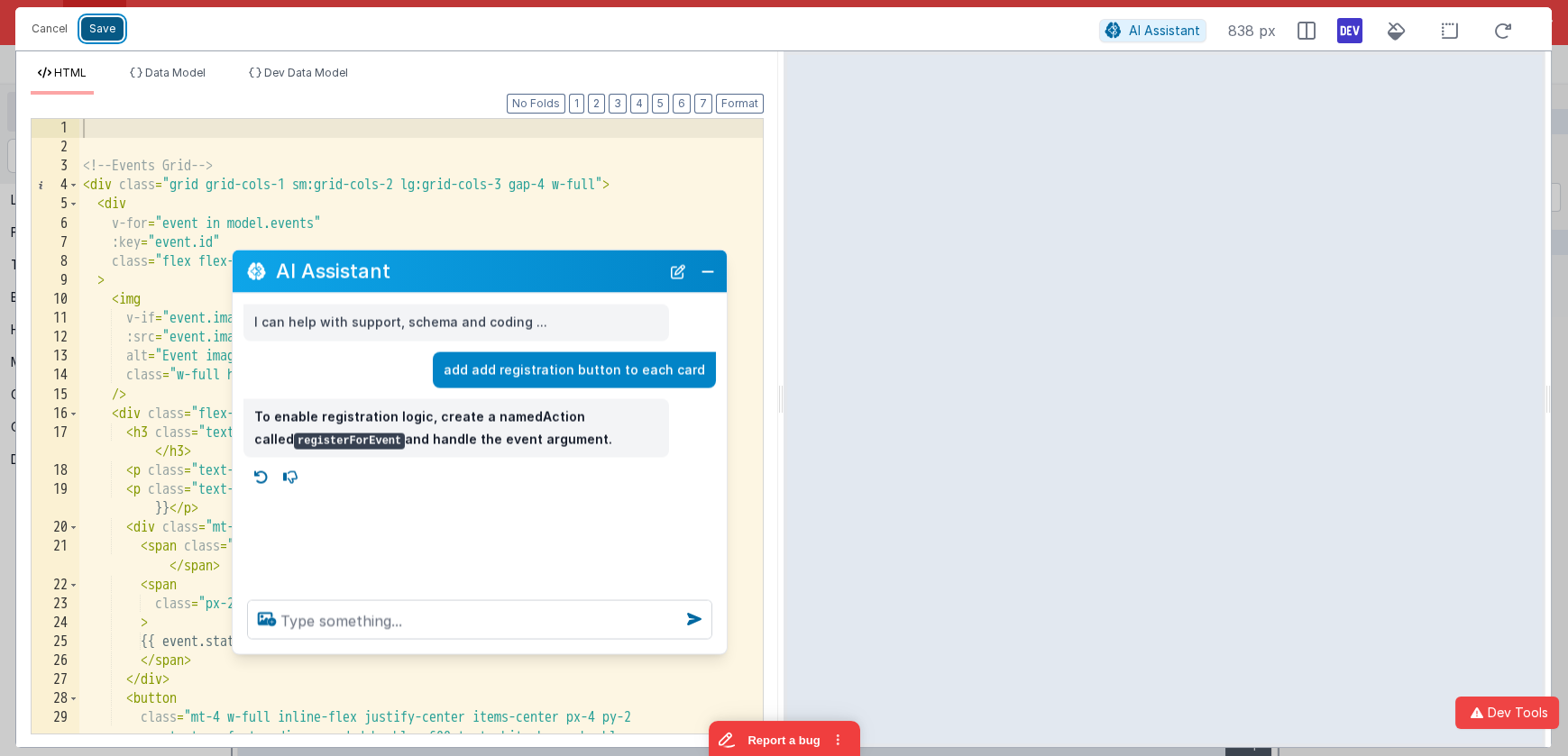 click on "Save" at bounding box center [102, 29] 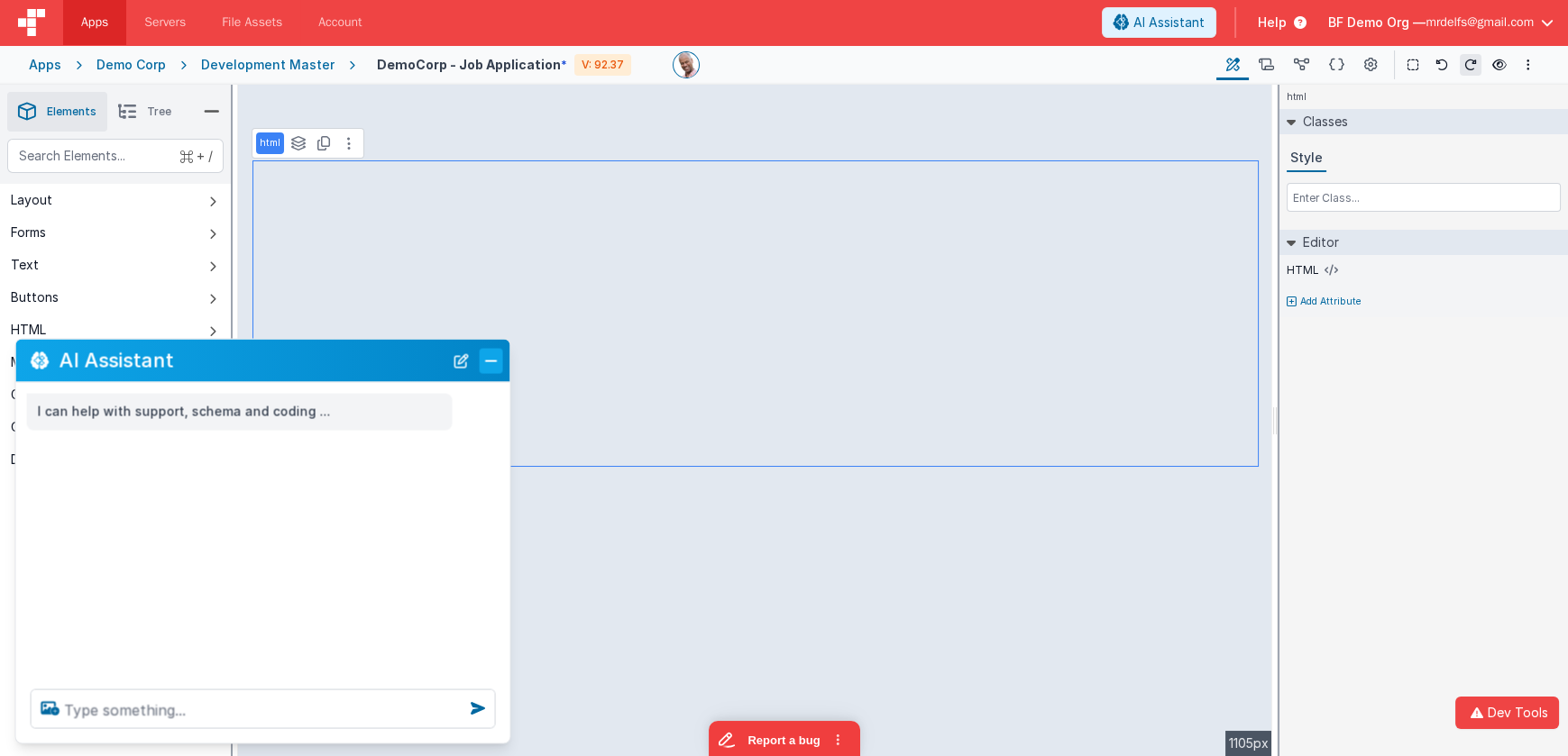 click at bounding box center [491, 360] 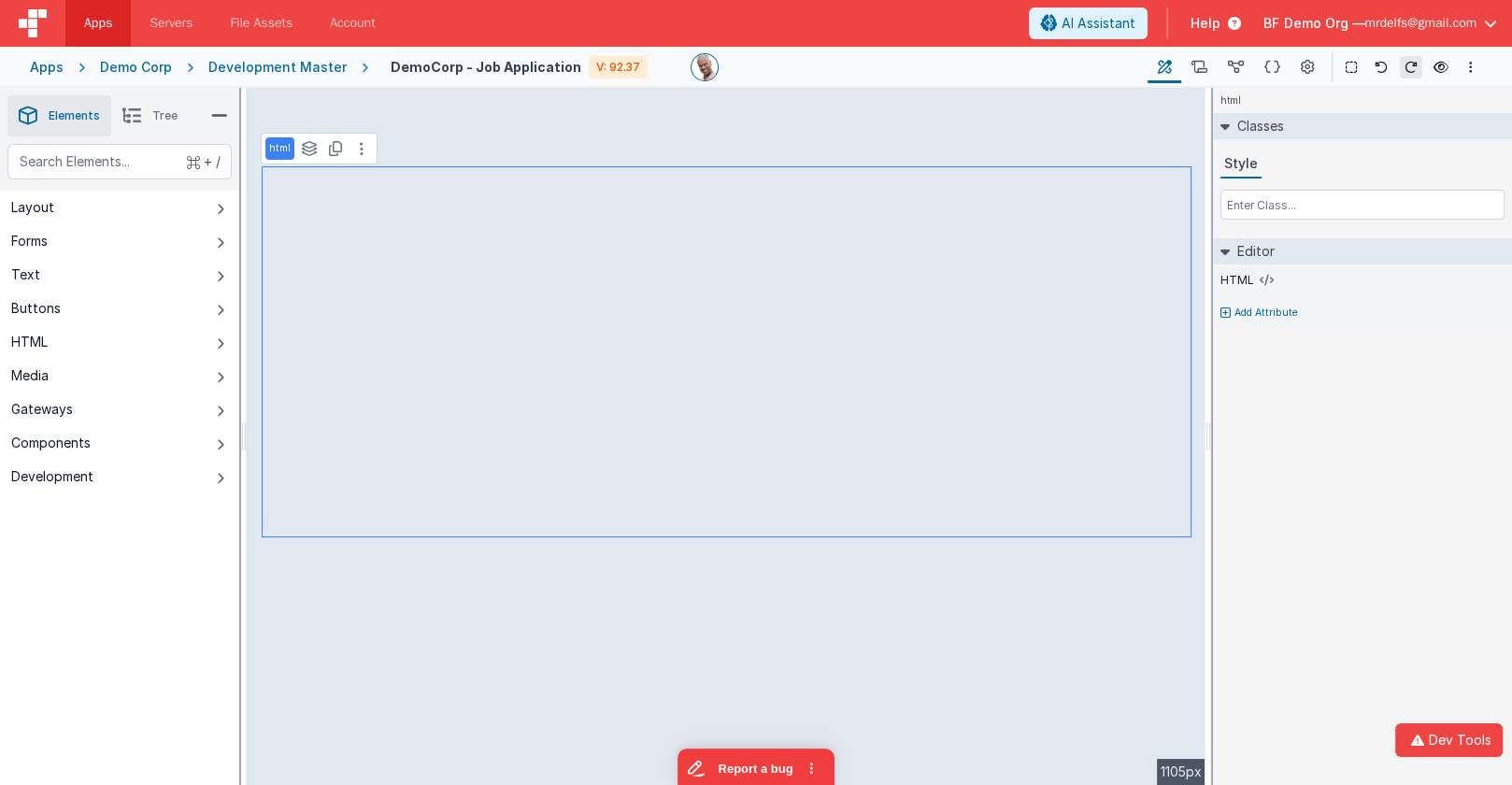 click on "Development Master" at bounding box center (278, 67) 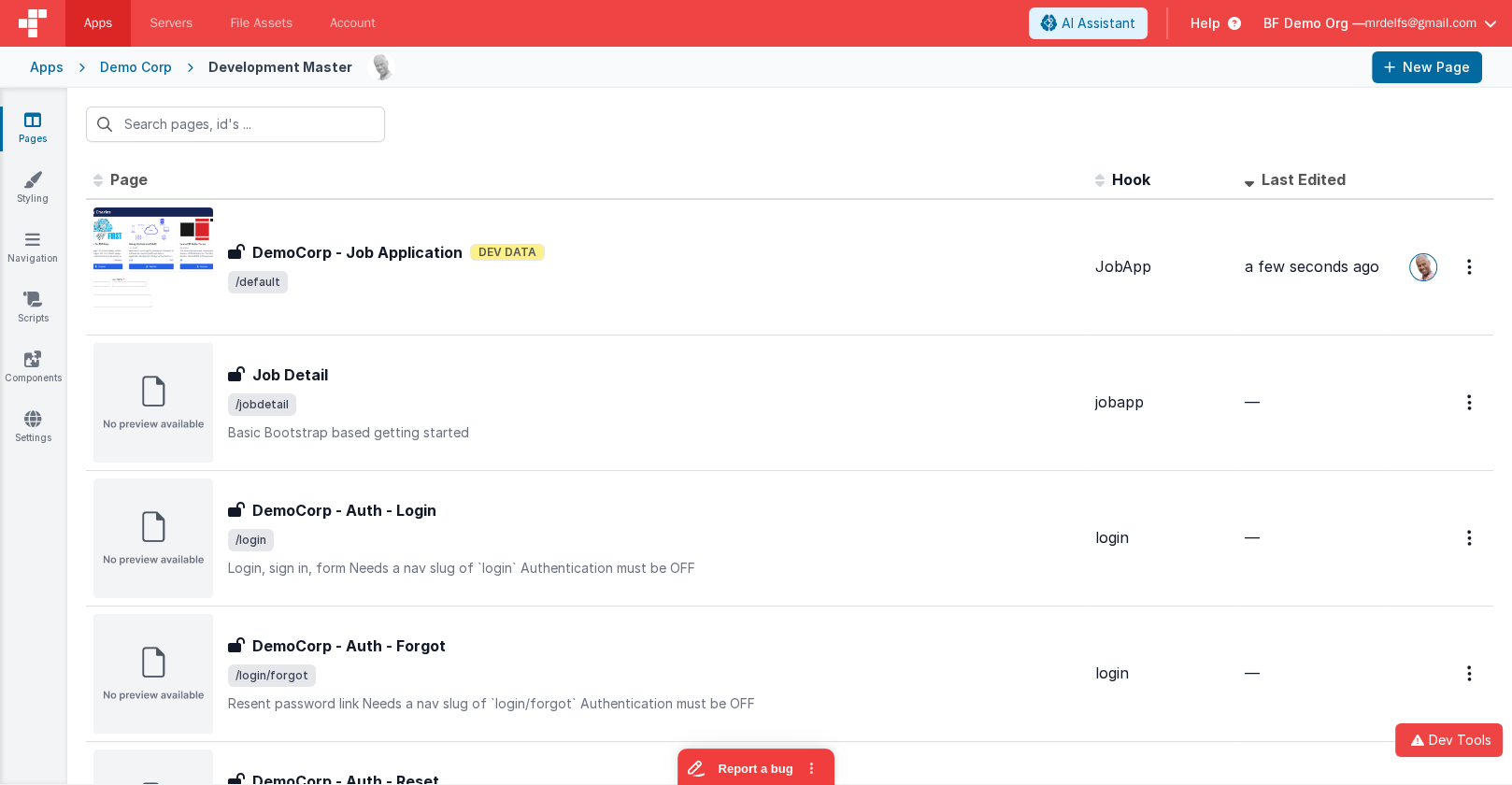 click on "Demo Corp" at bounding box center (136, 67) 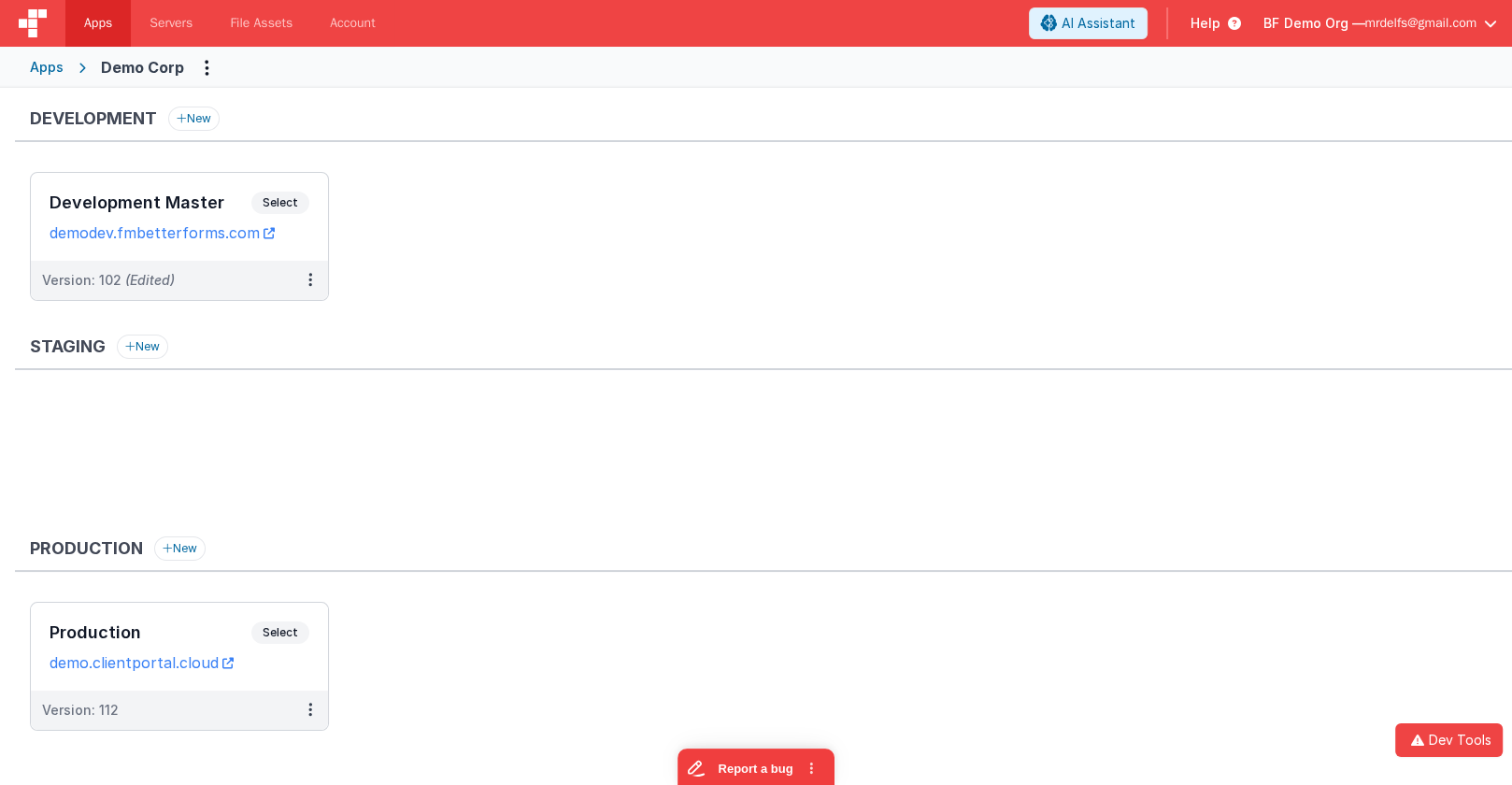 click on "Apps" at bounding box center (47, 67) 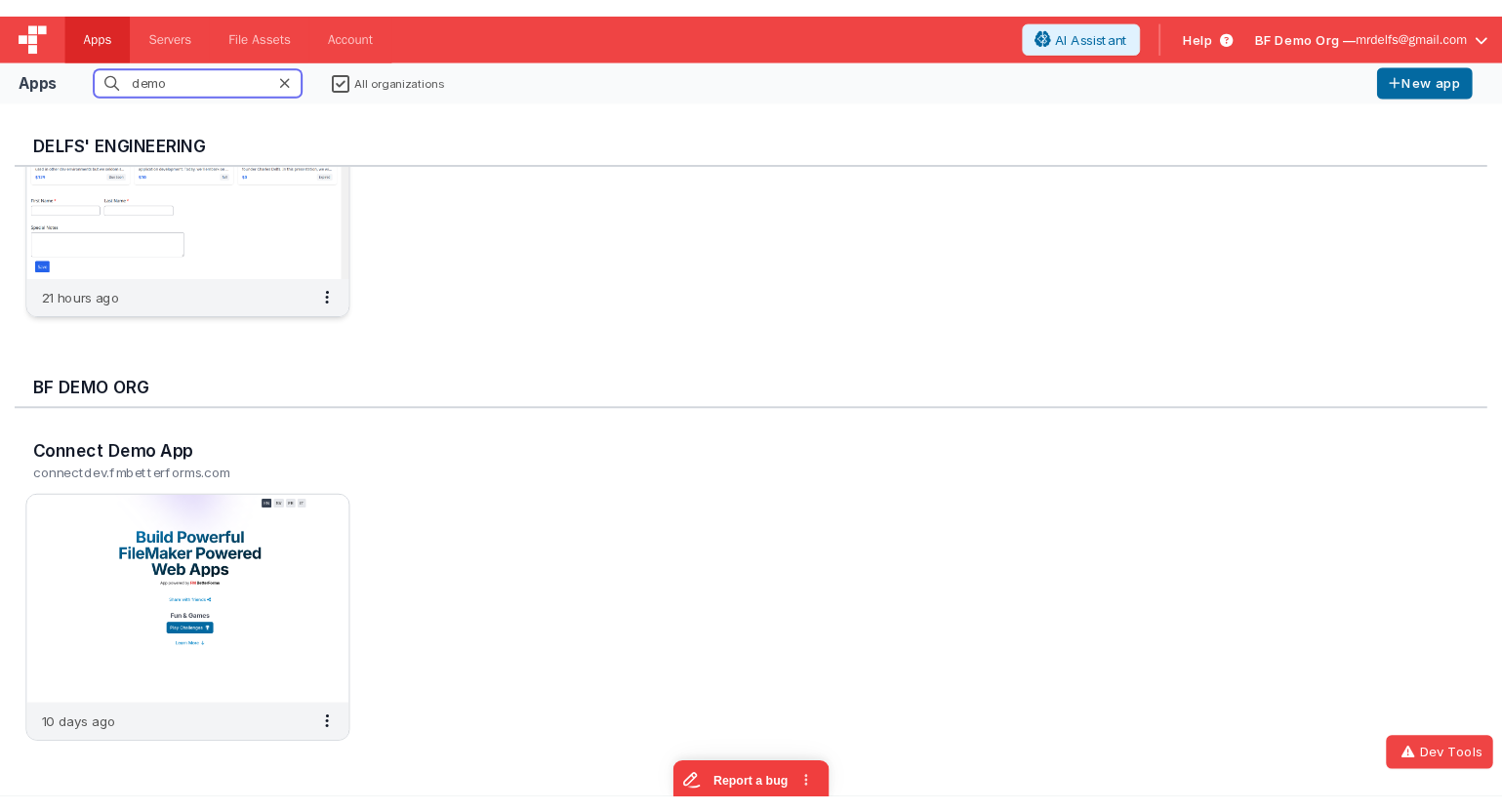 scroll, scrollTop: 0, scrollLeft: 0, axis: both 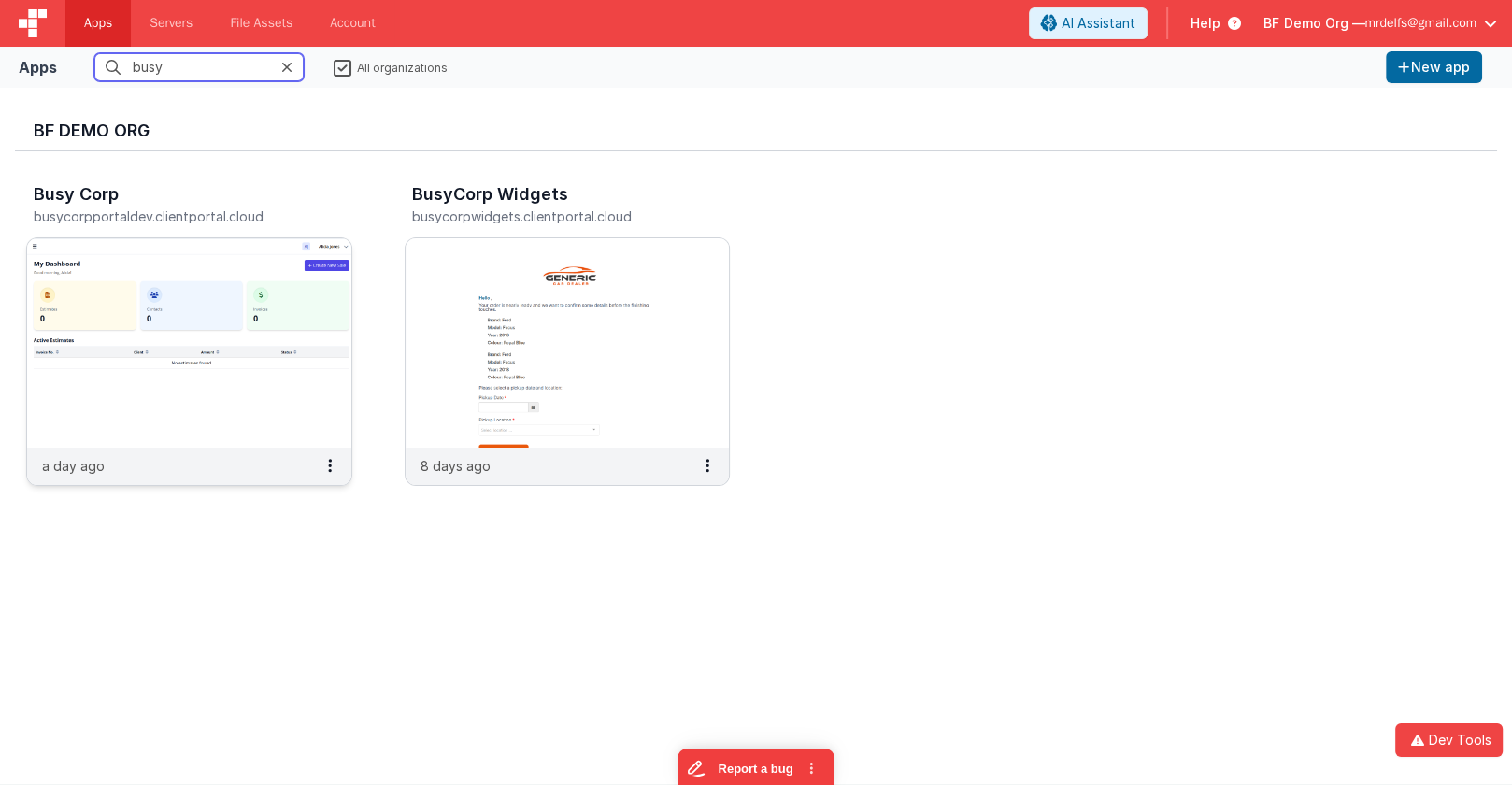 type on "busy" 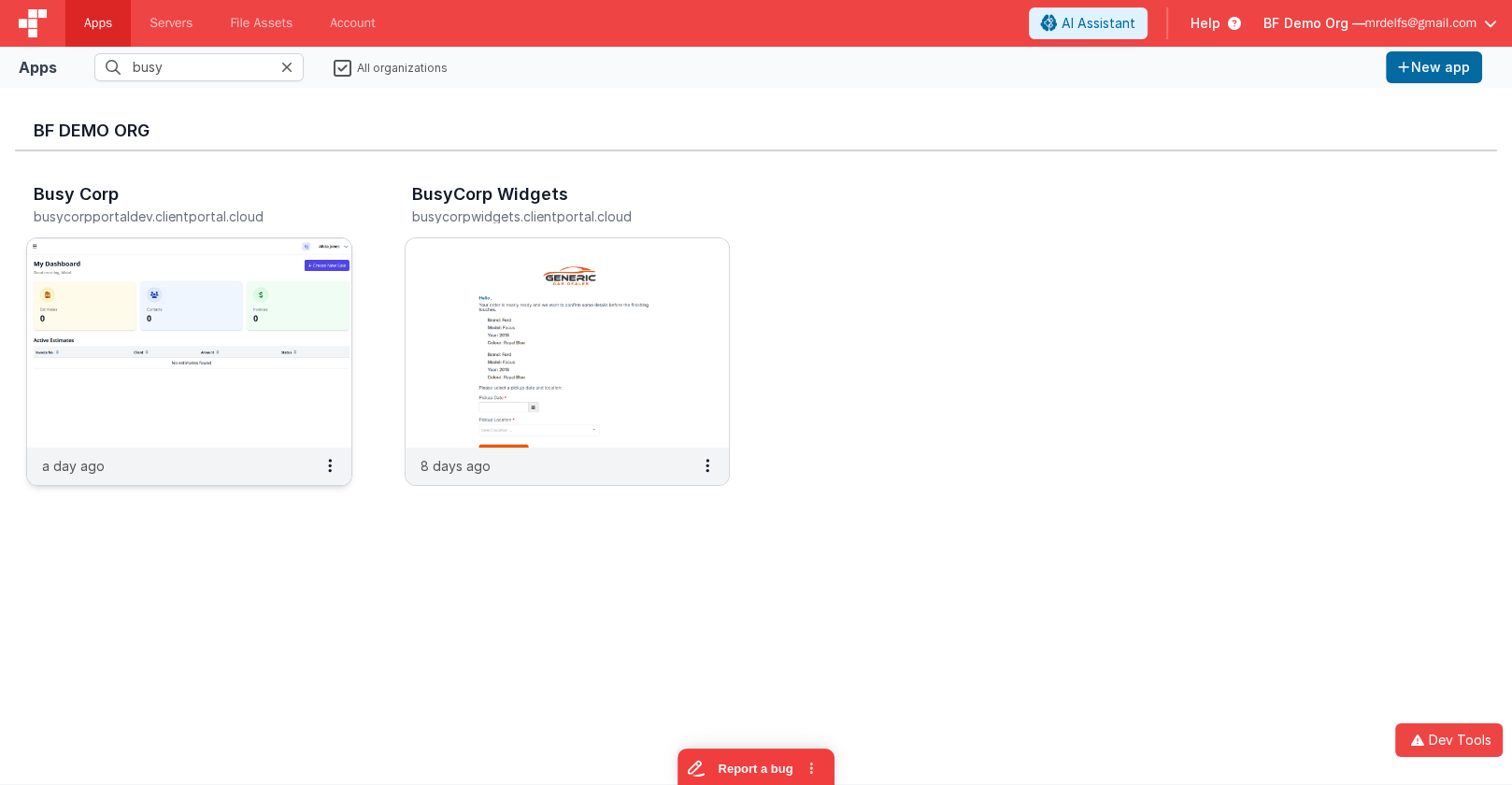 click at bounding box center (189, 343) 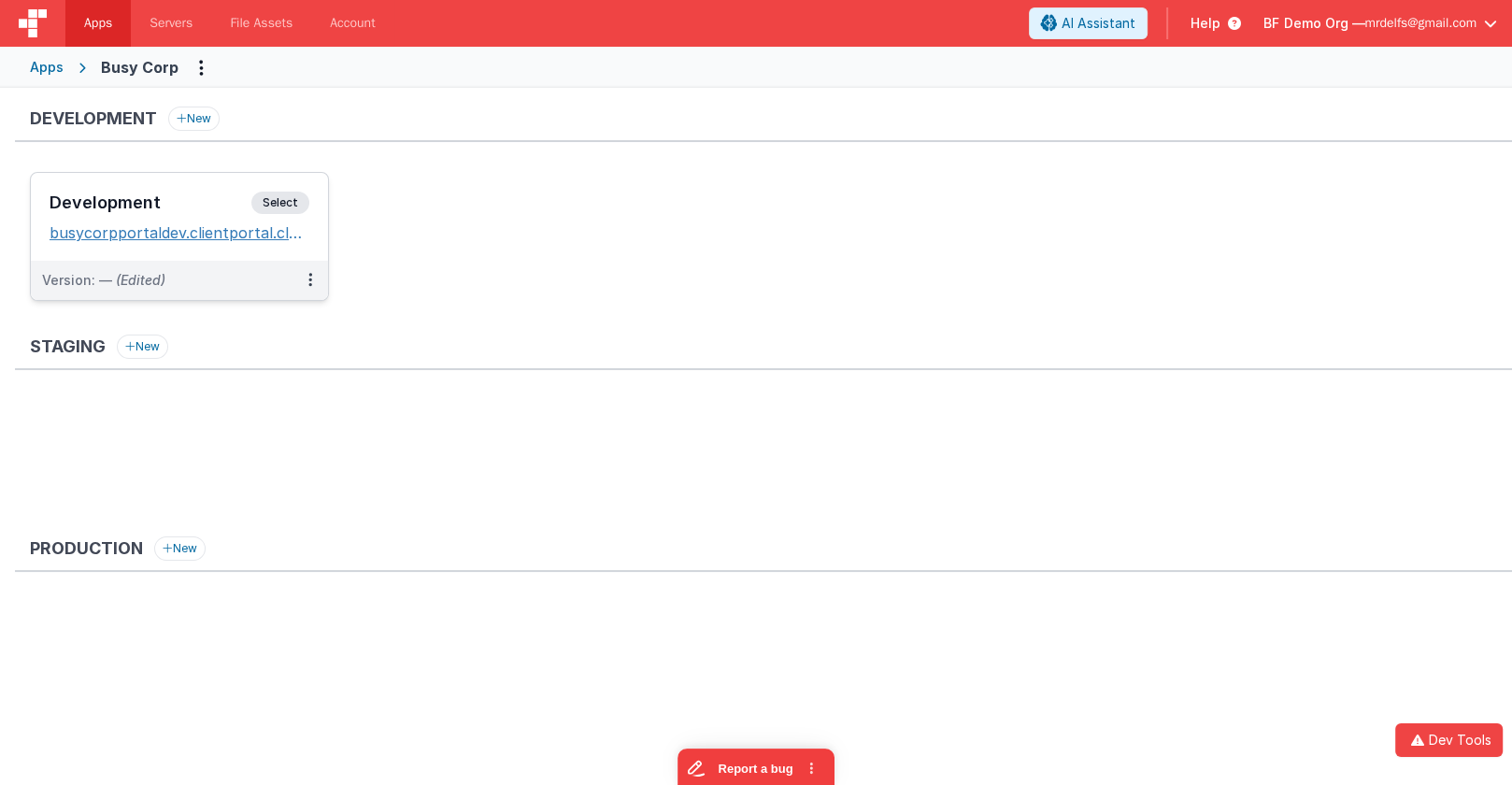 click on "busycorpportaldev.clientportal.cloud" at bounding box center [179, 233] 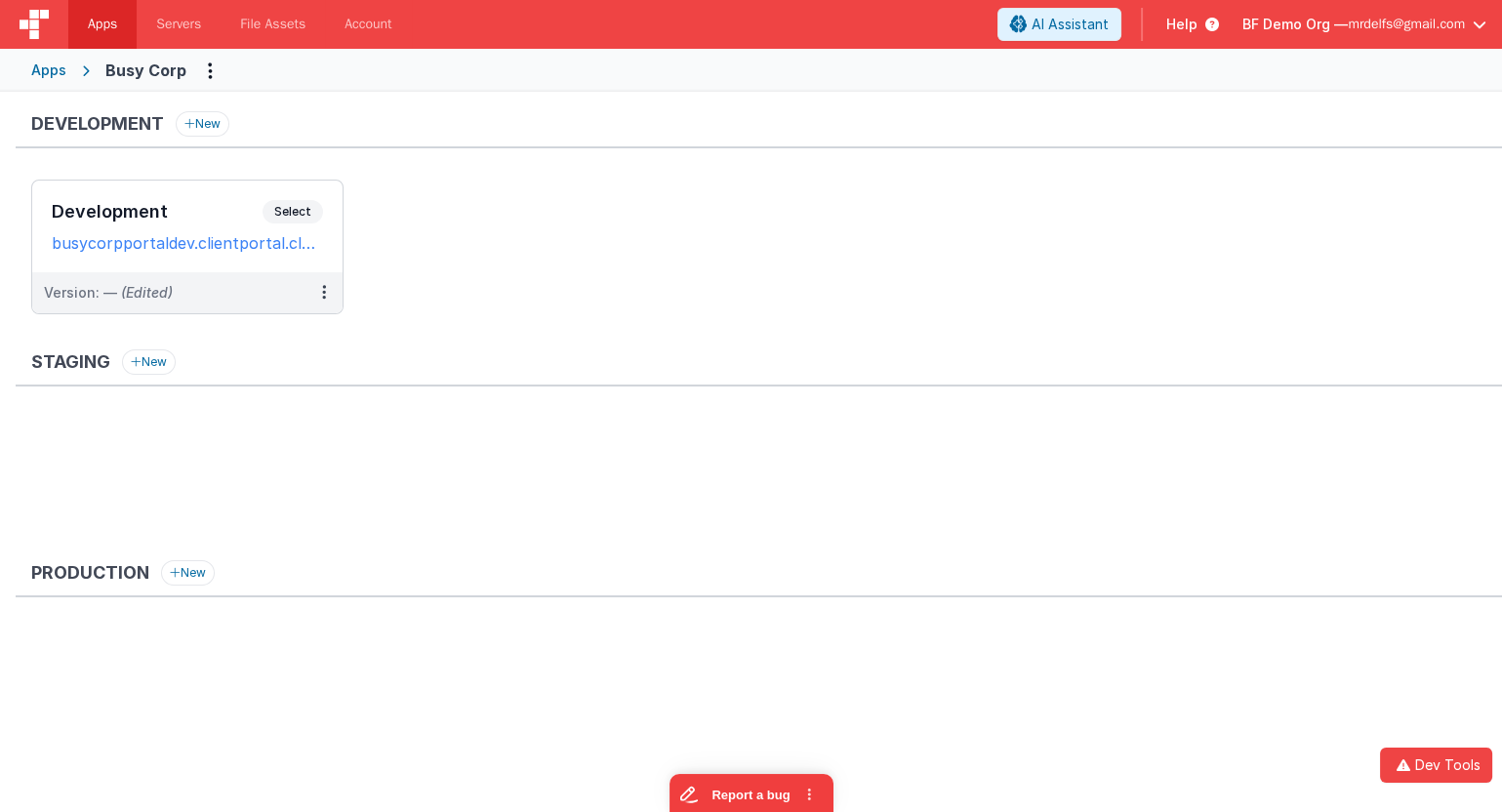 click on "Apps" at bounding box center (49, 70) 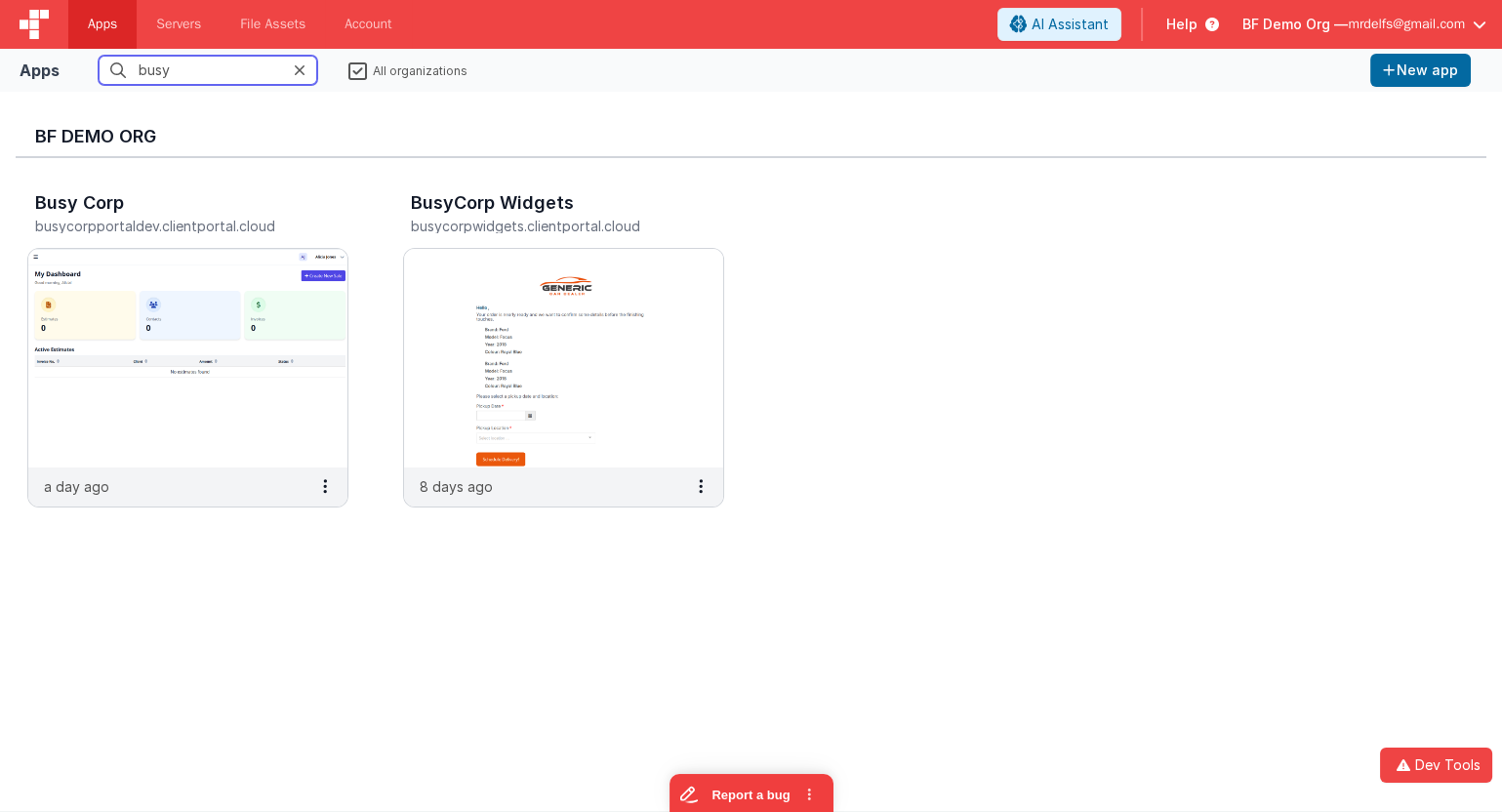 drag, startPoint x: 201, startPoint y: 77, endPoint x: 32, endPoint y: 35, distance: 174.14075 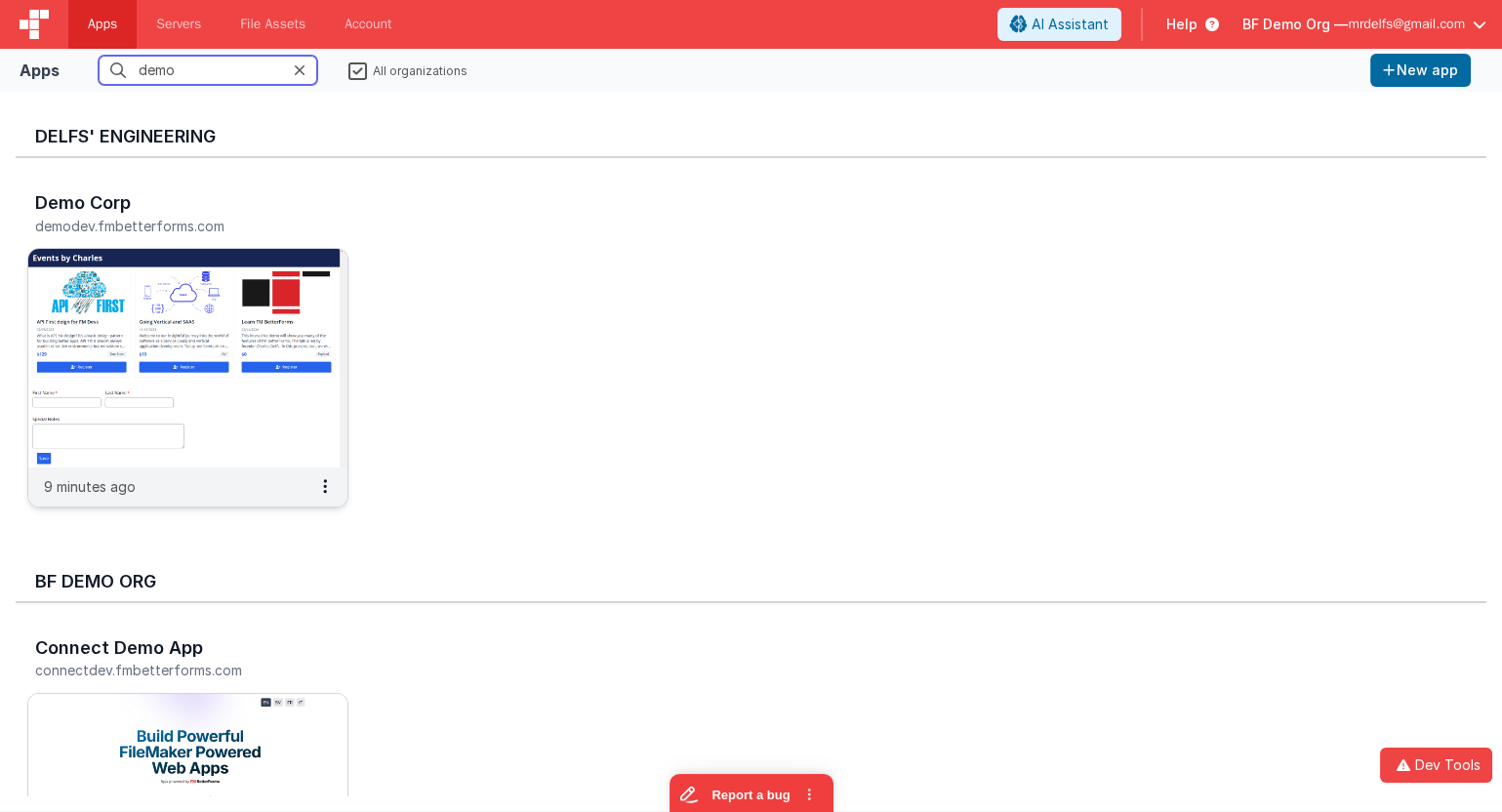 type on "demo" 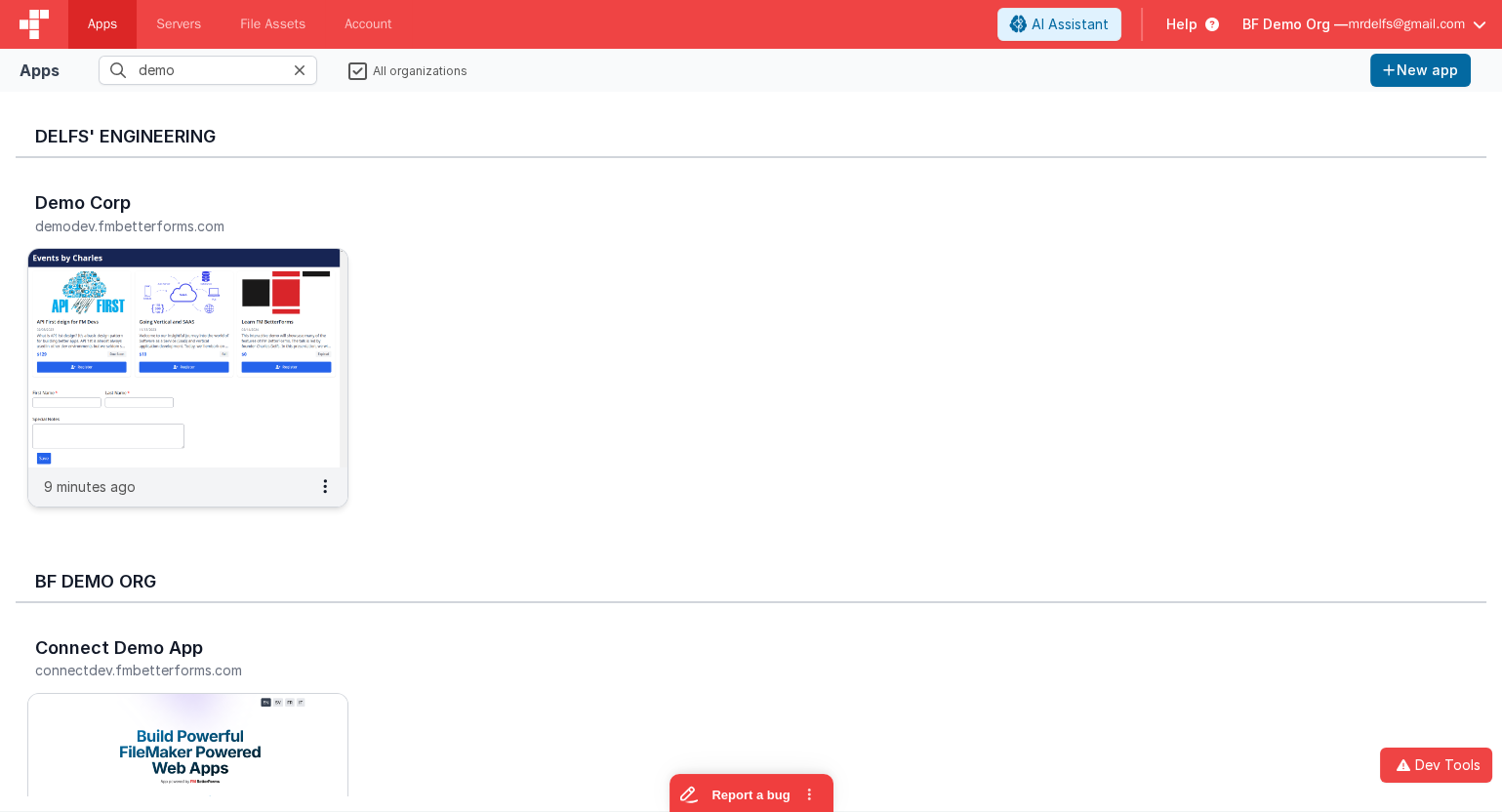 click at bounding box center (187, 358) 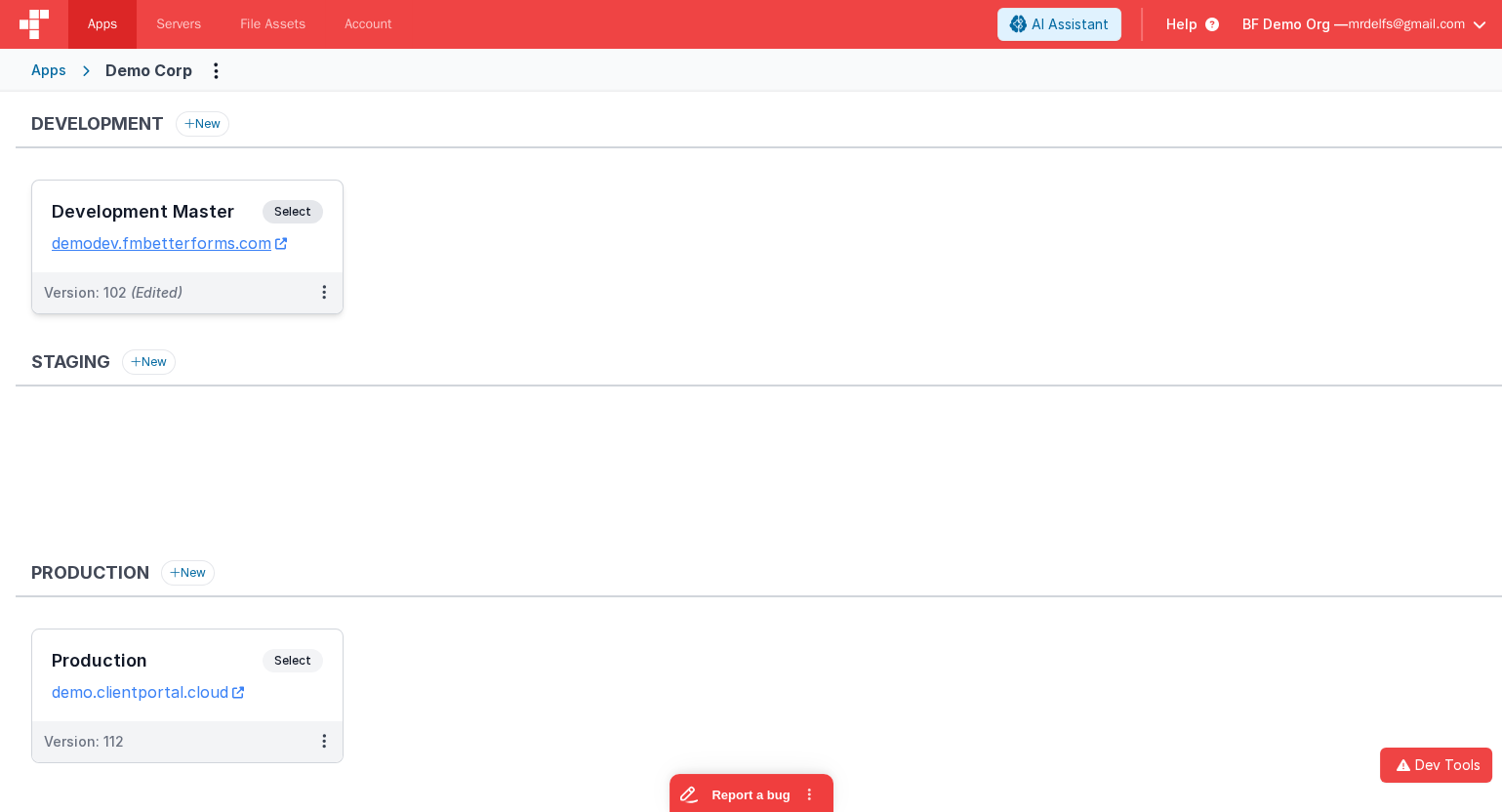 click on "Select" at bounding box center (293, 212) 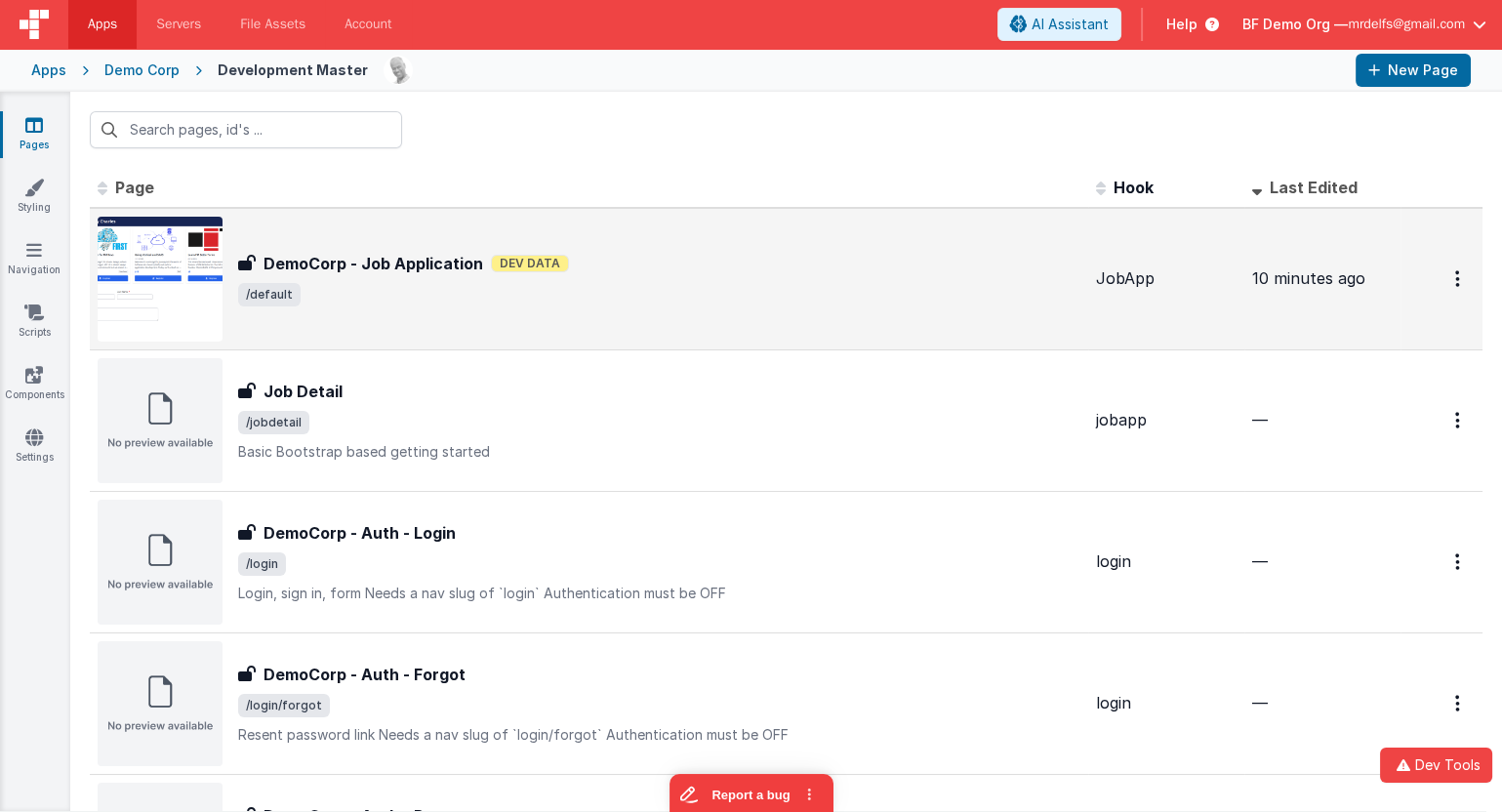 click on "DemoCorp - Job Application
Dev Data" at bounding box center (659, 264) 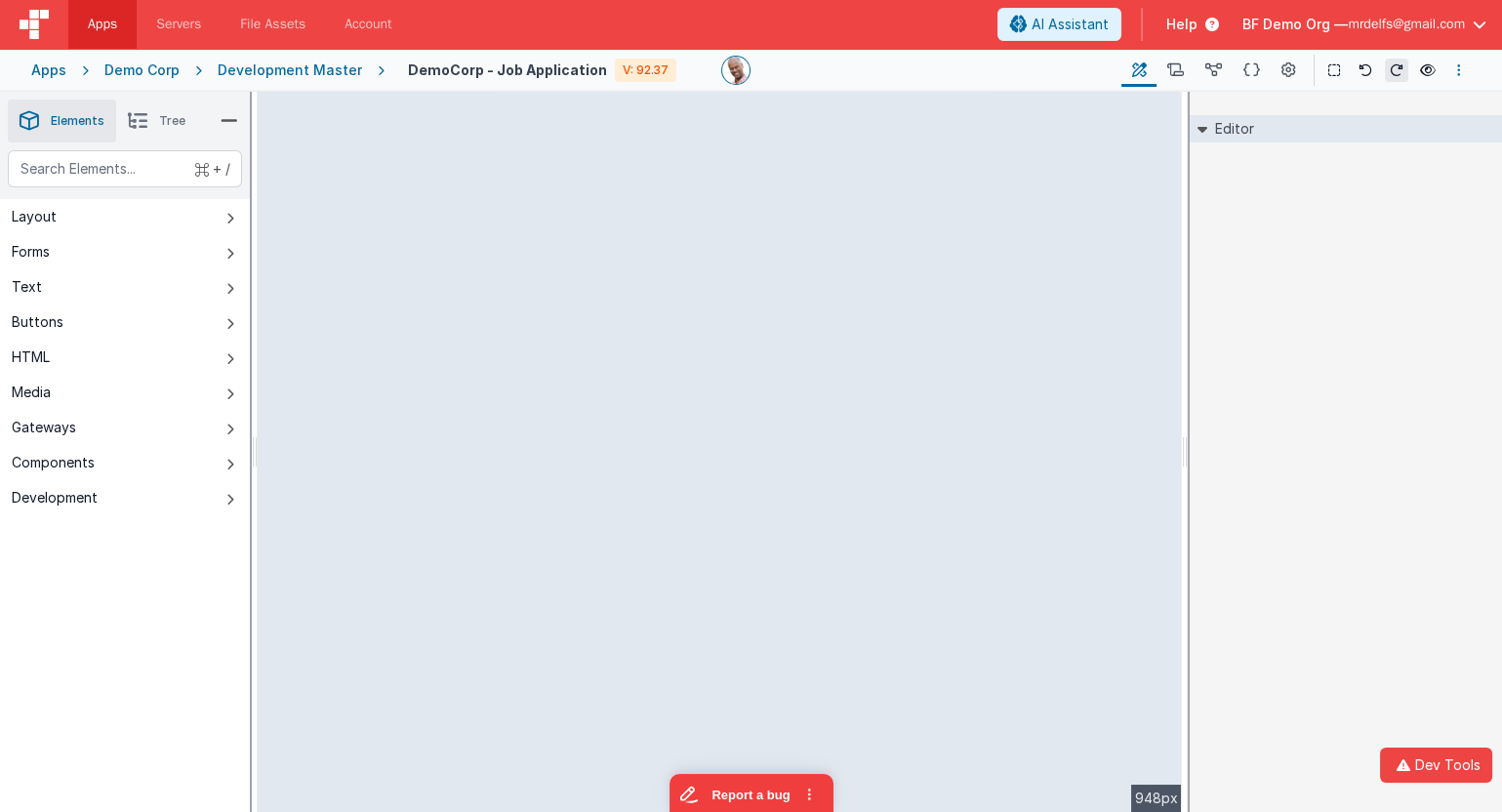 click at bounding box center (1459, 70) 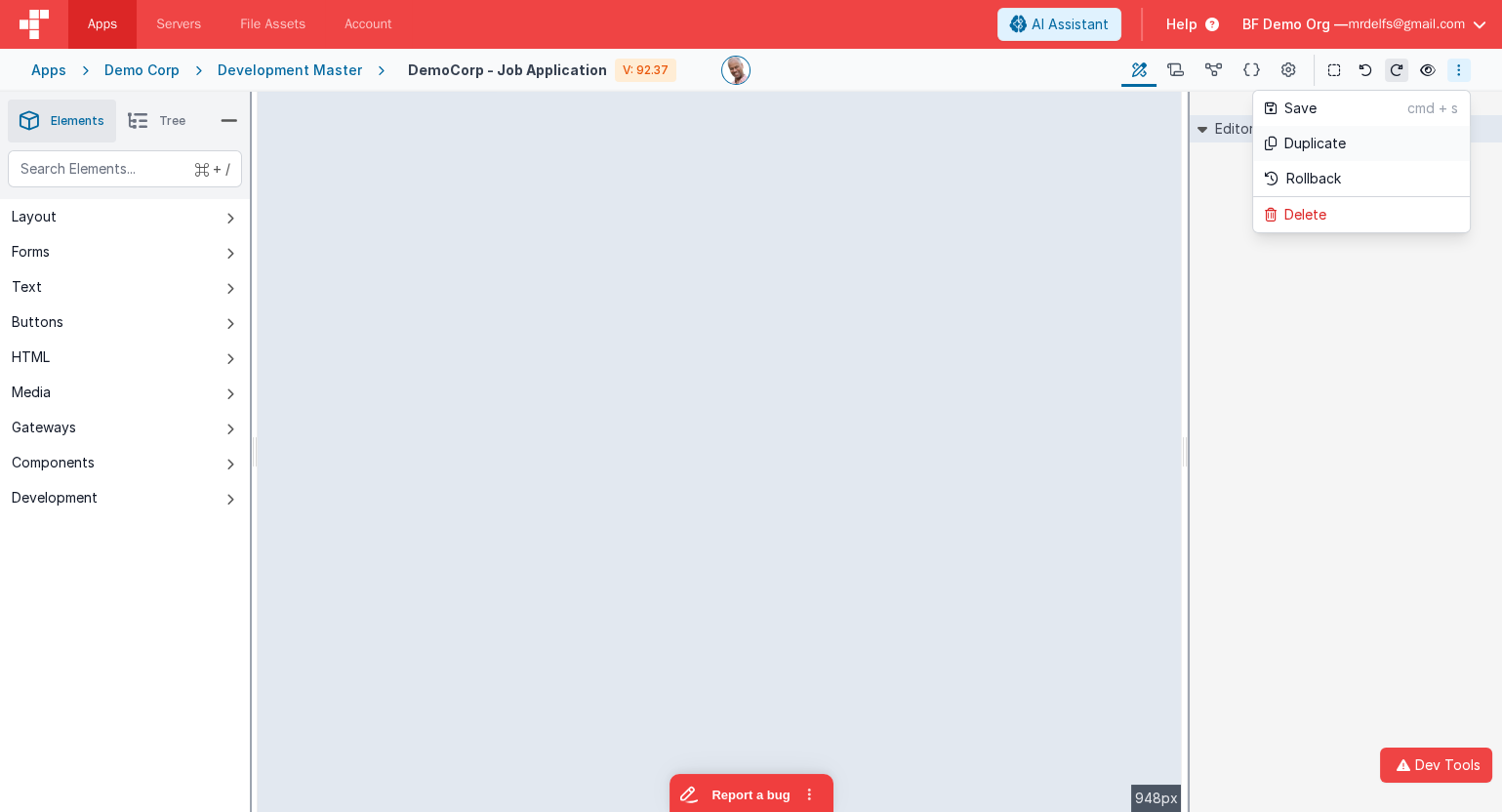 click on "Duplicate" at bounding box center (1361, 143) 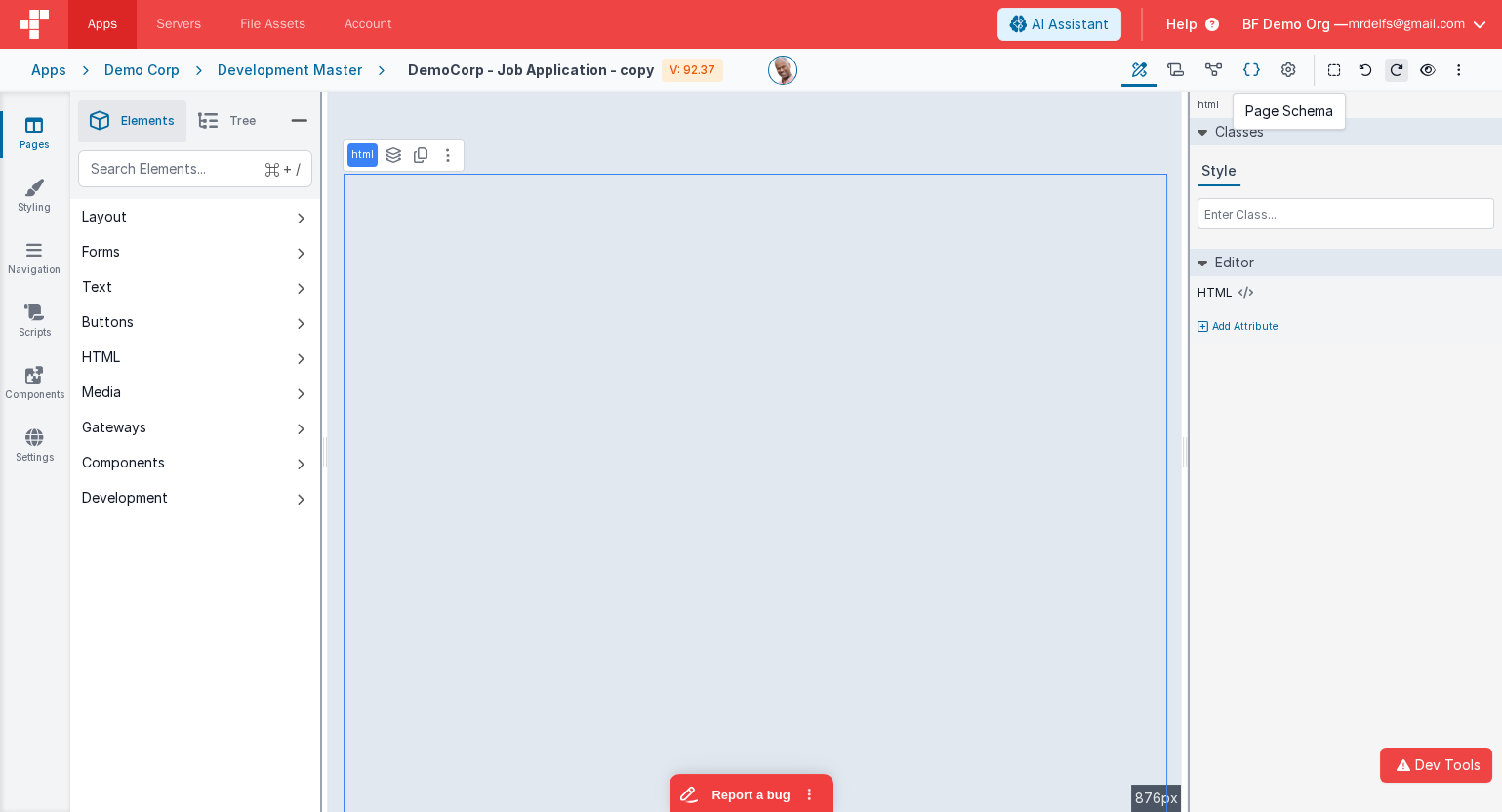 click at bounding box center [1251, 70] 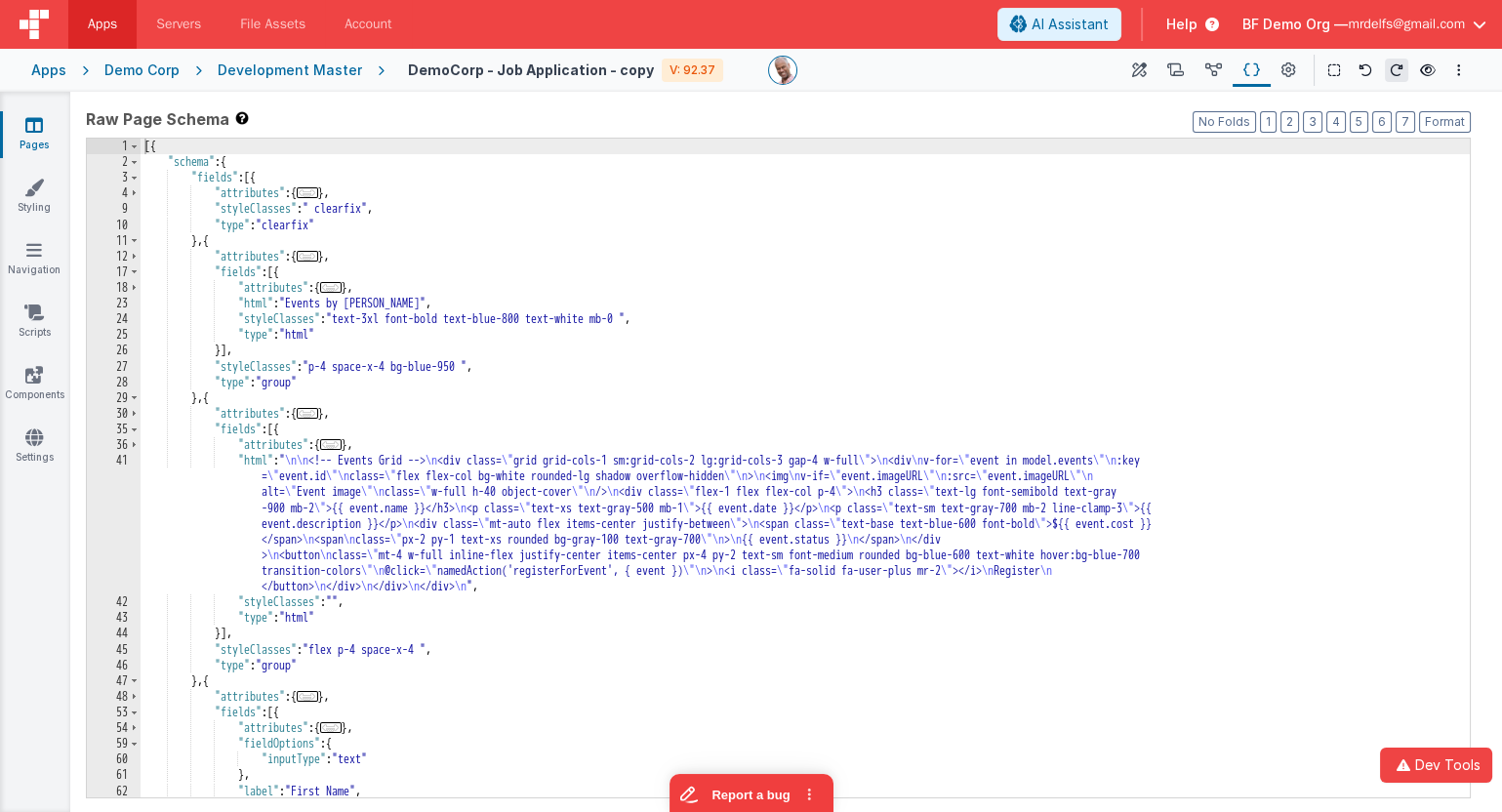 drag, startPoint x: 1210, startPoint y: 69, endPoint x: 1161, endPoint y: 124, distance: 73.661387 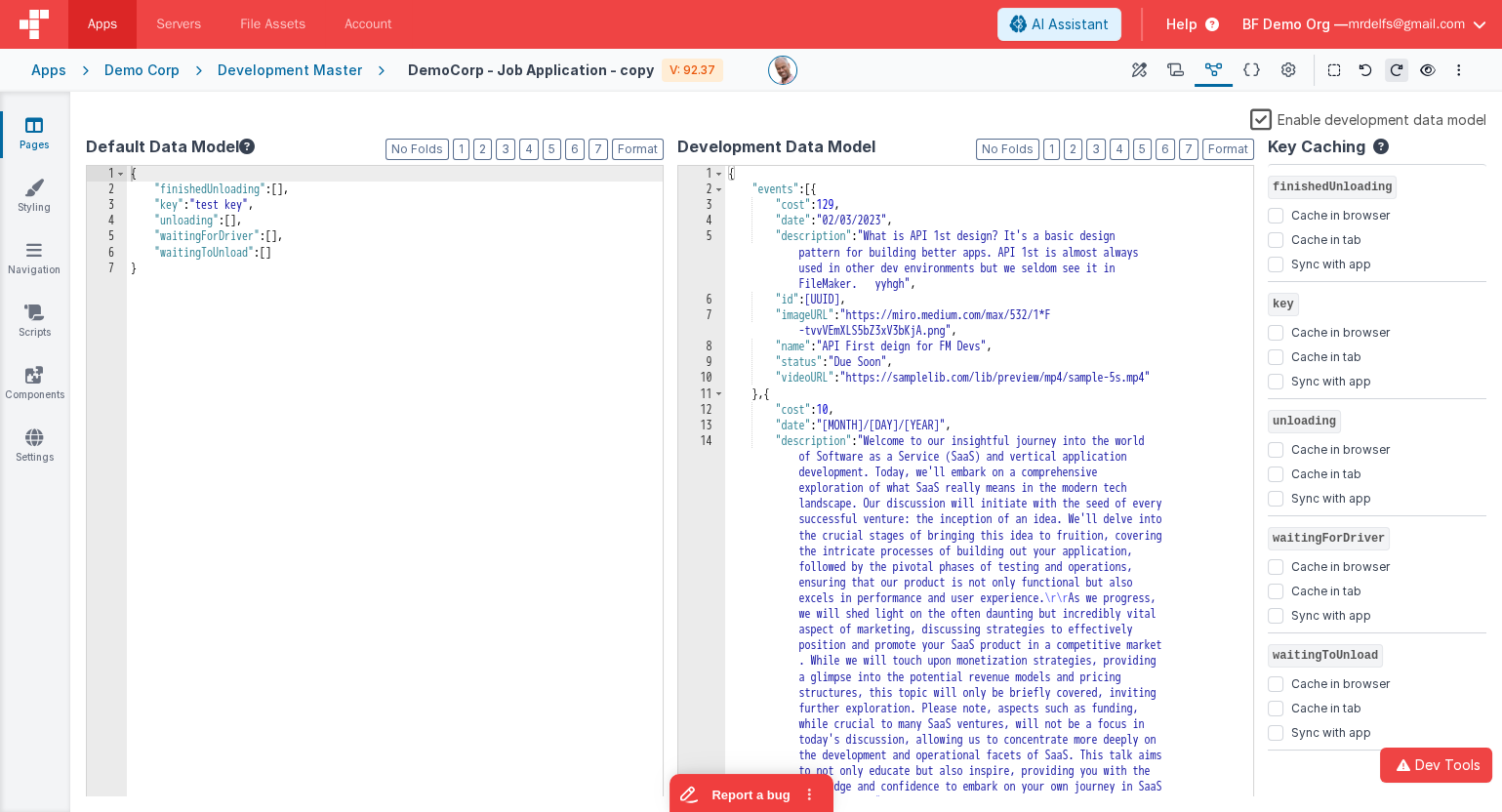 click on "{      "events" :  [{           "cost" :  129 ,           "date" :  "02/03/2023" ,           "description" :  "What is API 1st design? It's a basic design               pattern for building better apps. API 1st is almost always               used in other dev environments but we seldom see it in               FileMaker.   yyhgh" ,           "id" :  "18CD83F4-A37C-4019-A324-01C5B9EE513B" ,           "imageURL" :  "https://miro.medium.com/max/532/1*F              -tvvVEmXLS5bZ3xV3bKjA.png" ,           "name" :  "API First deign for FM Devs" ,           "status" :  "Due Soon" ,           "videoURL" :  "https://samplelib.com/lib/preview/mp4/sample-5s.mp4"      } ,  {           "cost" :  10 ,           "date" :  "11/13/2023" ,           "description" :  "Welcome to our insightful journey into the world               of Software as a Service (SaaS) and vertical application               development. Today, we'll embark on a comprehensive  \r\r" at bounding box center (990, 702) 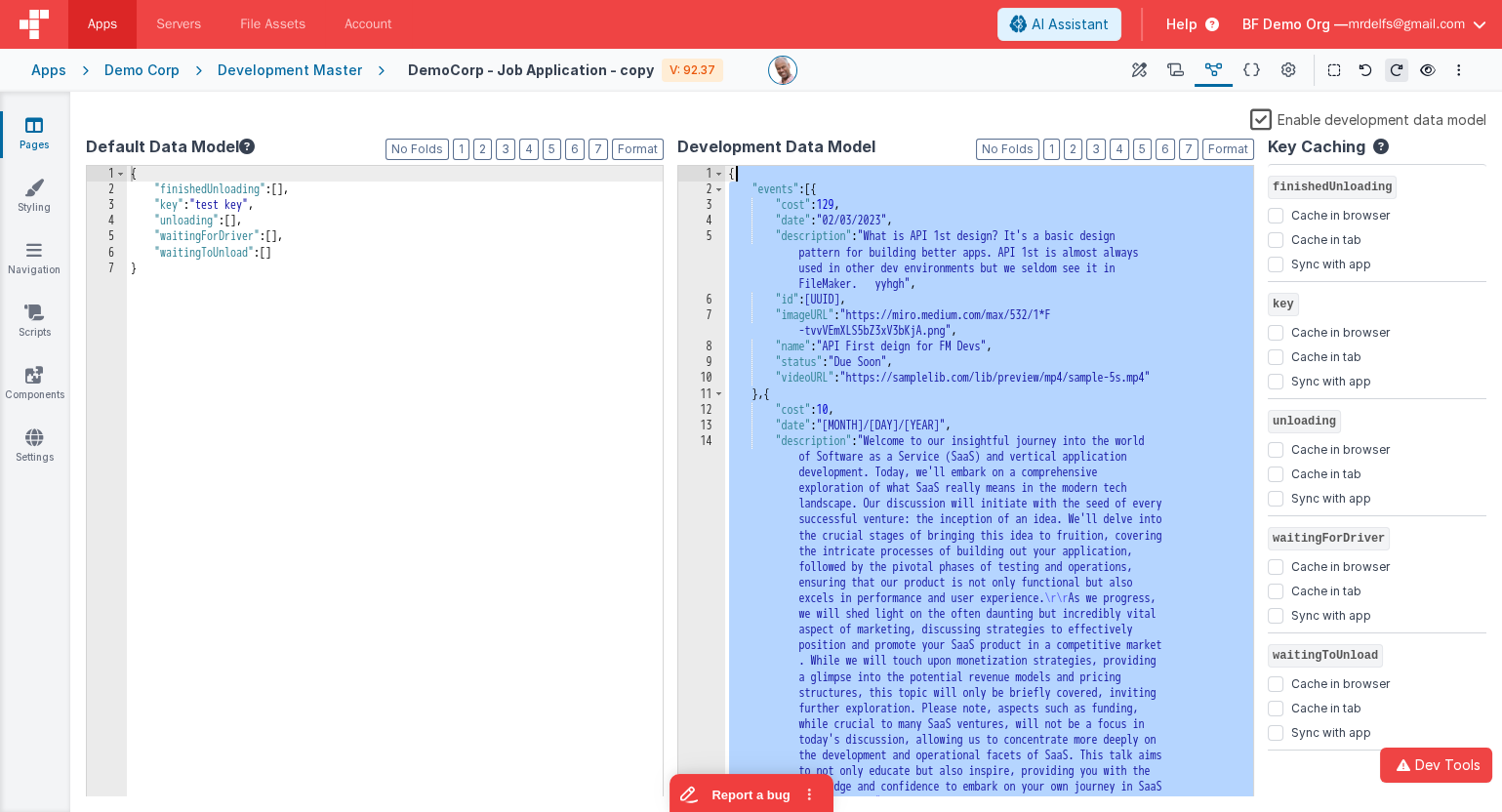 click on "{      "events" :  [{           "cost" :  129 ,           "date" :  "02/03/2023" ,           "description" :  "What is API 1st design? It's a basic design               pattern for building better apps. API 1st is almost always               used in other dev environments but we seldom see it in               FileMaker.   yyhgh" ,           "id" :  "18CD83F4-A37C-4019-A324-01C5B9EE513B" ,           "imageURL" :  "https://miro.medium.com/max/532/1*F              -tvvVEmXLS5bZ3xV3bKjA.png" ,           "name" :  "API First deign for FM Devs" ,           "status" :  "Due Soon" ,           "videoURL" :  "https://samplelib.com/lib/preview/mp4/sample-5s.mp4"      } ,  {           "cost" :  10 ,           "date" :  "11/13/2023" ,           "description" :  "Welcome to our insightful journey into the world               of Software as a Service (SaaS) and vertical application               development. Today, we'll embark on a comprehensive  \r\r" at bounding box center (990, 702) 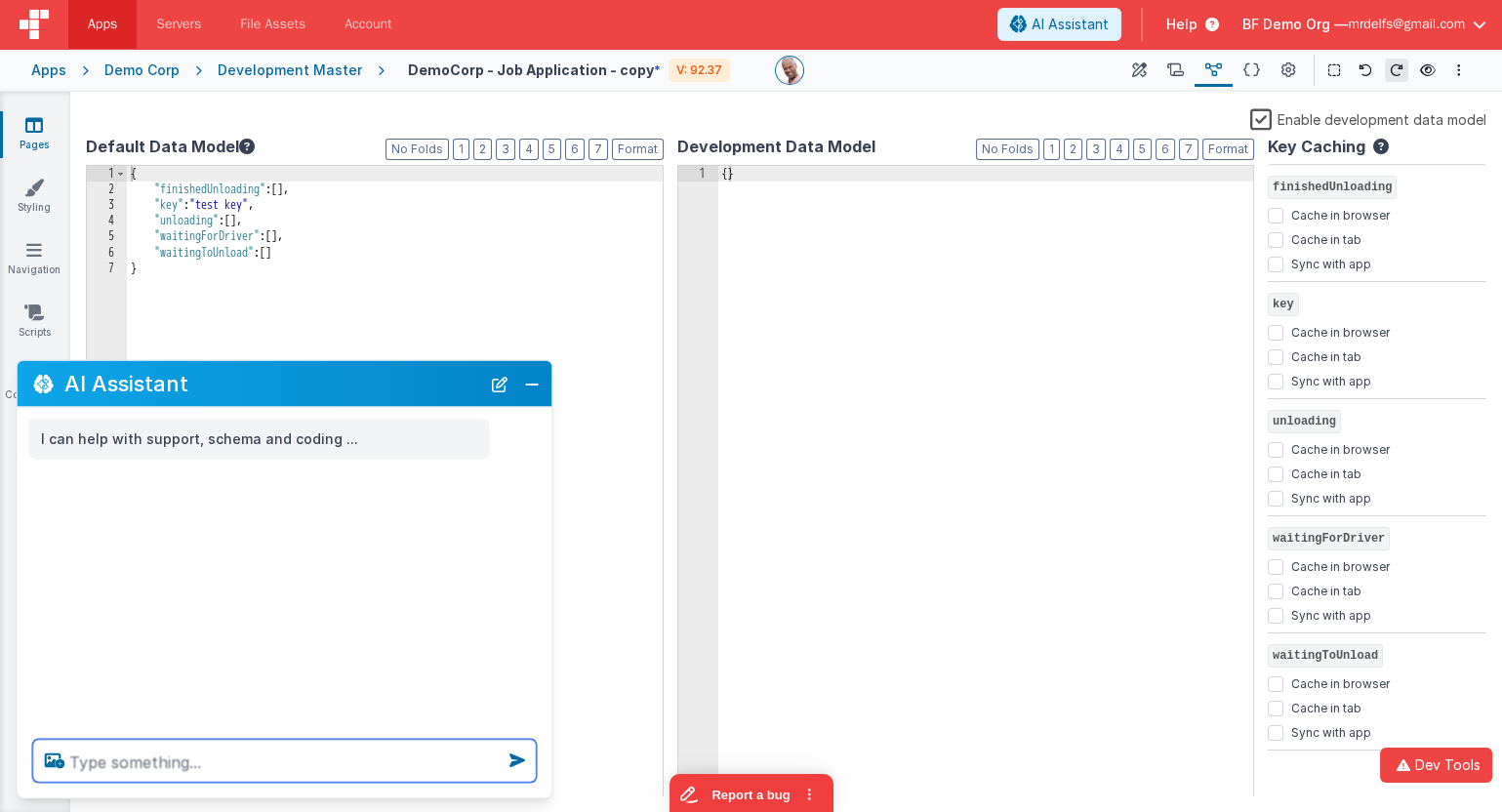 paste on "c" 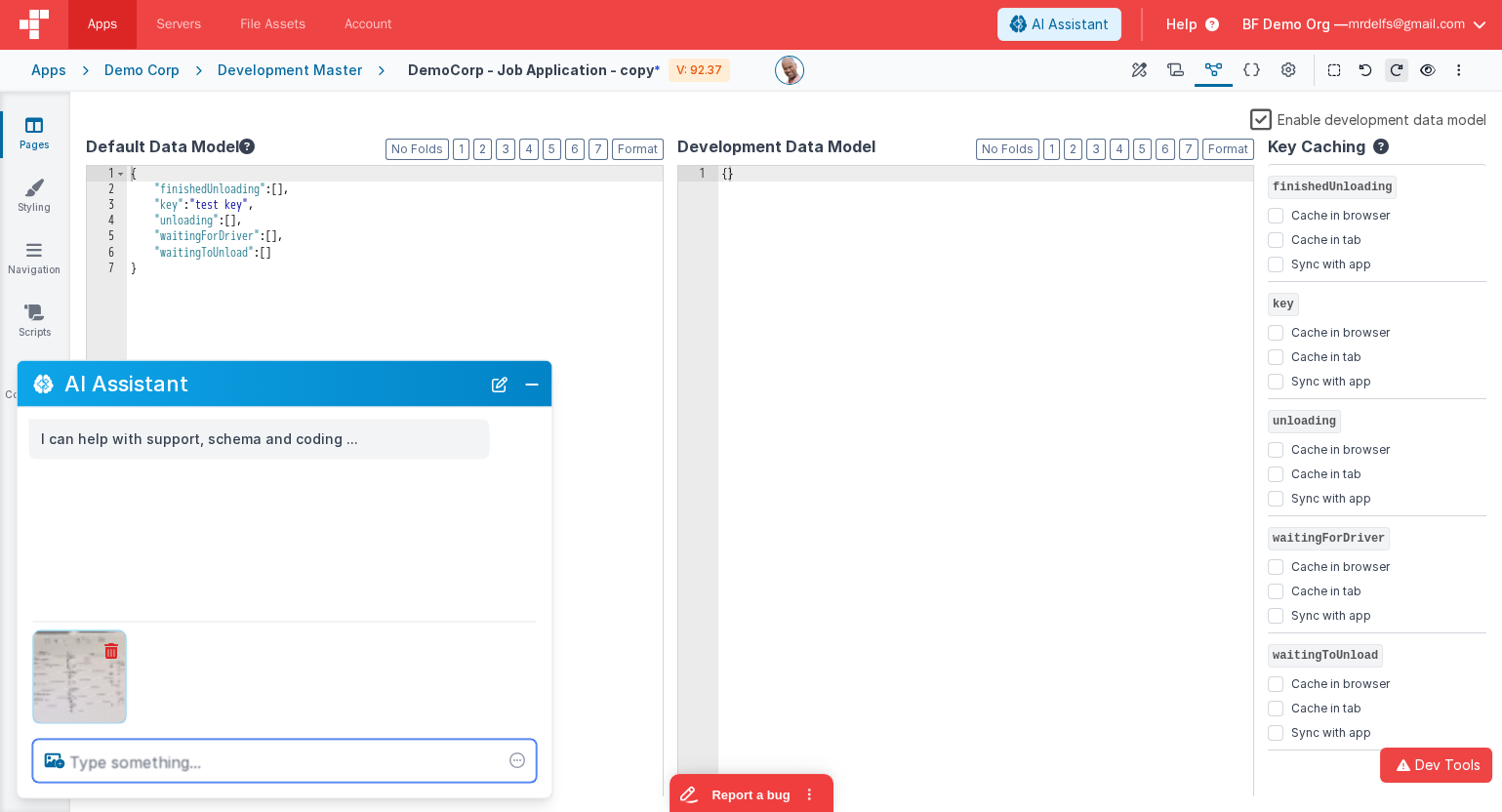 click at bounding box center [285, 761] 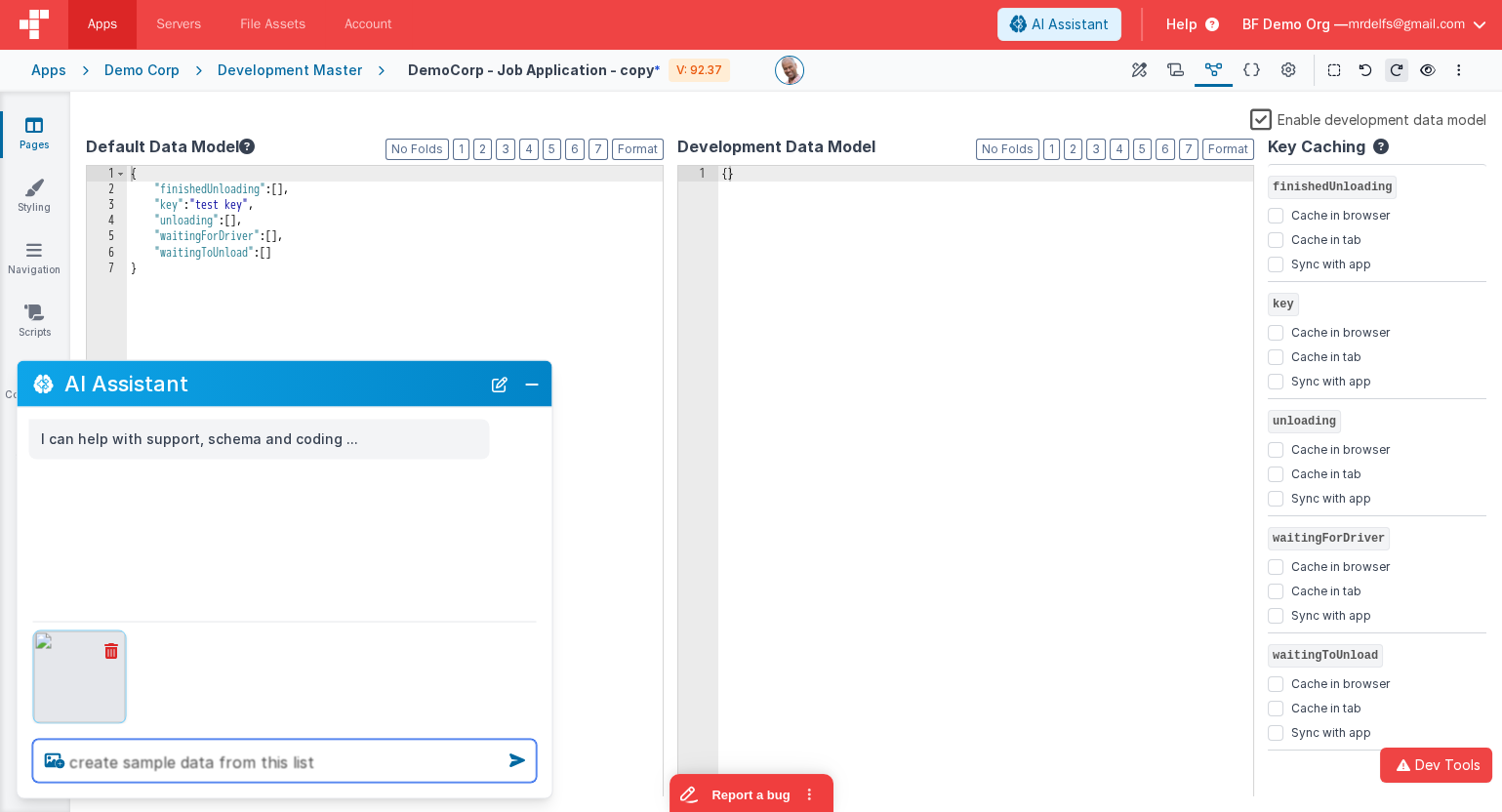 type on "create sample data from this list" 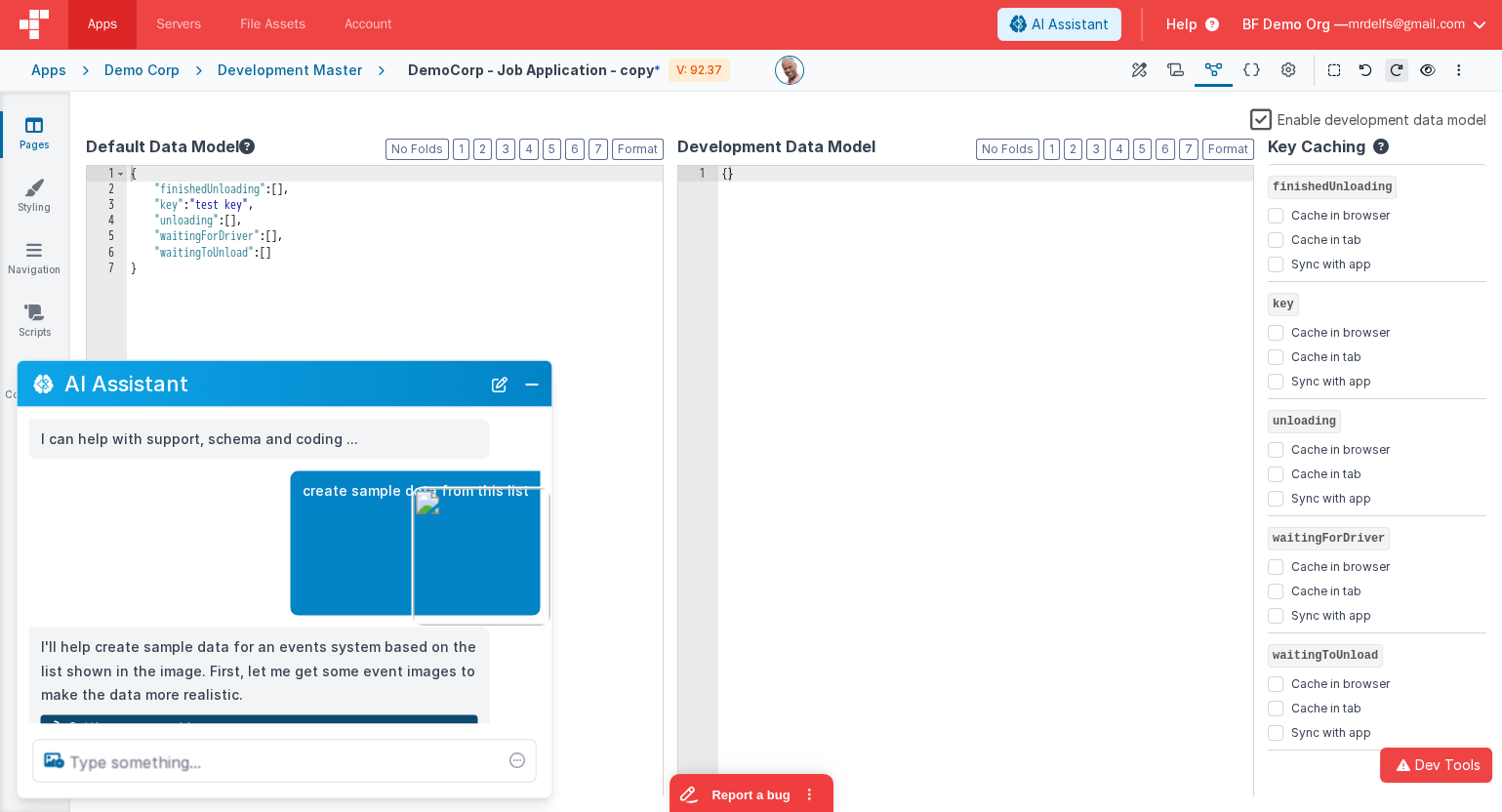 scroll, scrollTop: 26, scrollLeft: 0, axis: vertical 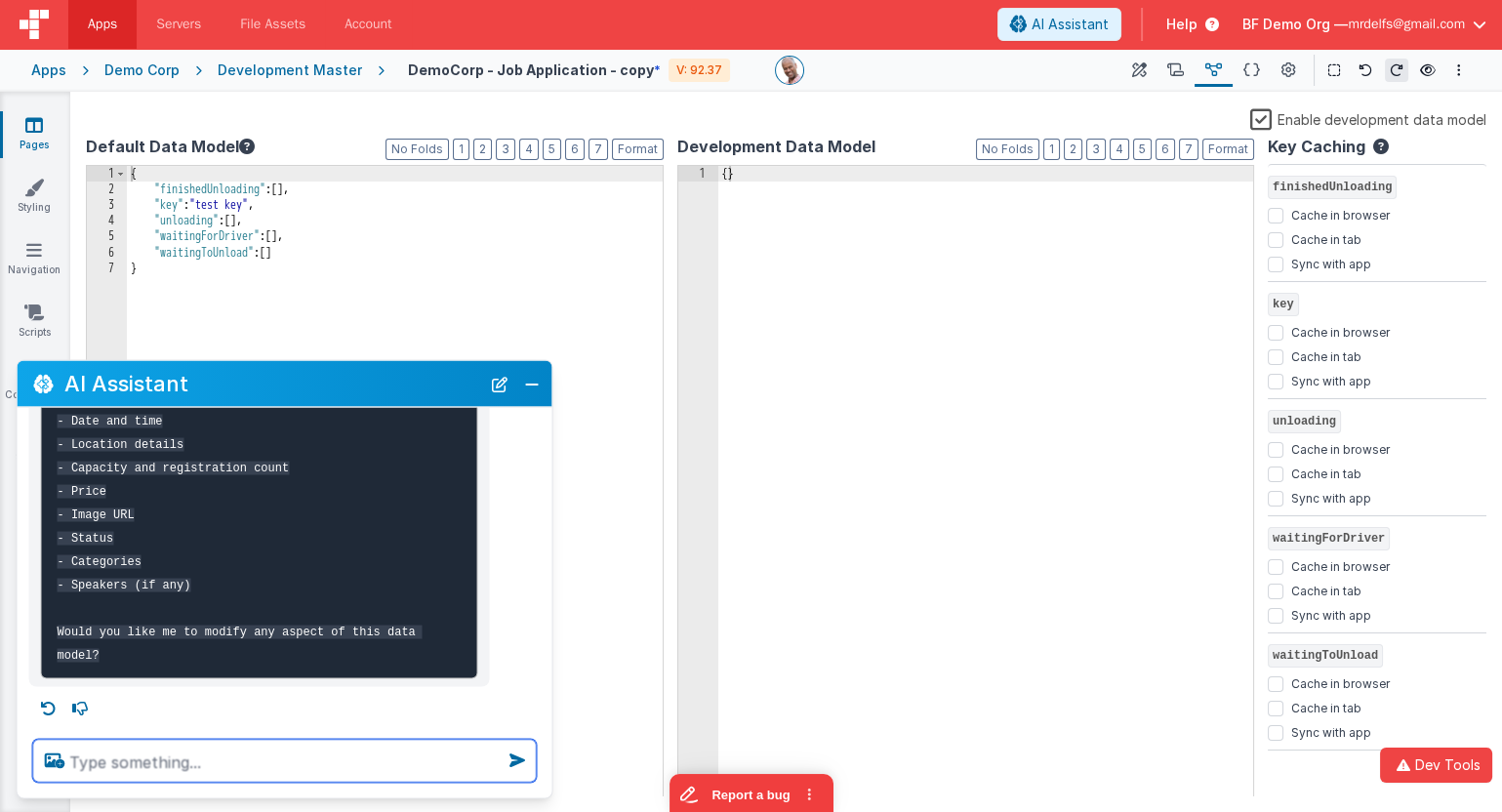 click at bounding box center (285, 761) 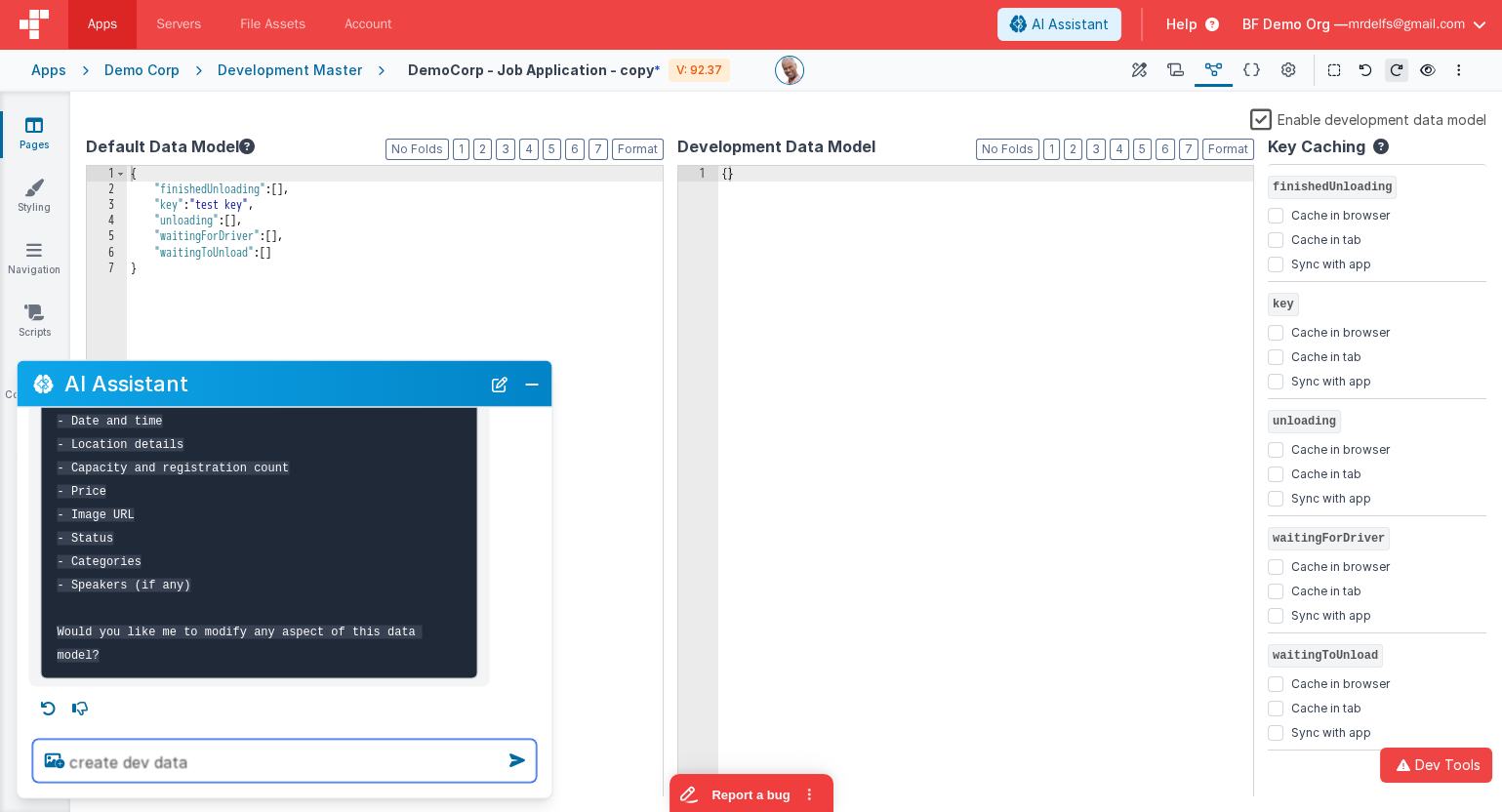 type on "create dev data" 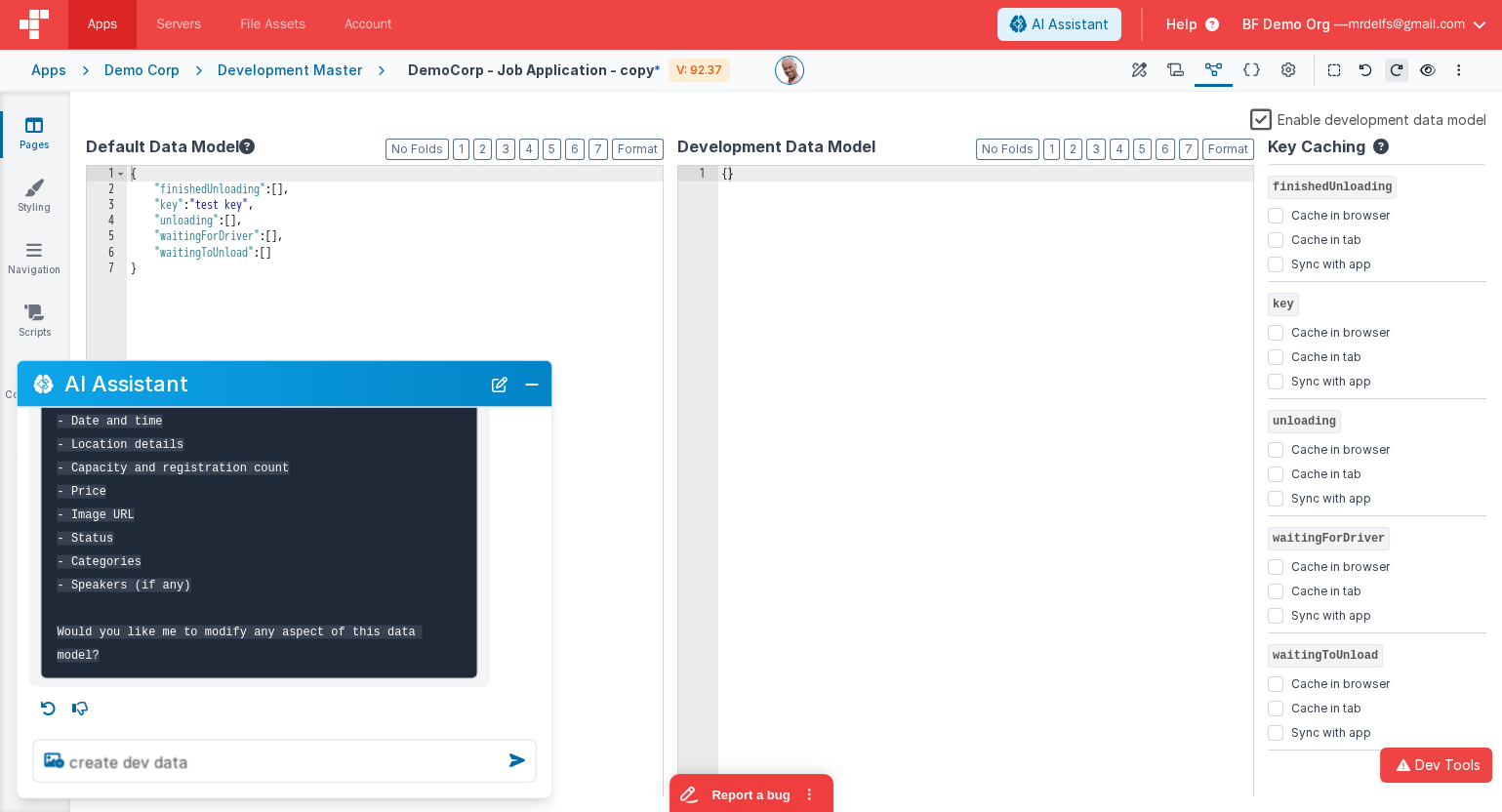 type 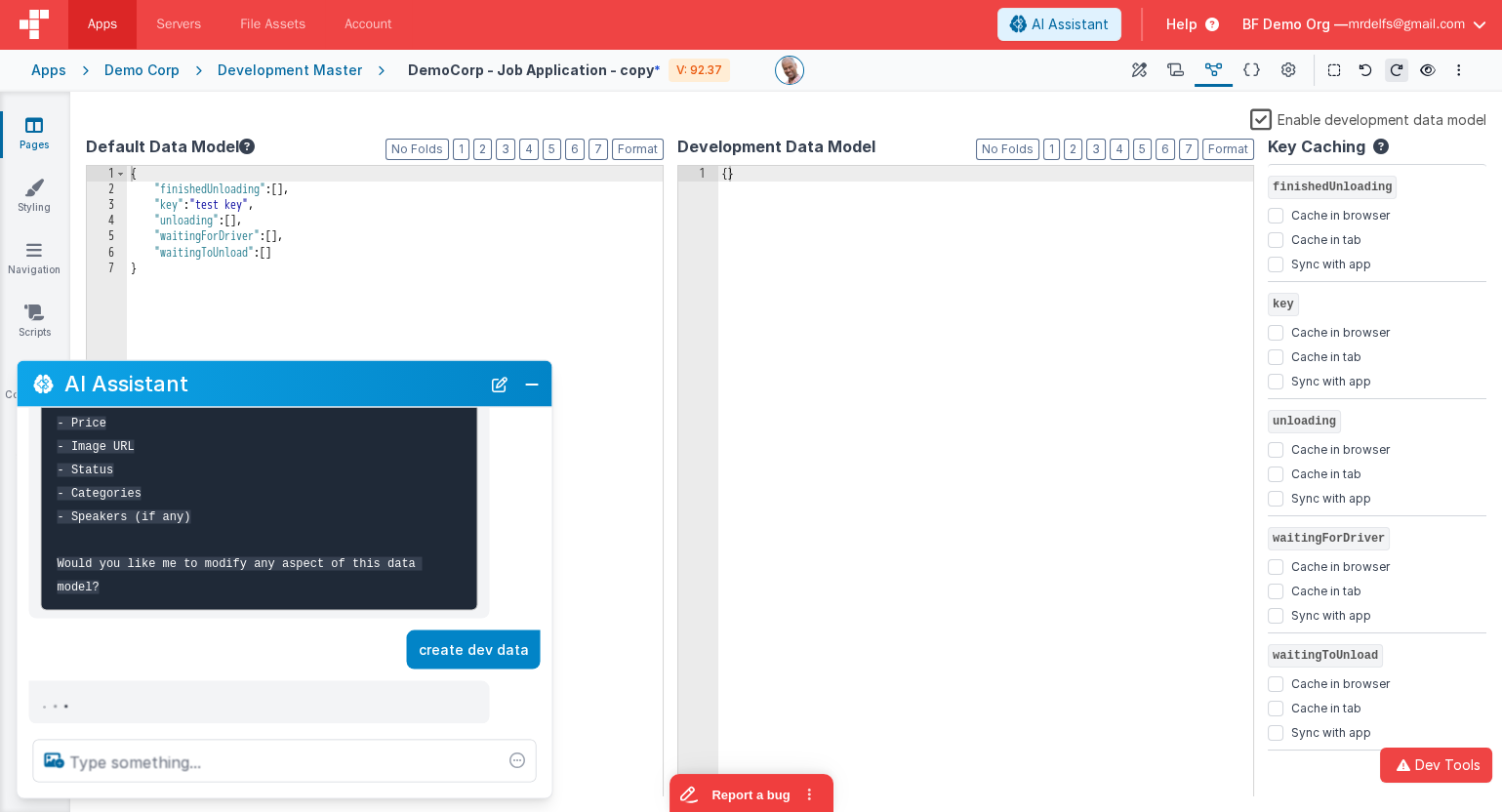 scroll, scrollTop: 1535, scrollLeft: 0, axis: vertical 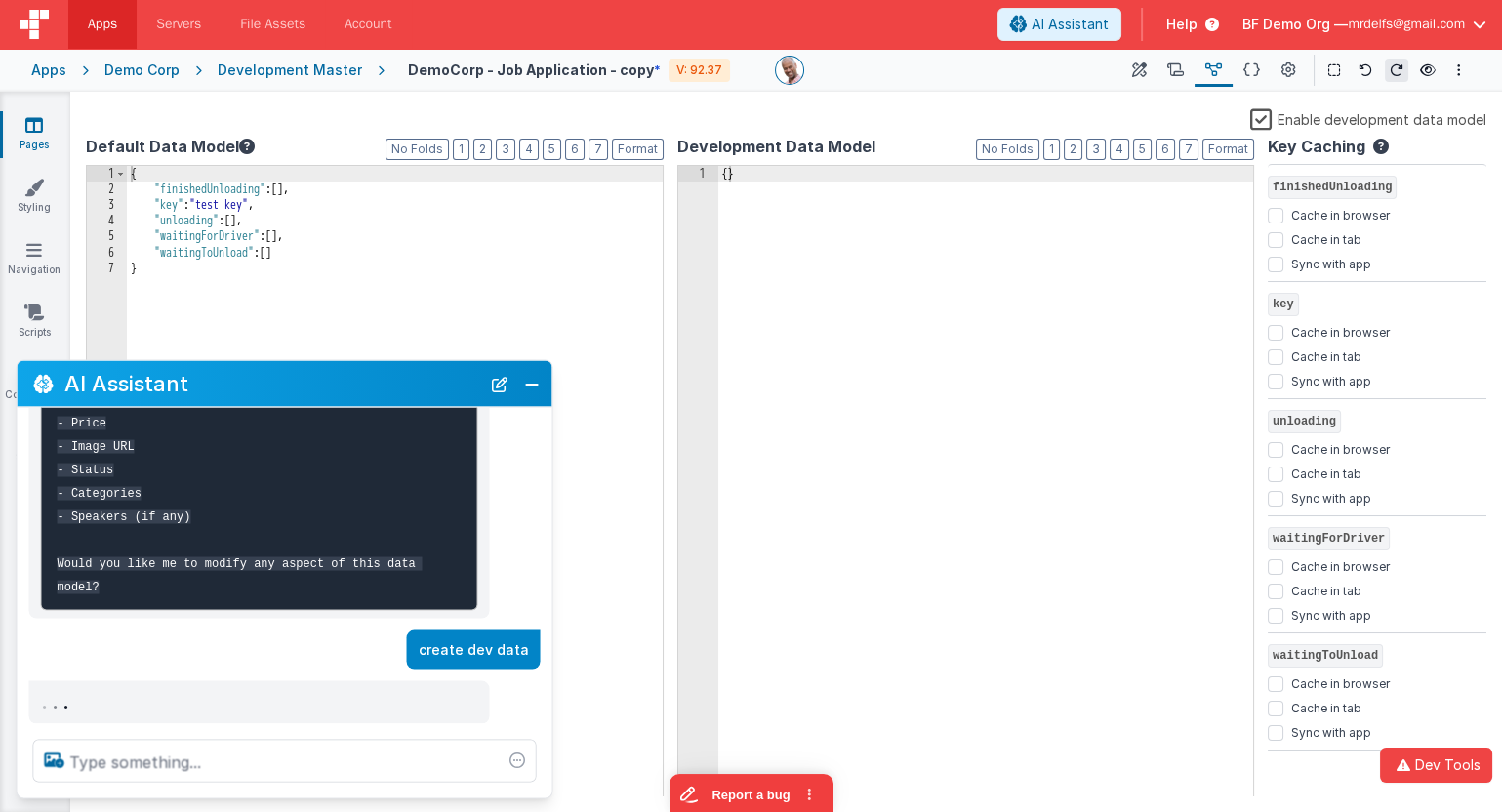 click on "{ }" at bounding box center [986, 498] 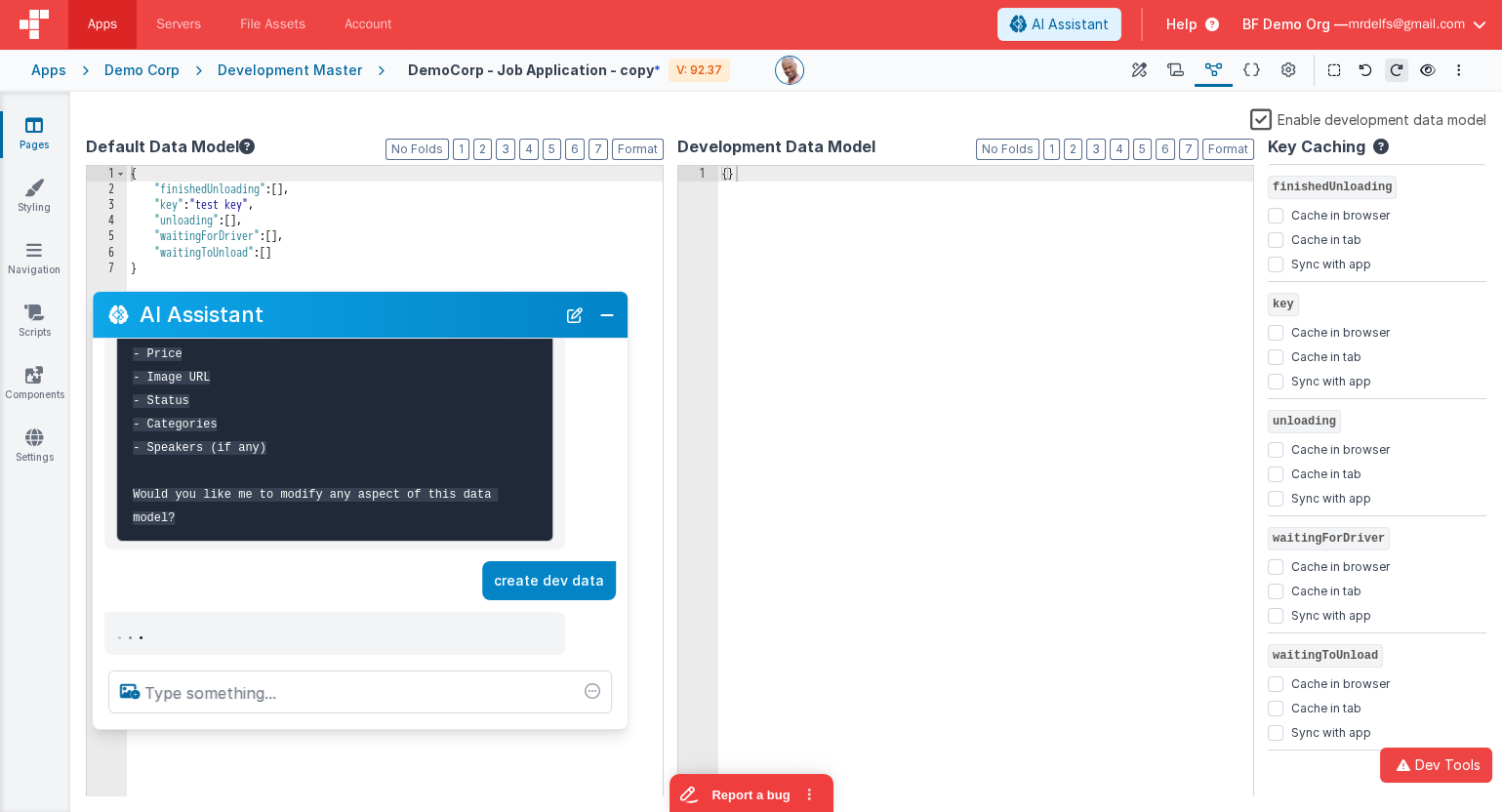 drag, startPoint x: 305, startPoint y: 390, endPoint x: 364, endPoint y: 432, distance: 72.422372 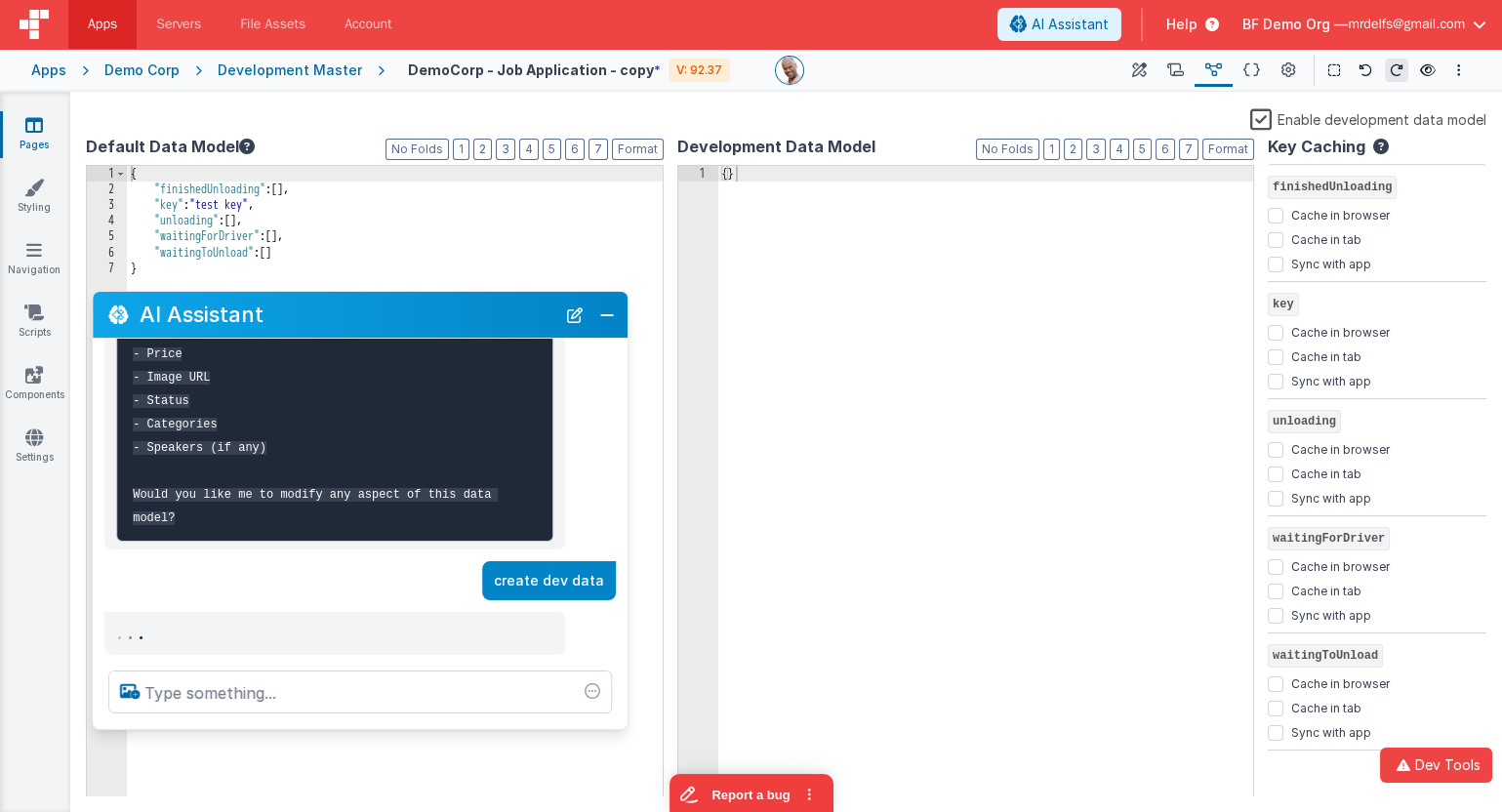 click on "AI Assistant" at bounding box center (347, 314) 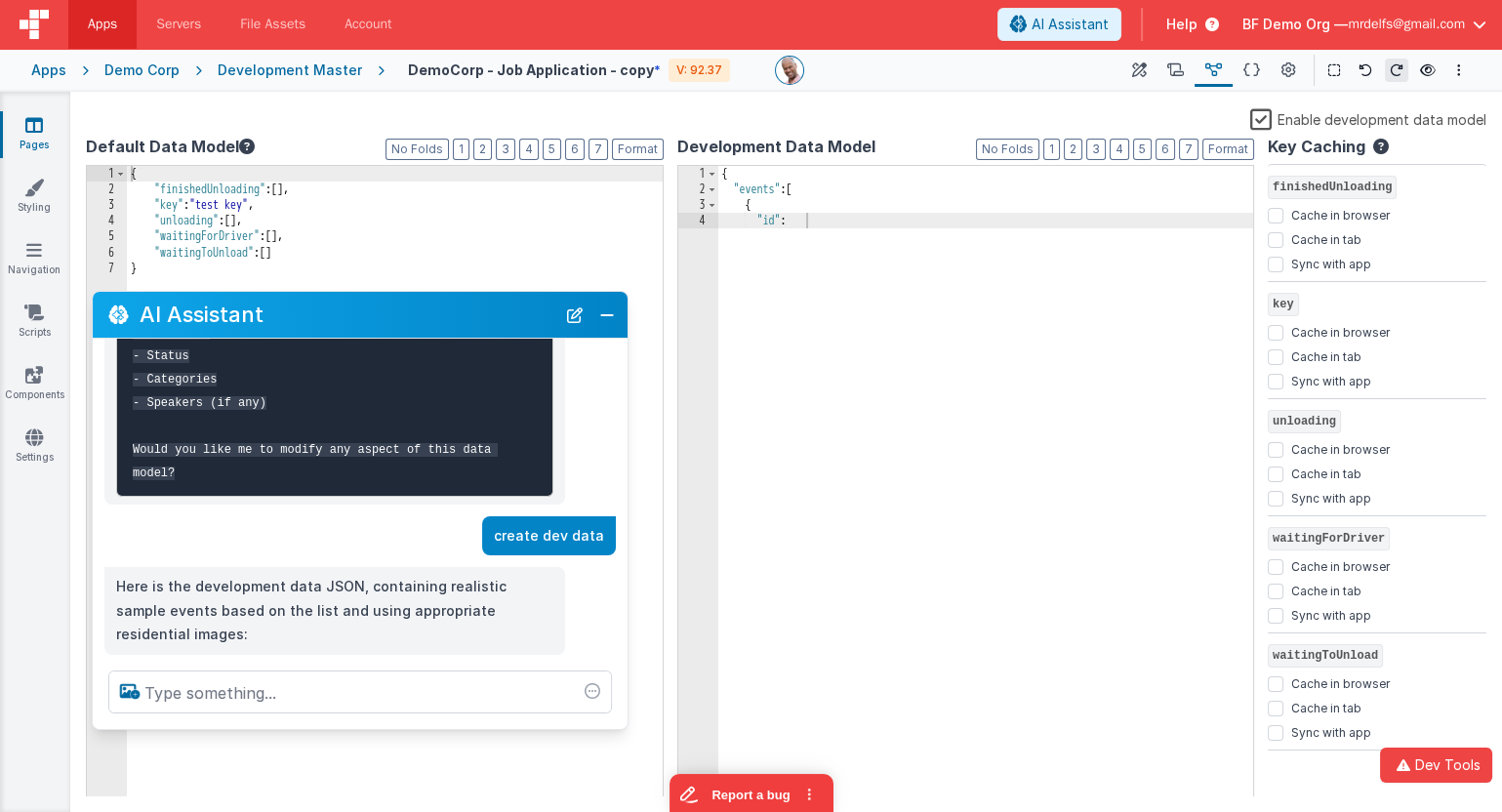 scroll, scrollTop: 1557, scrollLeft: 0, axis: vertical 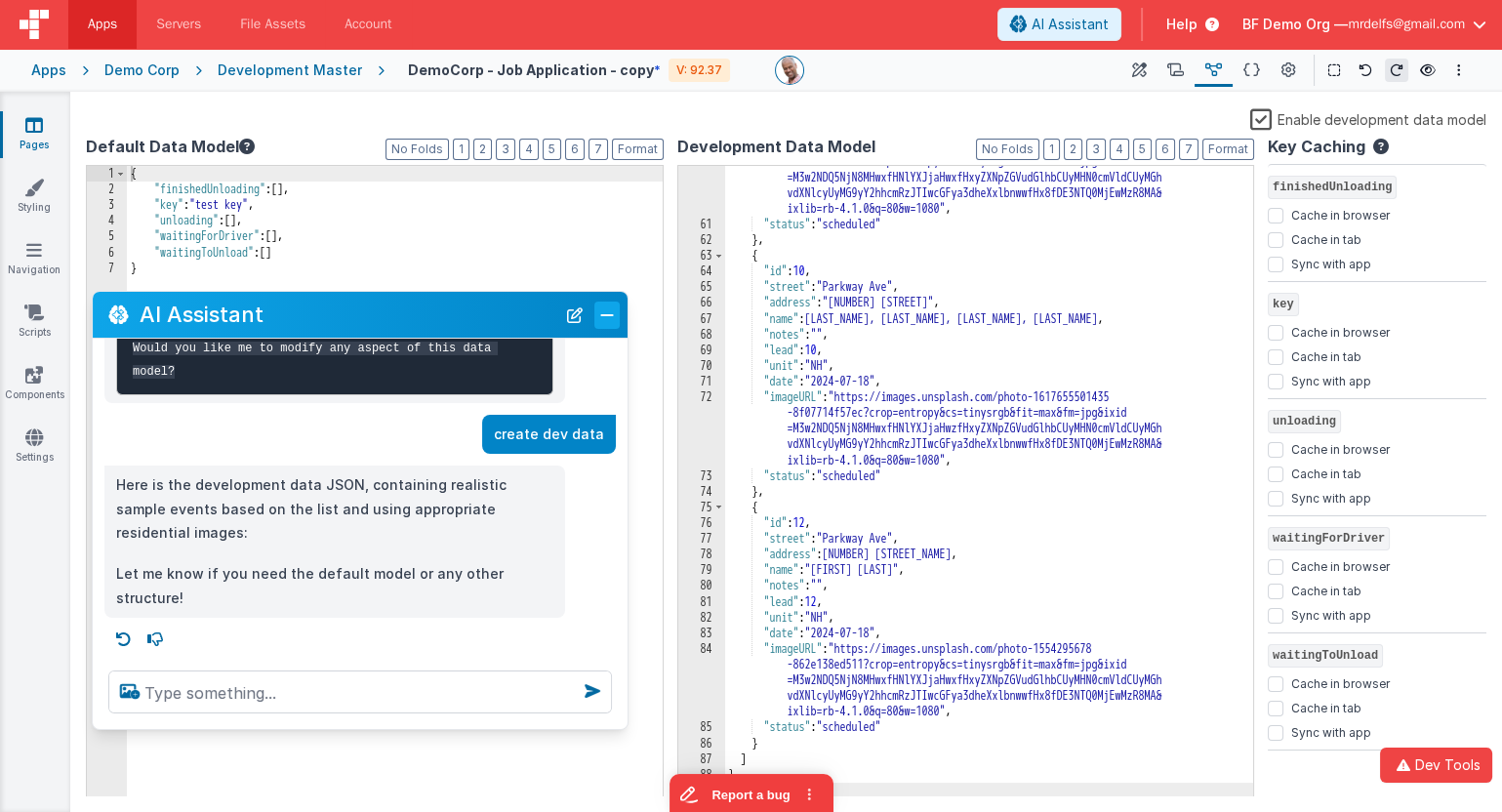 click at bounding box center [607, 314] 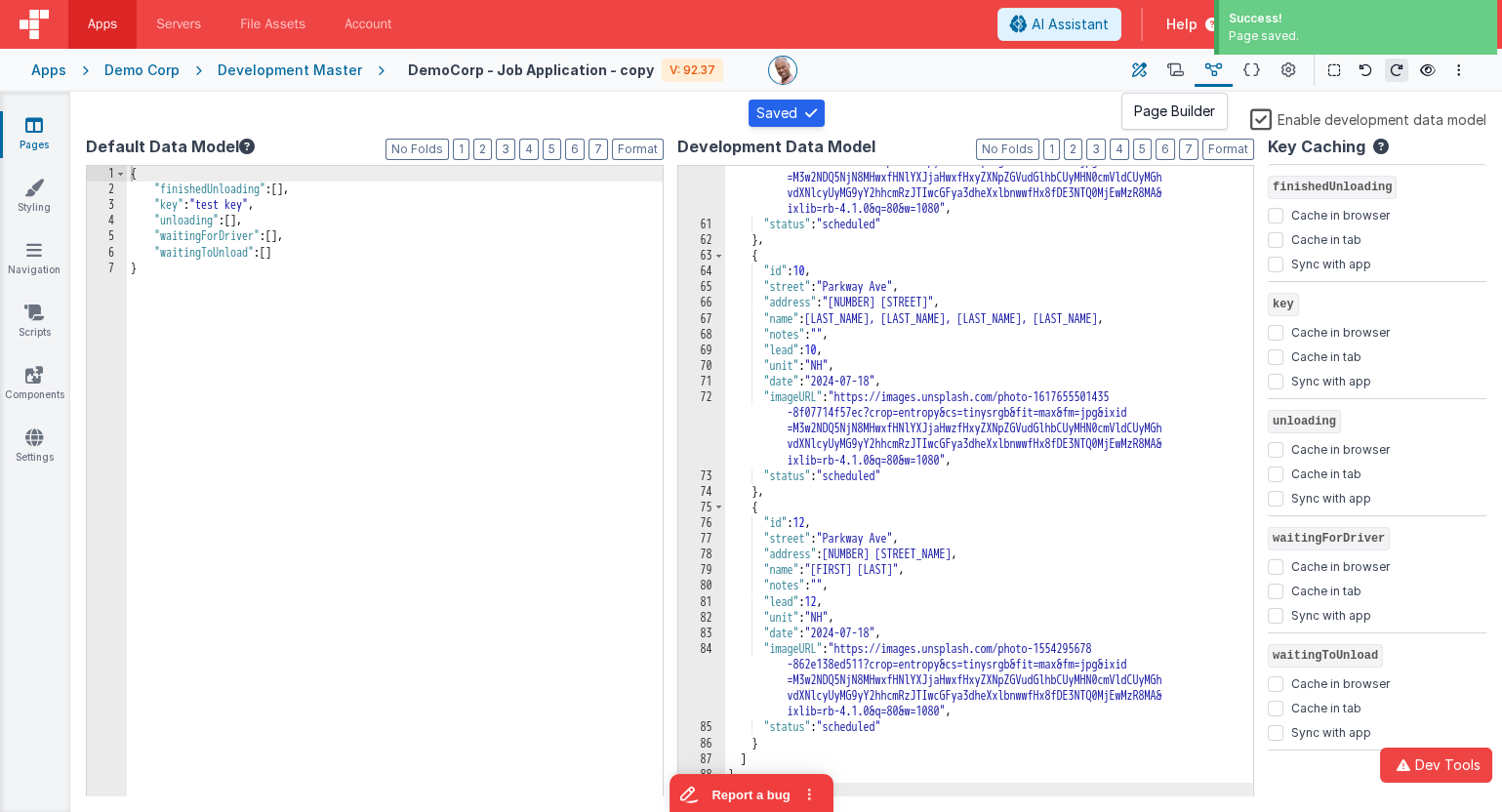 click at bounding box center (1139, 70) 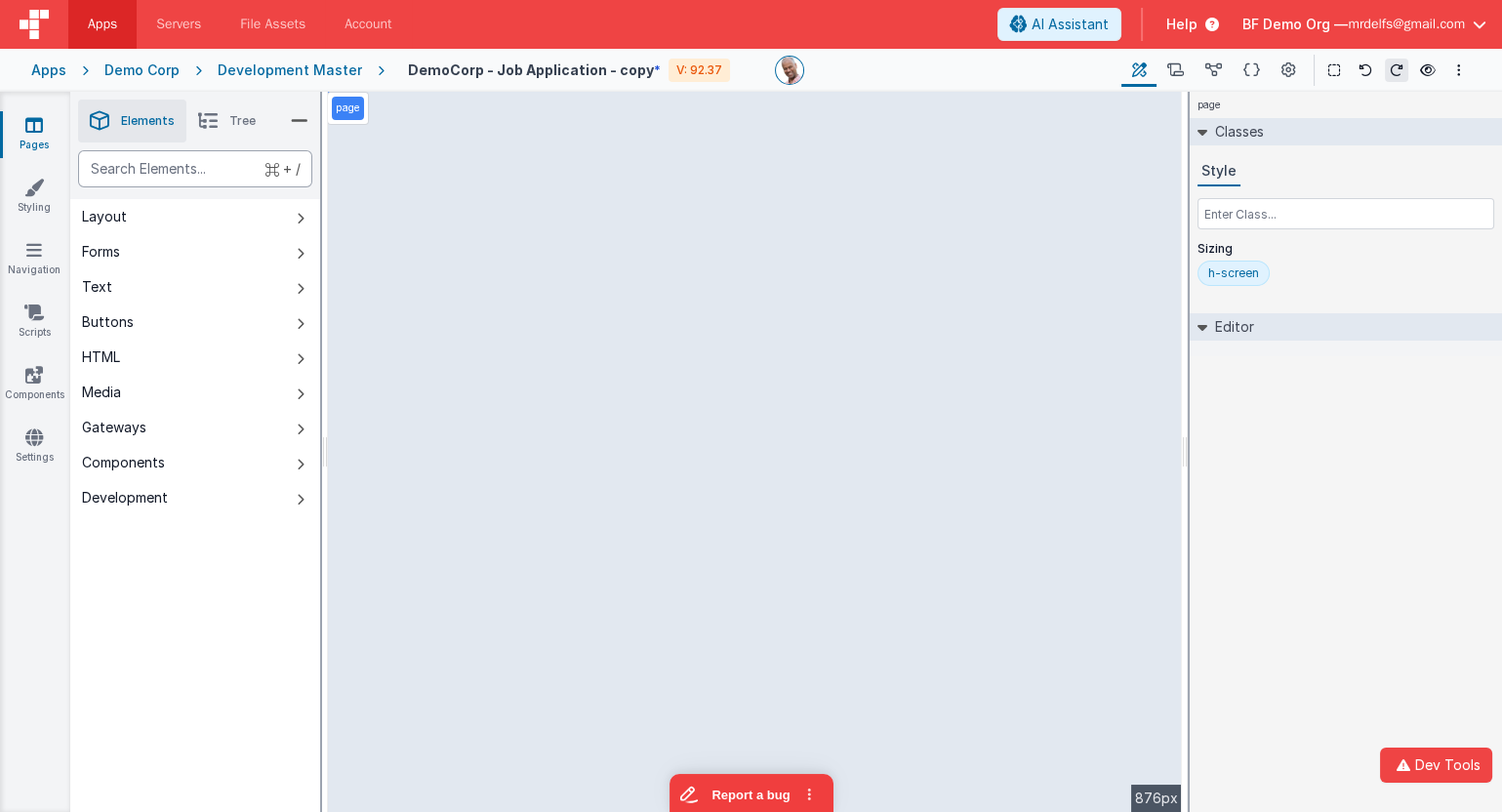 click at bounding box center [195, 169] 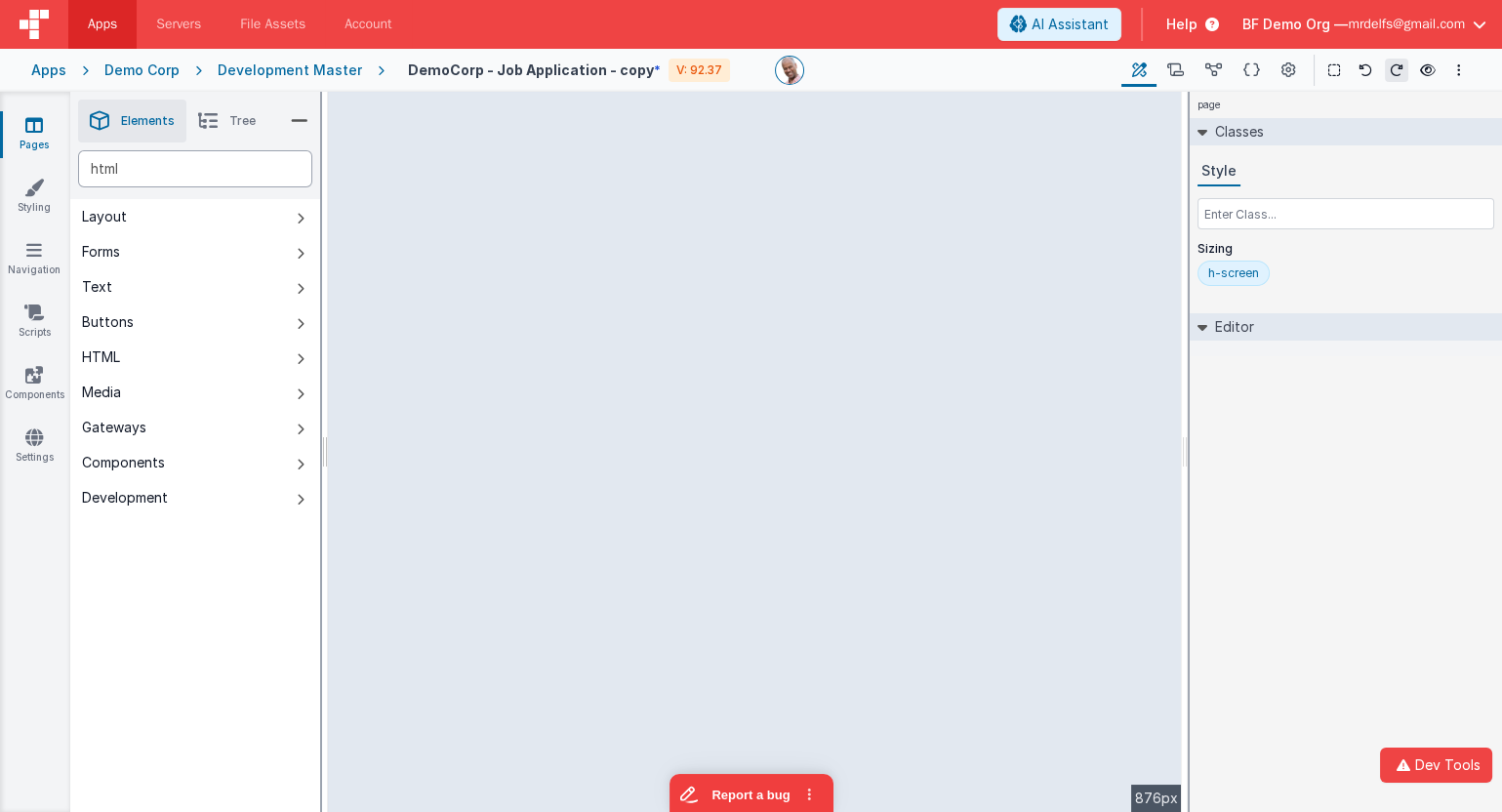 type on "html" 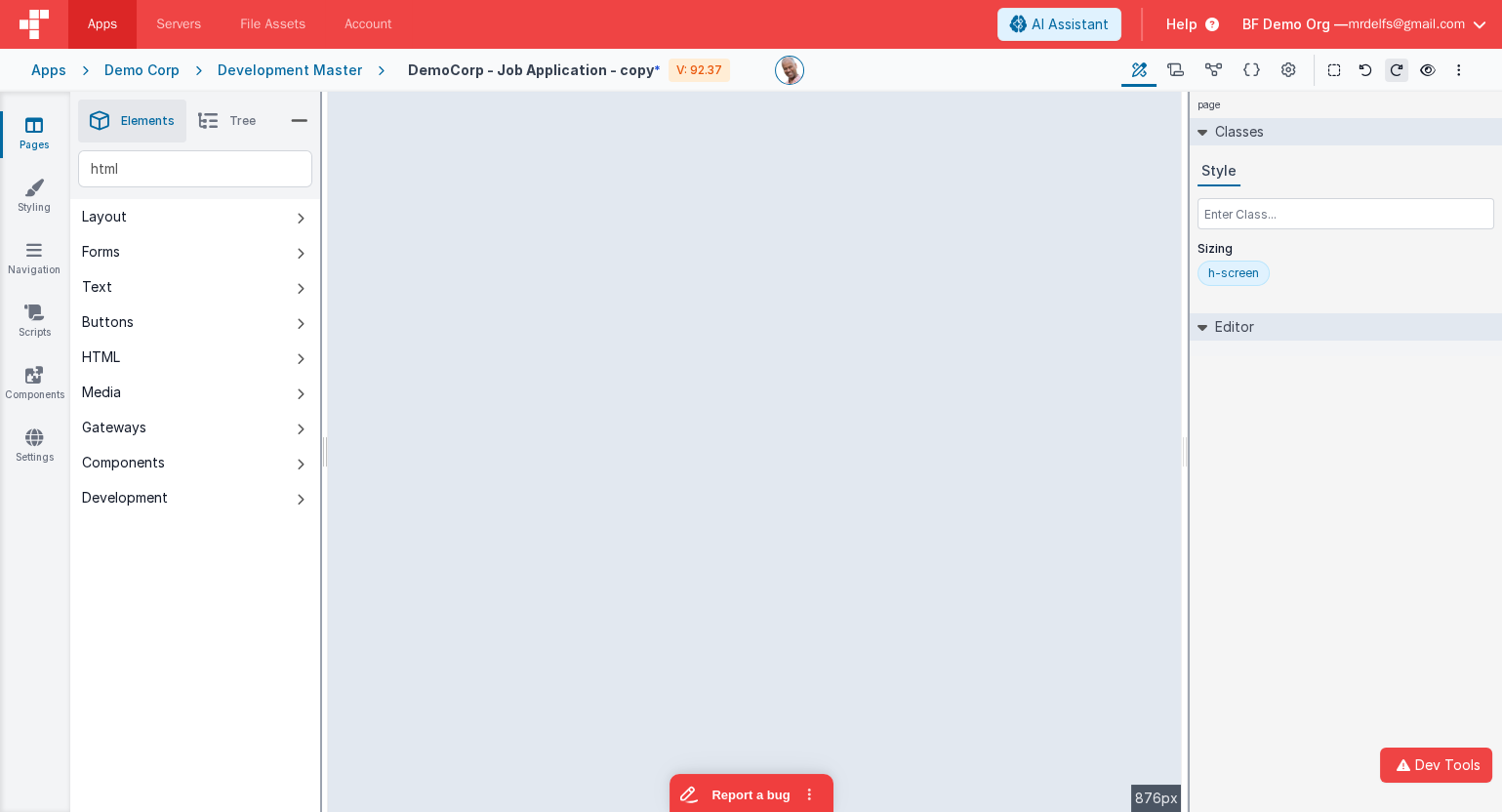 type 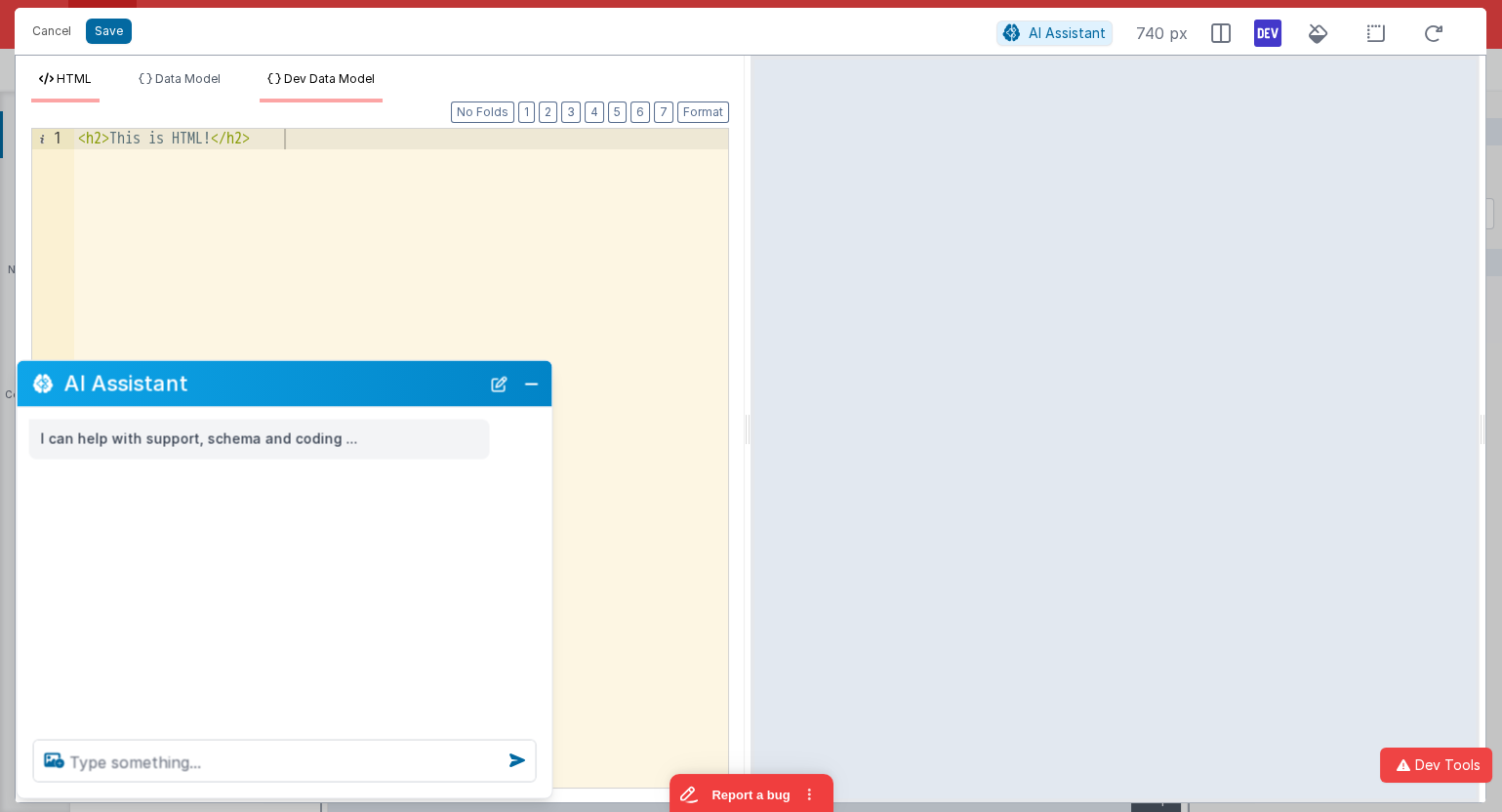 click on "Dev Data Model" at bounding box center [329, 78] 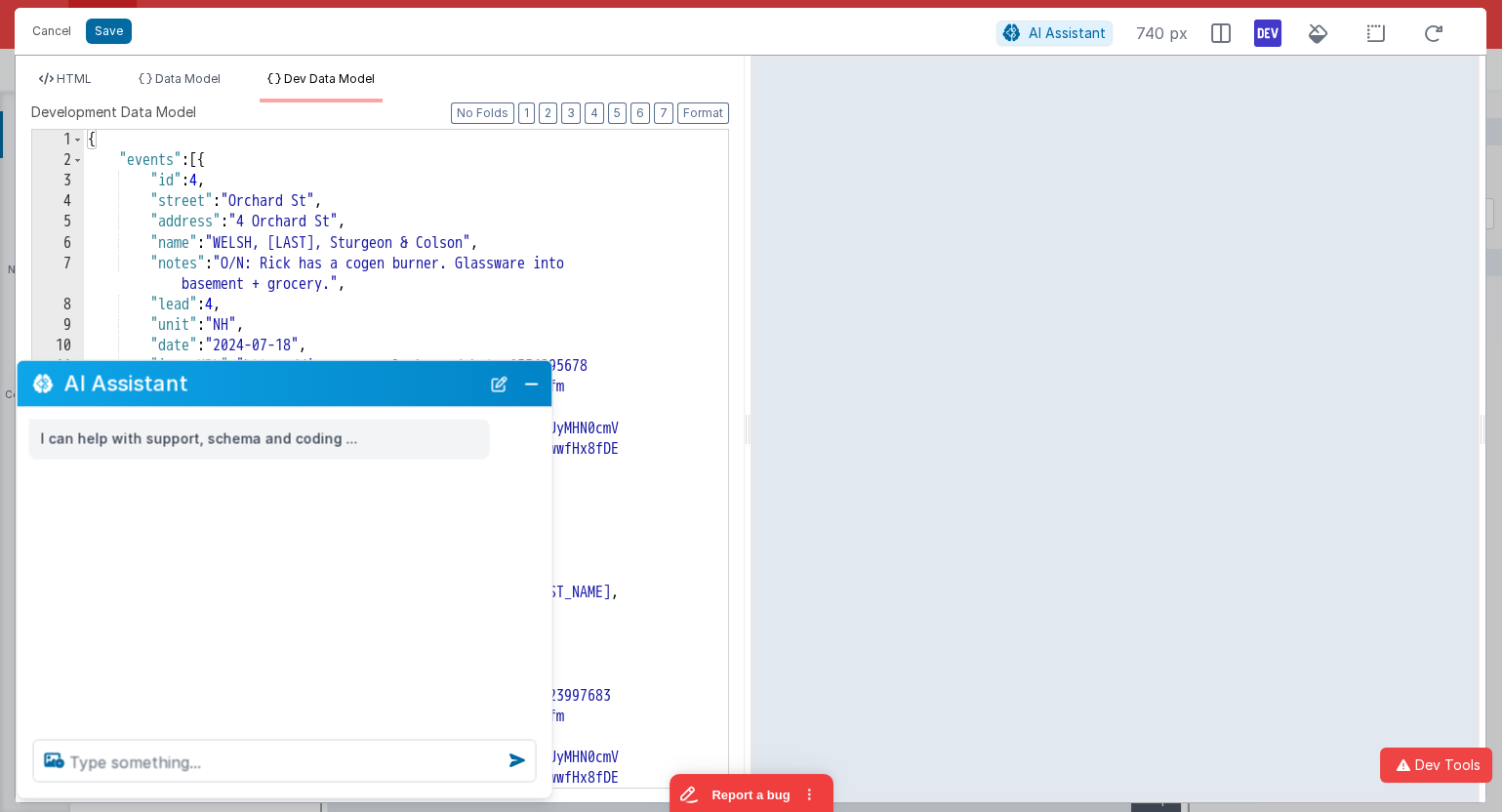 click on "{
"events" :  [{           "id" :  4 ,
"street" :  "Orchard St" ,
"address" :  "4 Orchard St" ,
"name" :  "[LAST], [FIRST], [LAST] & [LAST]" ,
"notes" :  "O/N: [FIRST] has a cogen burner. Glassware into               basement + grocery." ,
"lead" :  4 ,
"unit" :  "NH" ,
"date" :  "2024-07-18" ,
"imageURL" :  "https://images.unsplash.com/photo-1554295678-862e138ed511?crop=entropy&cs=tinysrgb&fit=max&fm              =jpg&ixid              =M3w2NDQ5NjN8MHwxfHNlYXJjaHwxfHxyZXNpZGVudGlhbCUyMHN0cmV              ldCUyMGhvdXNlcyUyMG9yY2hhcmRzJTIwcGFya3dheXxlbnwwfHx8fDE              3NTQ0MjEwMzR8MA&ixlib=rb-4.1.0&q=80&w=1080" ,
"status" :  "scheduled"      } ,
{
"id" :  6 ,
"street" :  "Orchard St" ,
"address" :  "6 Orchard St" ,
"name" :  "[LAST], [LAST], [FIRST], [FIRST], [FIRST]" ,
"notes" :  ,
}]" at bounding box center (406, 480) 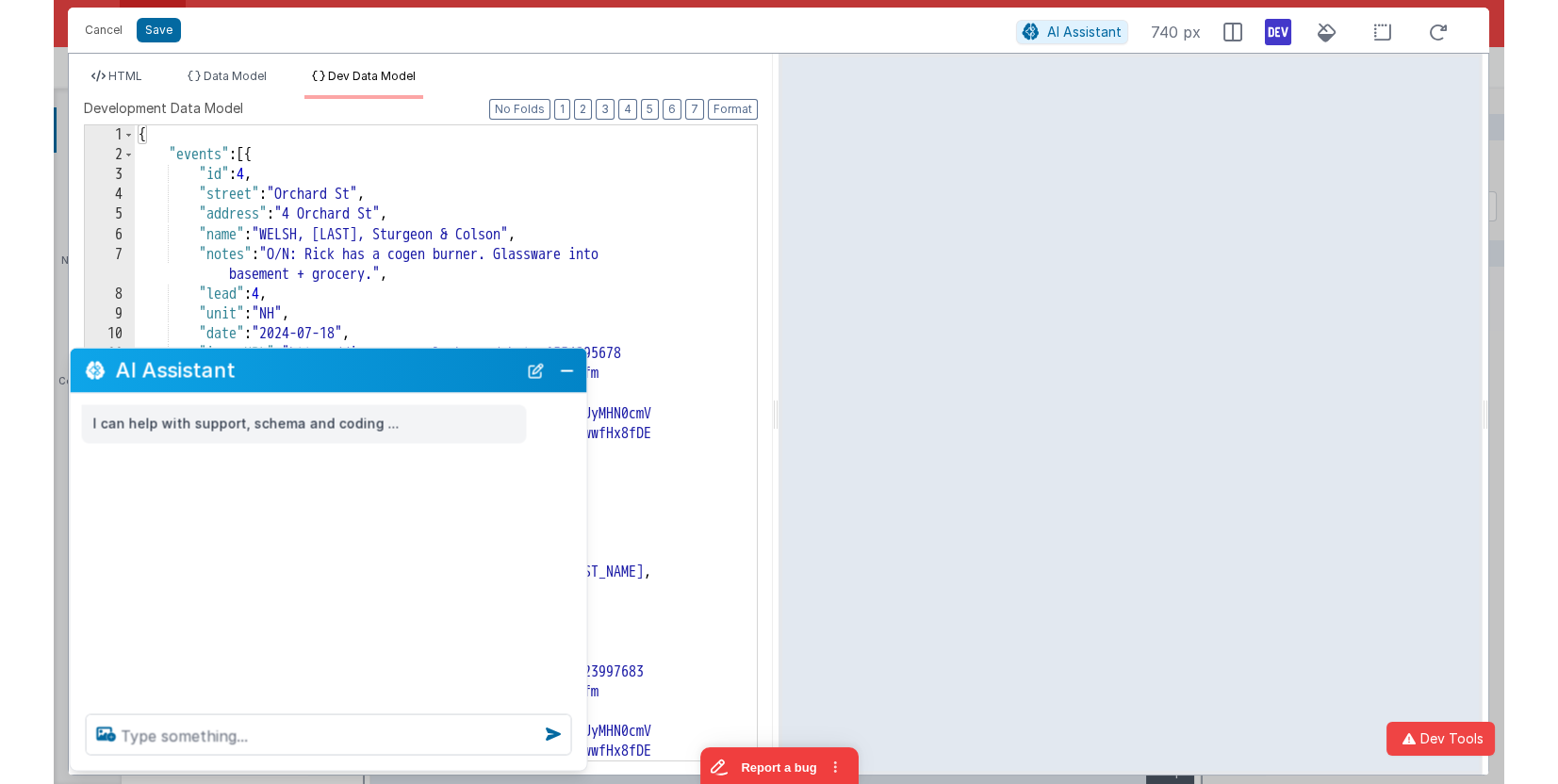 scroll, scrollTop: 0, scrollLeft: 0, axis: both 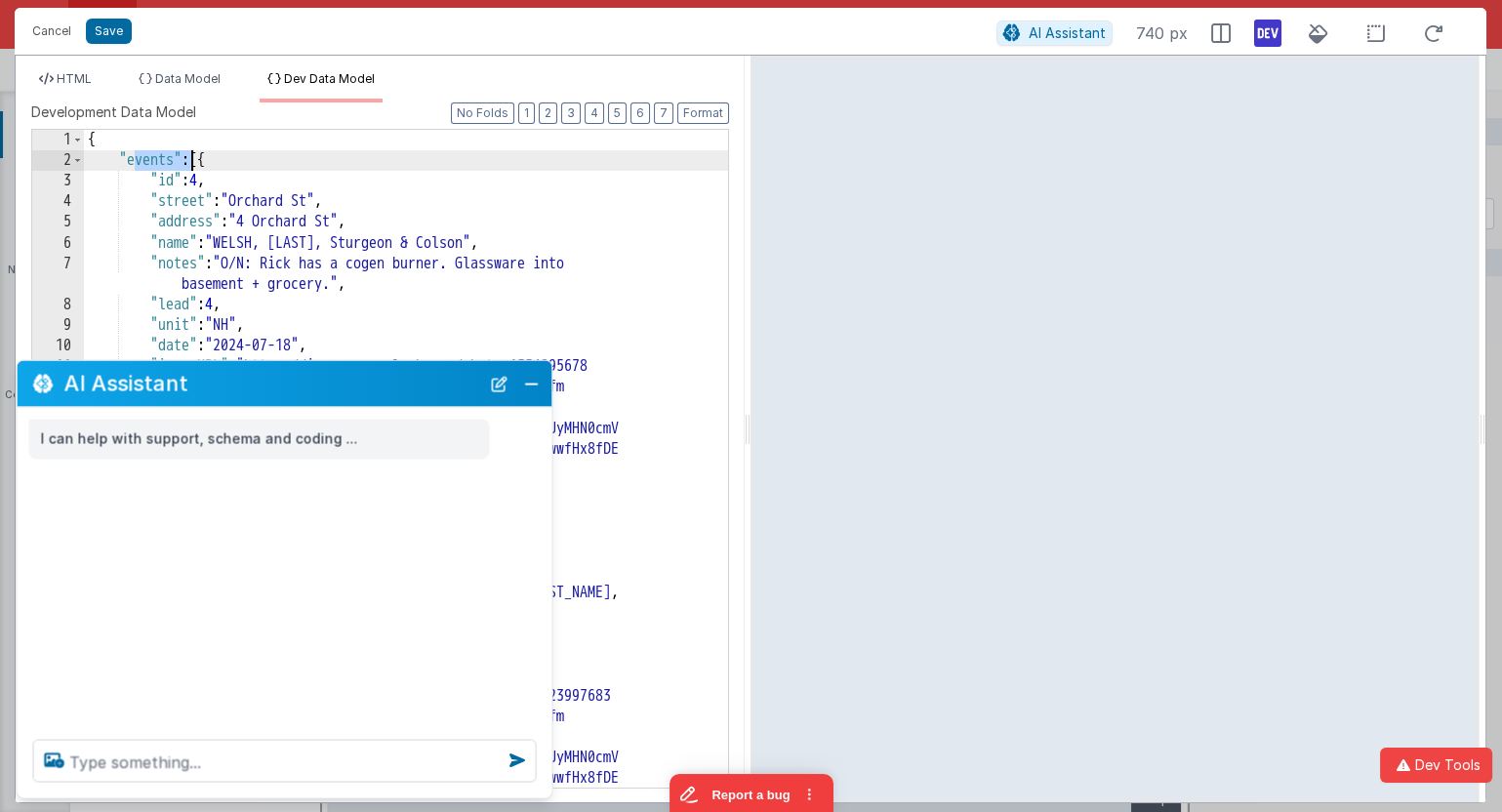 click on "{
"events" :  [{           "id" :  4 ,
"street" :  "Orchard St" ,
"address" :  "4 Orchard St" ,
"name" :  "[LAST], [FIRST], [LAST] & [LAST]" ,
"notes" :  "O/N: [FIRST] has a cogen burner. Glassware into               basement + grocery." ,
"lead" :  4 ,
"unit" :  "NH" ,
"date" :  "2024-07-18" ,
"imageURL" :  "https://images.unsplash.com/photo-1554295678-862e138ed511?crop=entropy&cs=tinysrgb&fit=max&fm              =jpg&ixid              =M3w2NDQ5NjN8MHwxfHNlYXJjaHwxfHxyZXNpZGVudGlhbCUyMHN0cmV              ldCUyMGhvdXNlcyUyMG9yY2hhcmRzJTIwcGFya3dheXxlbnwwfHx8fDE              3NTQ0MjEwMzR8MA&ixlib=rb-4.1.0&q=80&w=1080" ,
"status" :  "scheduled"      } ,
{
"id" :  6 ,
"street" :  "Orchard St" ,
"address" :  "6 Orchard St" ,
"name" :  "[LAST], [LAST], [FIRST], [FIRST], [FIRST]" ,
"notes" :  ,
}]" at bounding box center [406, 480] 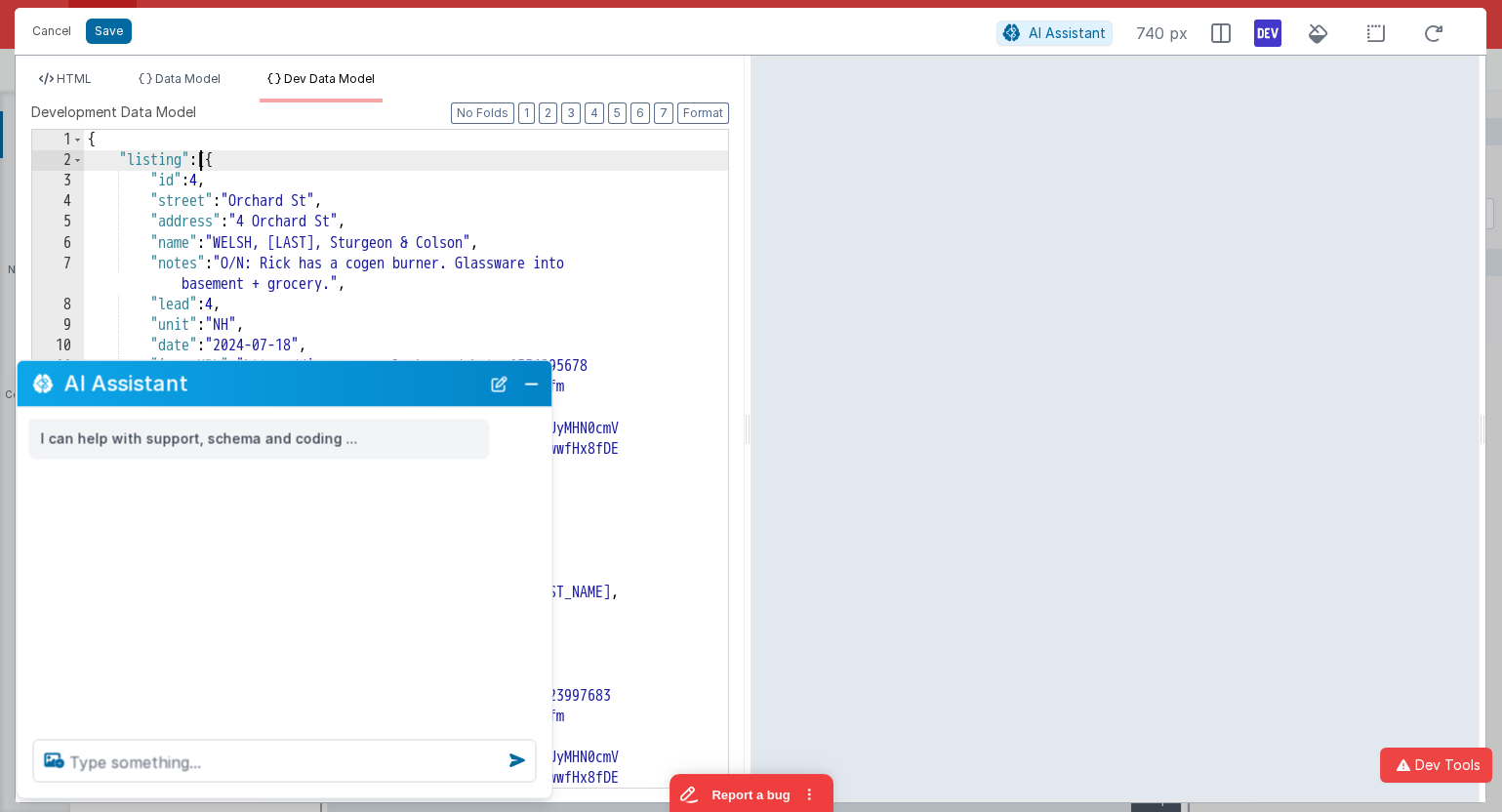 type 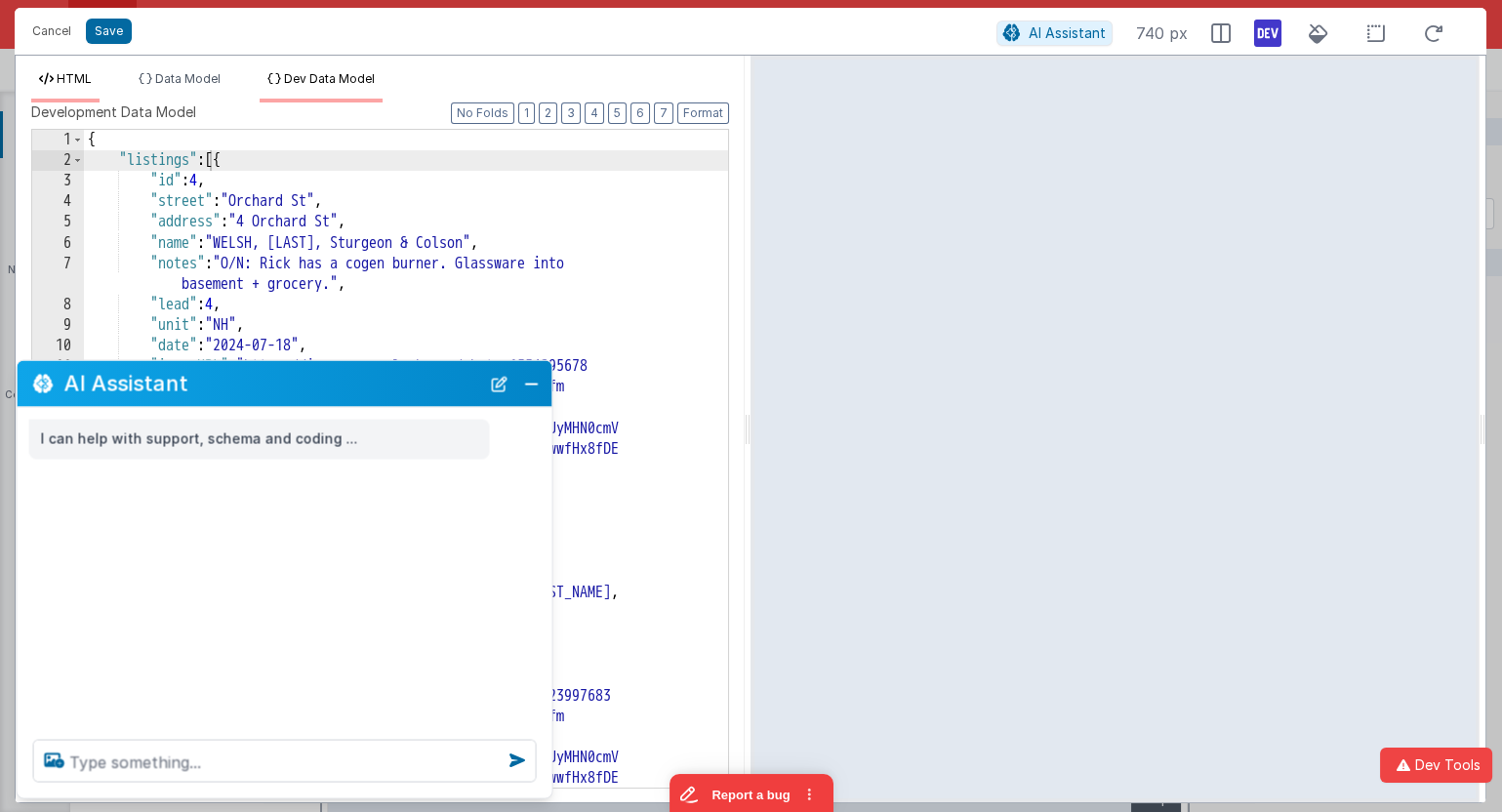 click on "HTML" at bounding box center [74, 78] 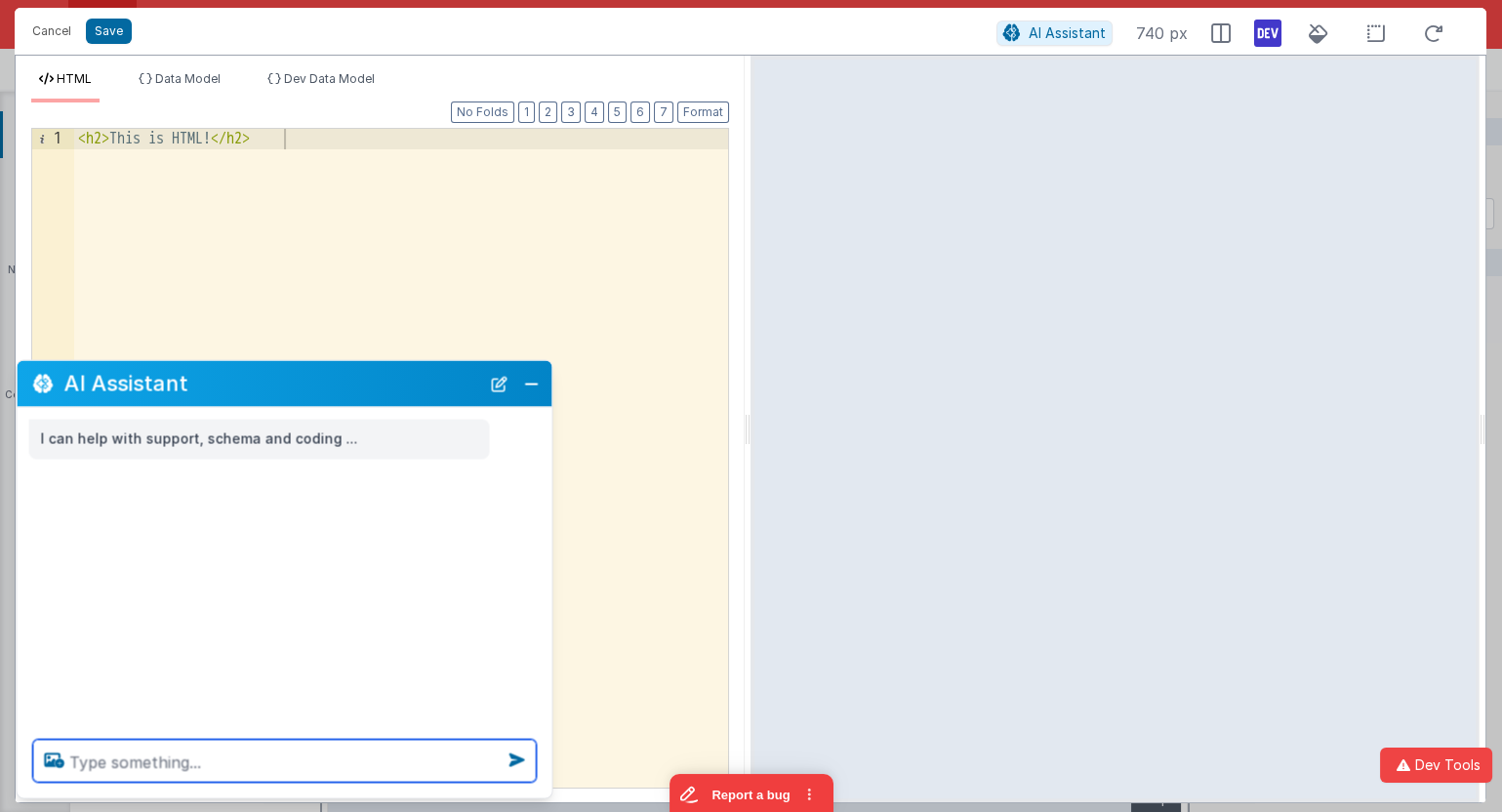 click at bounding box center (285, 761) 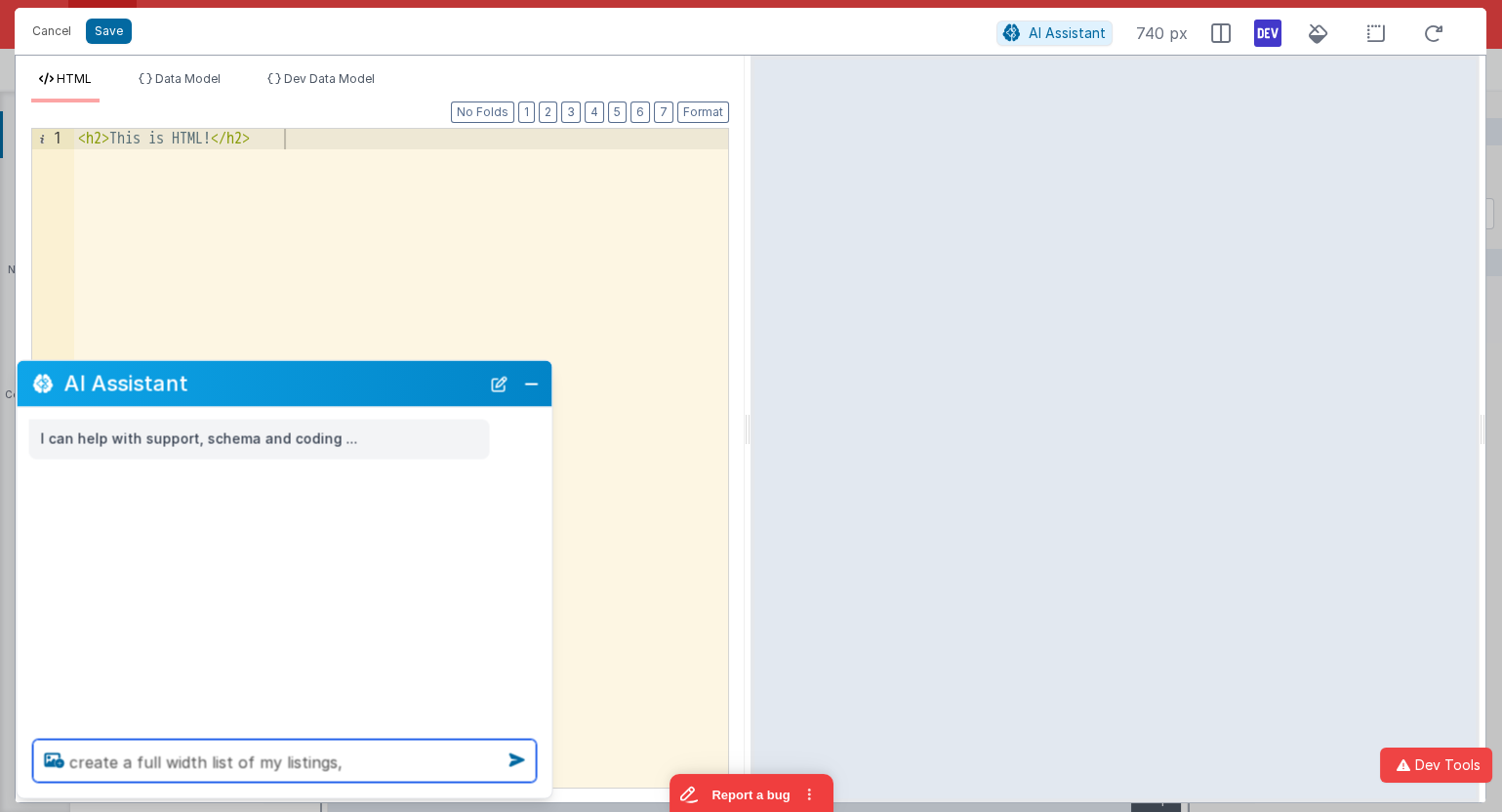 type on "create a full width list of my listings," 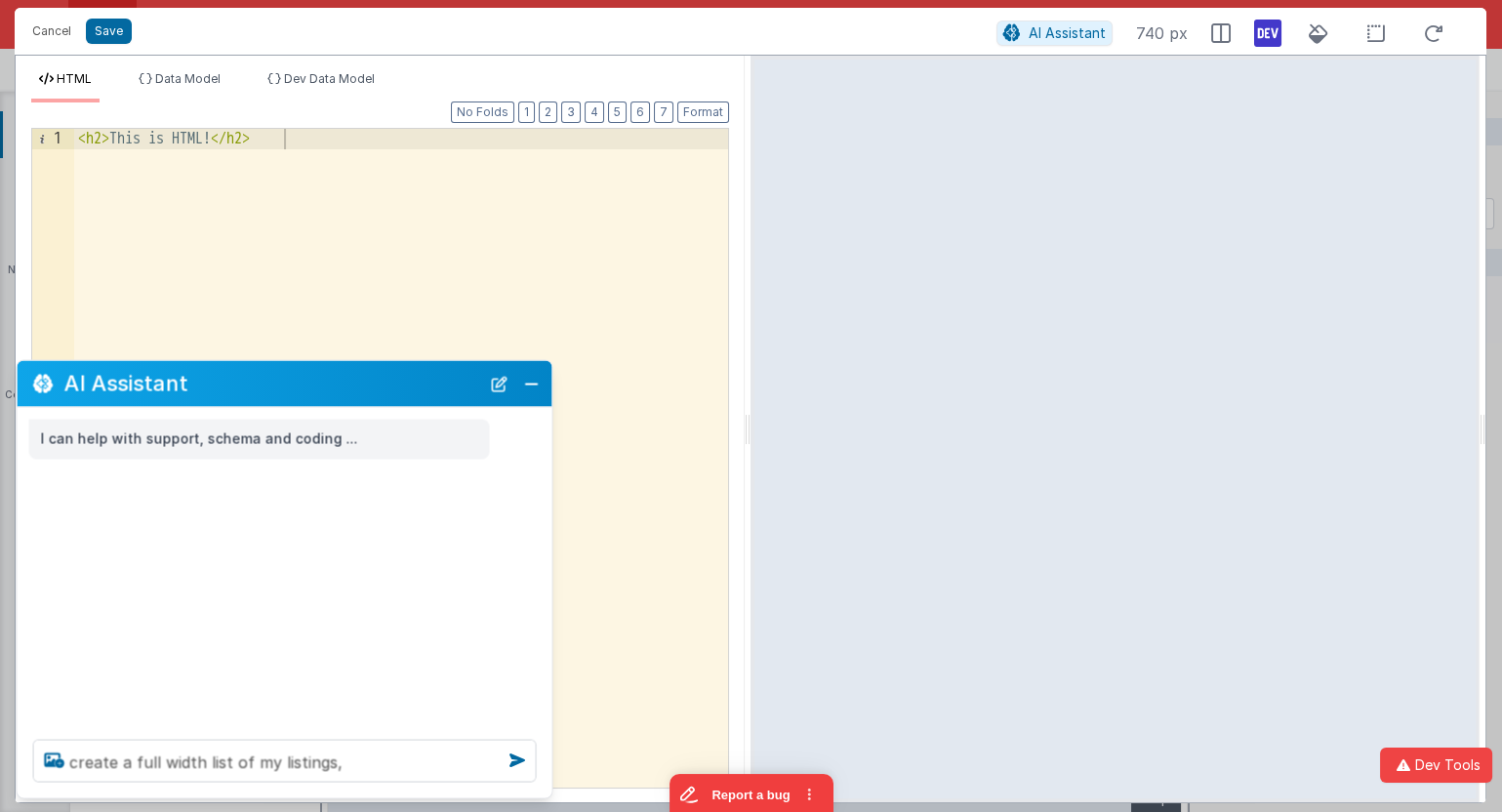 type 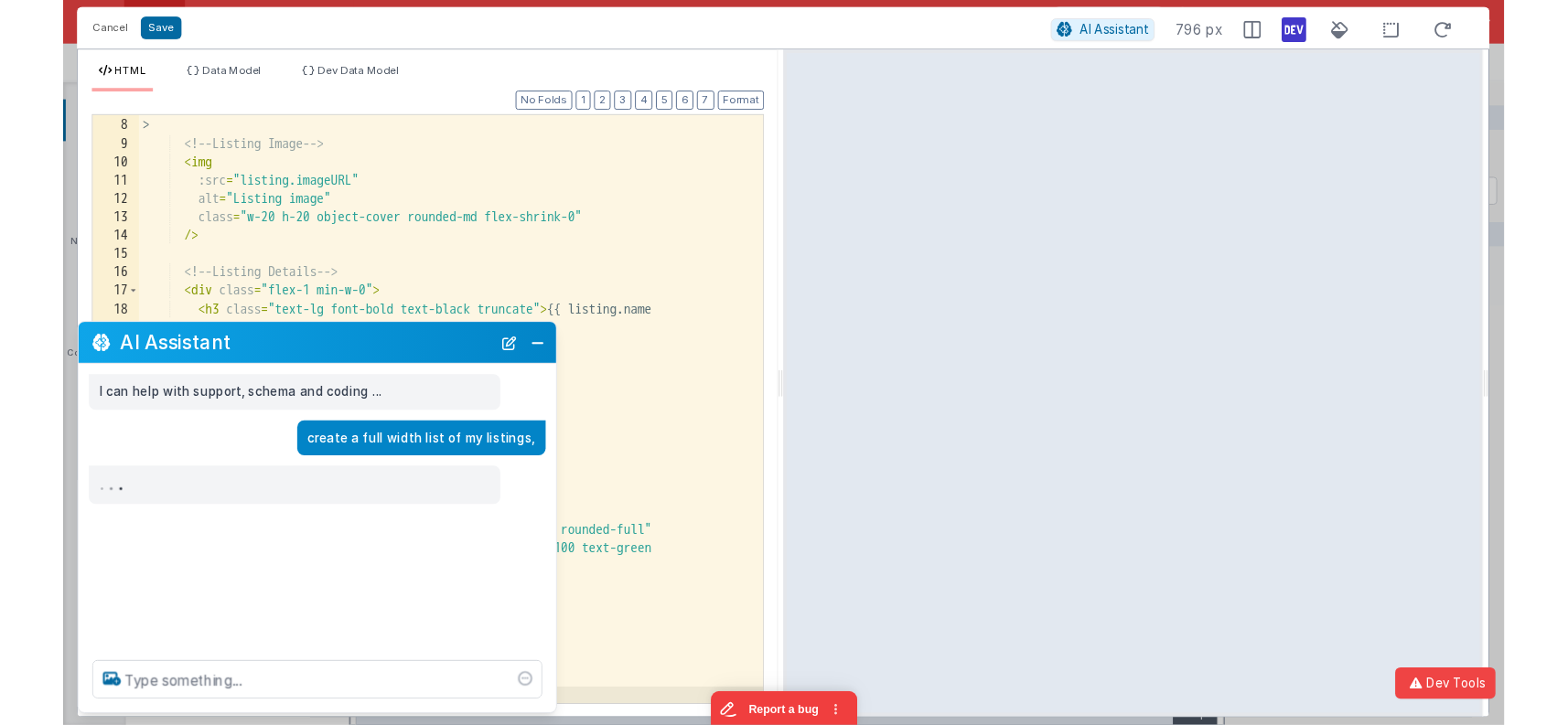 scroll, scrollTop: 153, scrollLeft: 0, axis: vertical 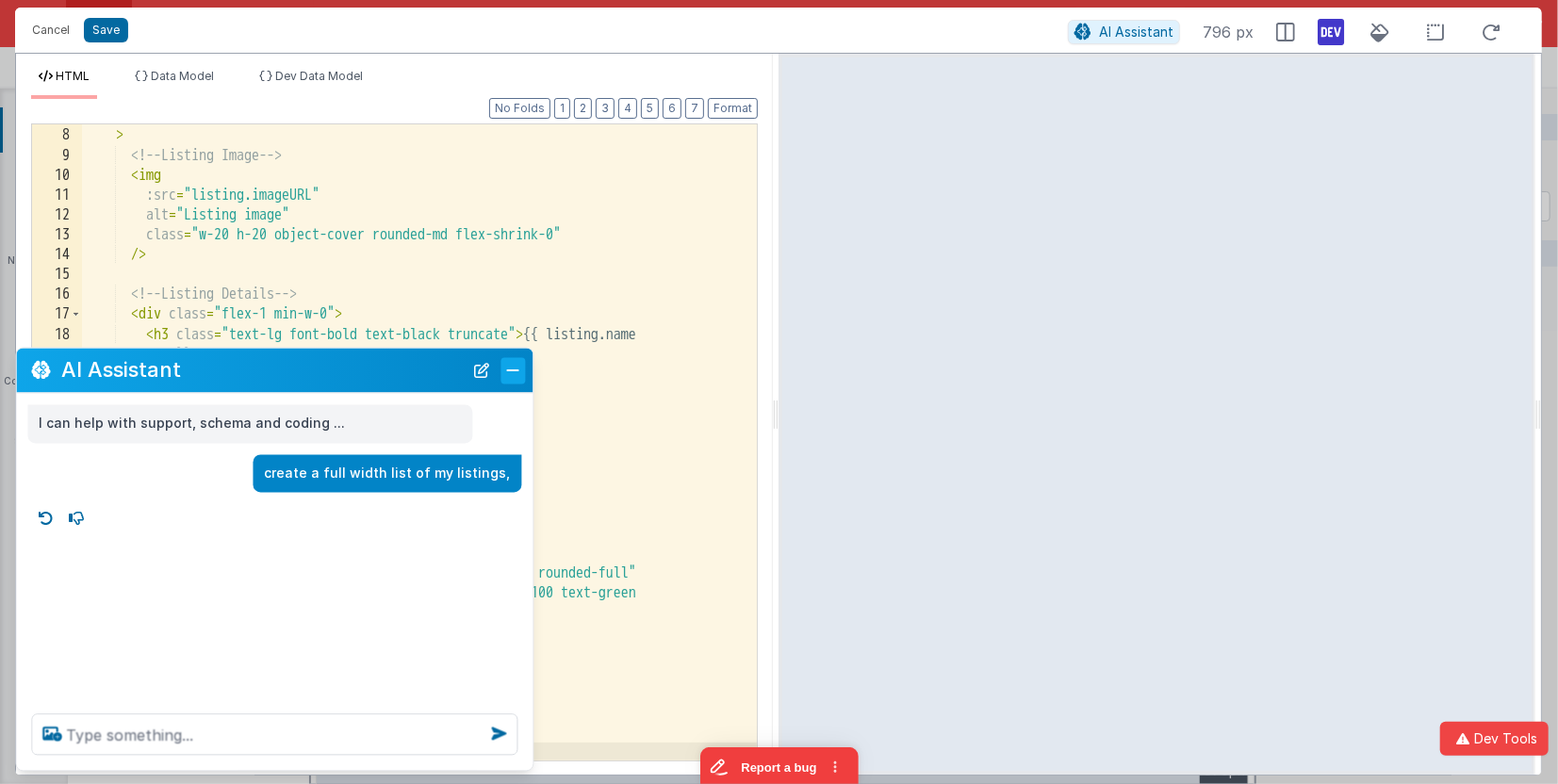 click at bounding box center [514, 370] 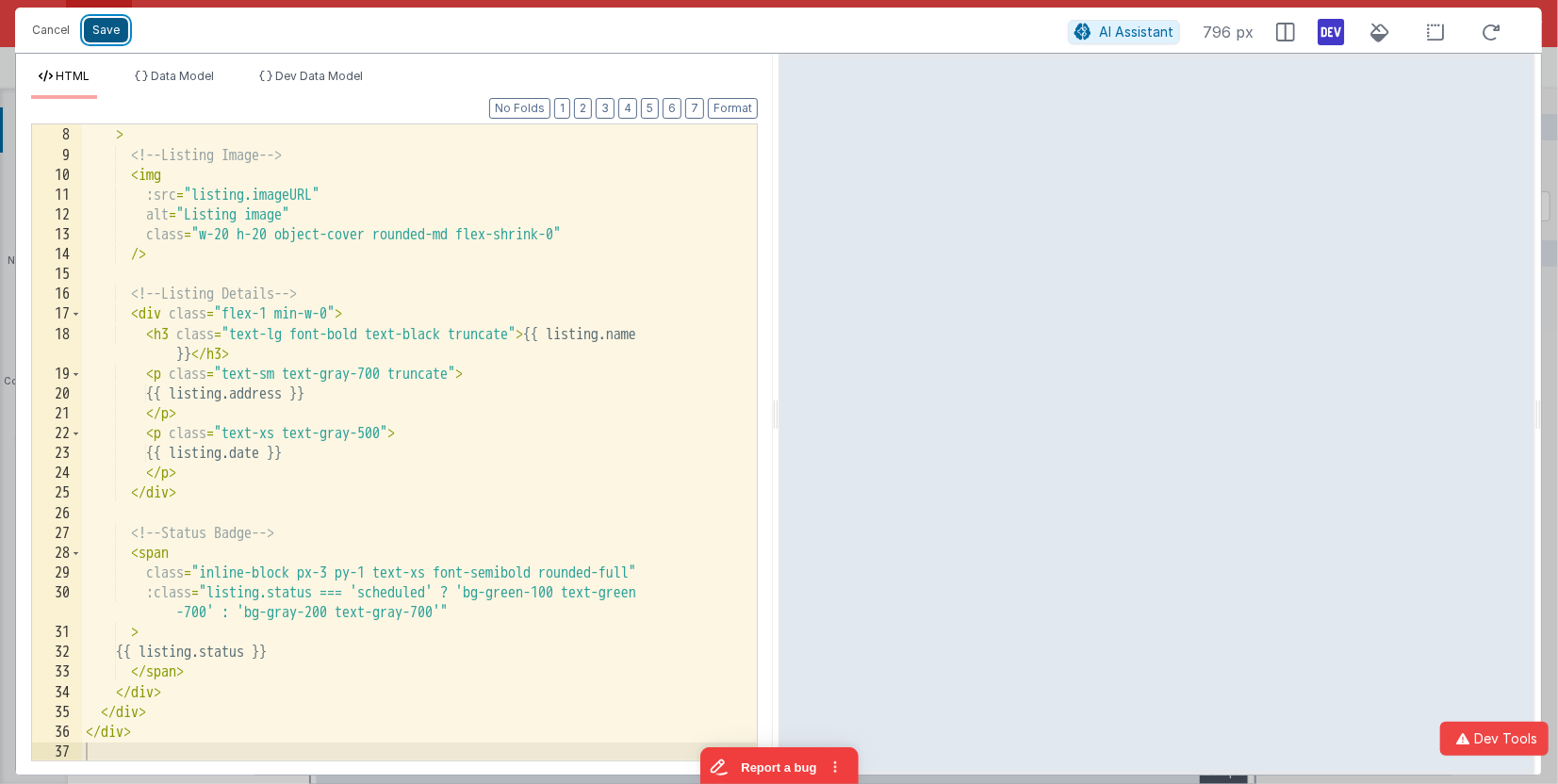 click on "Save" at bounding box center (106, 30) 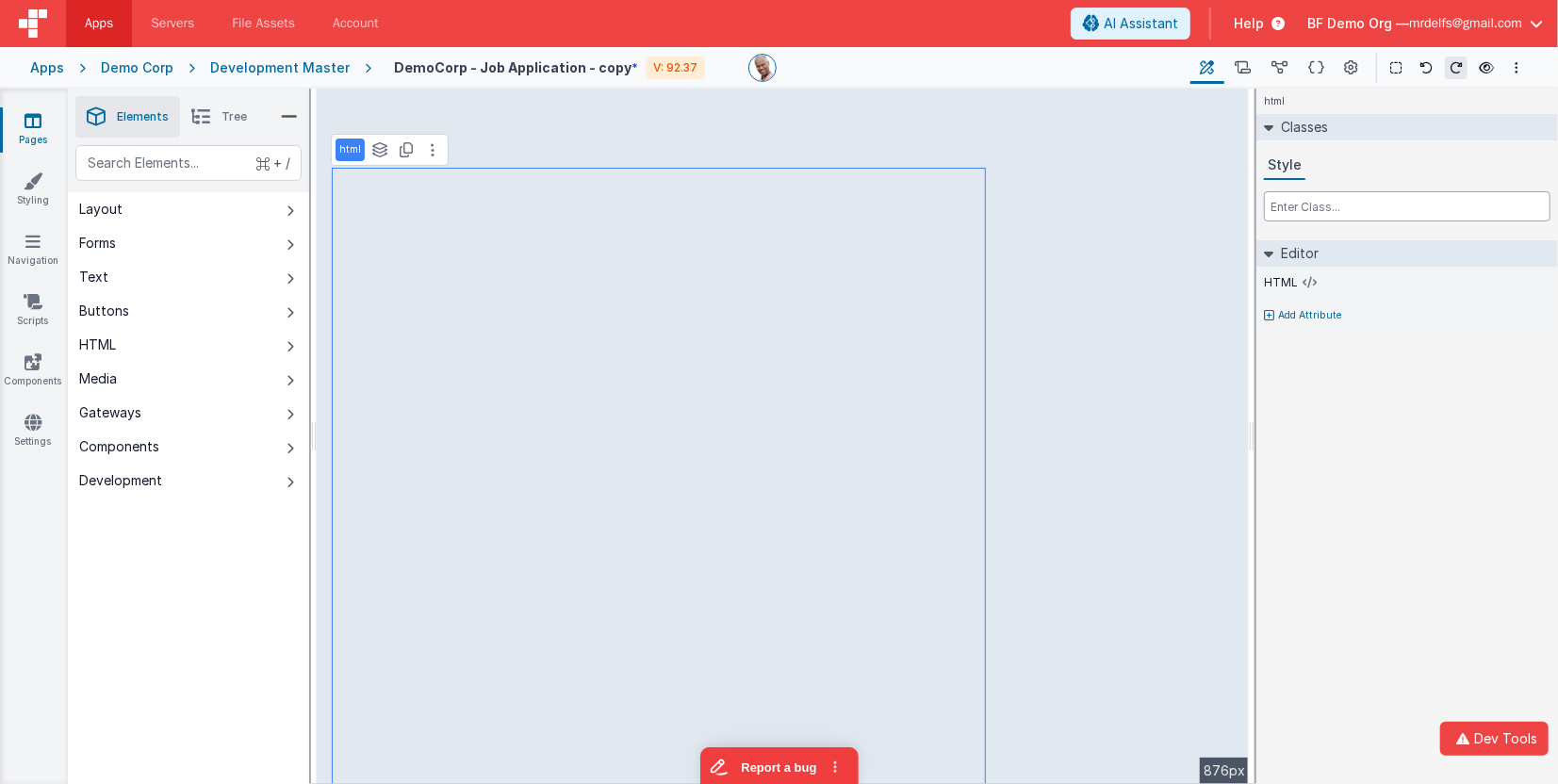 click at bounding box center [1407, 206] 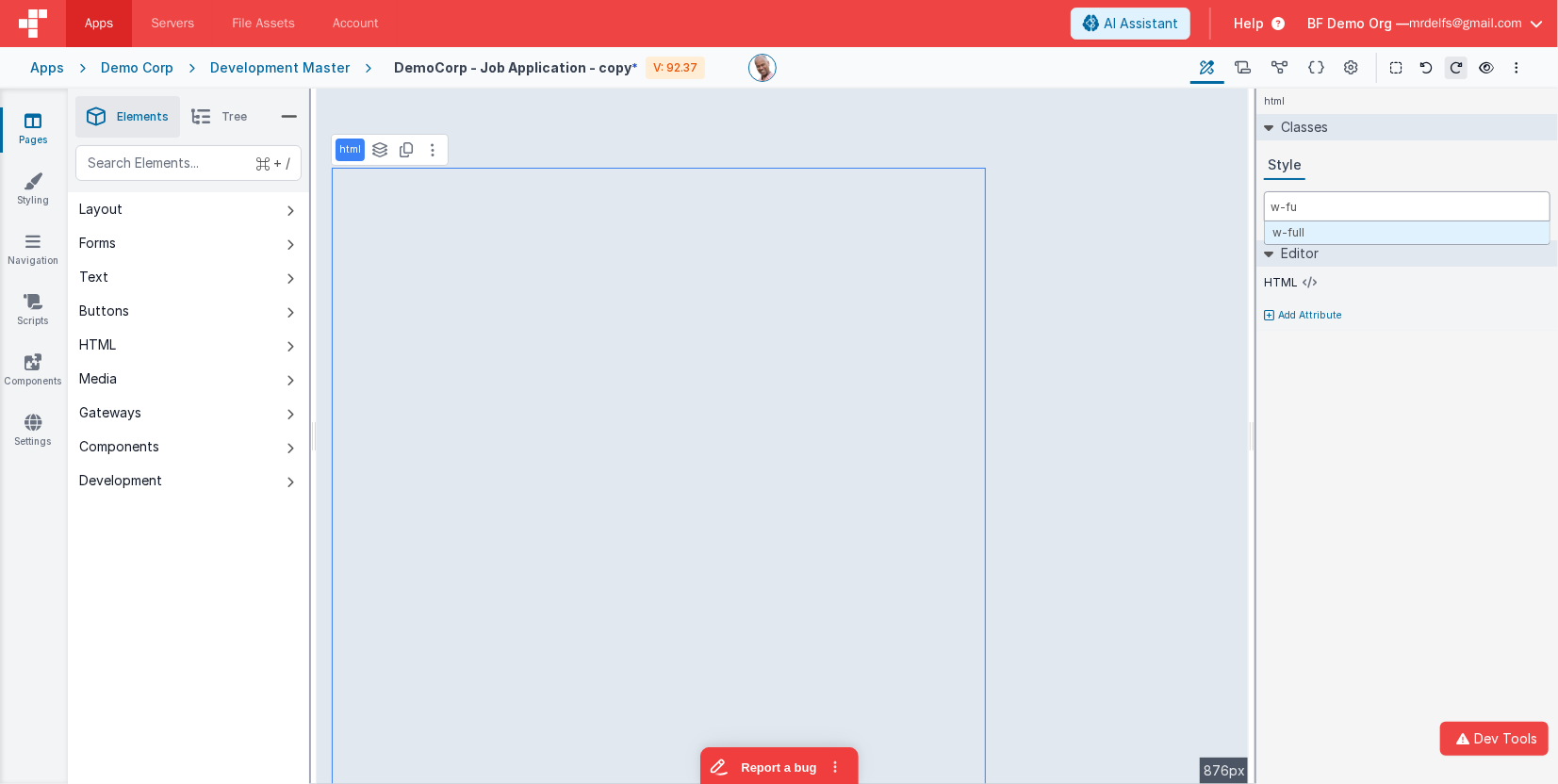 type on "w-ful" 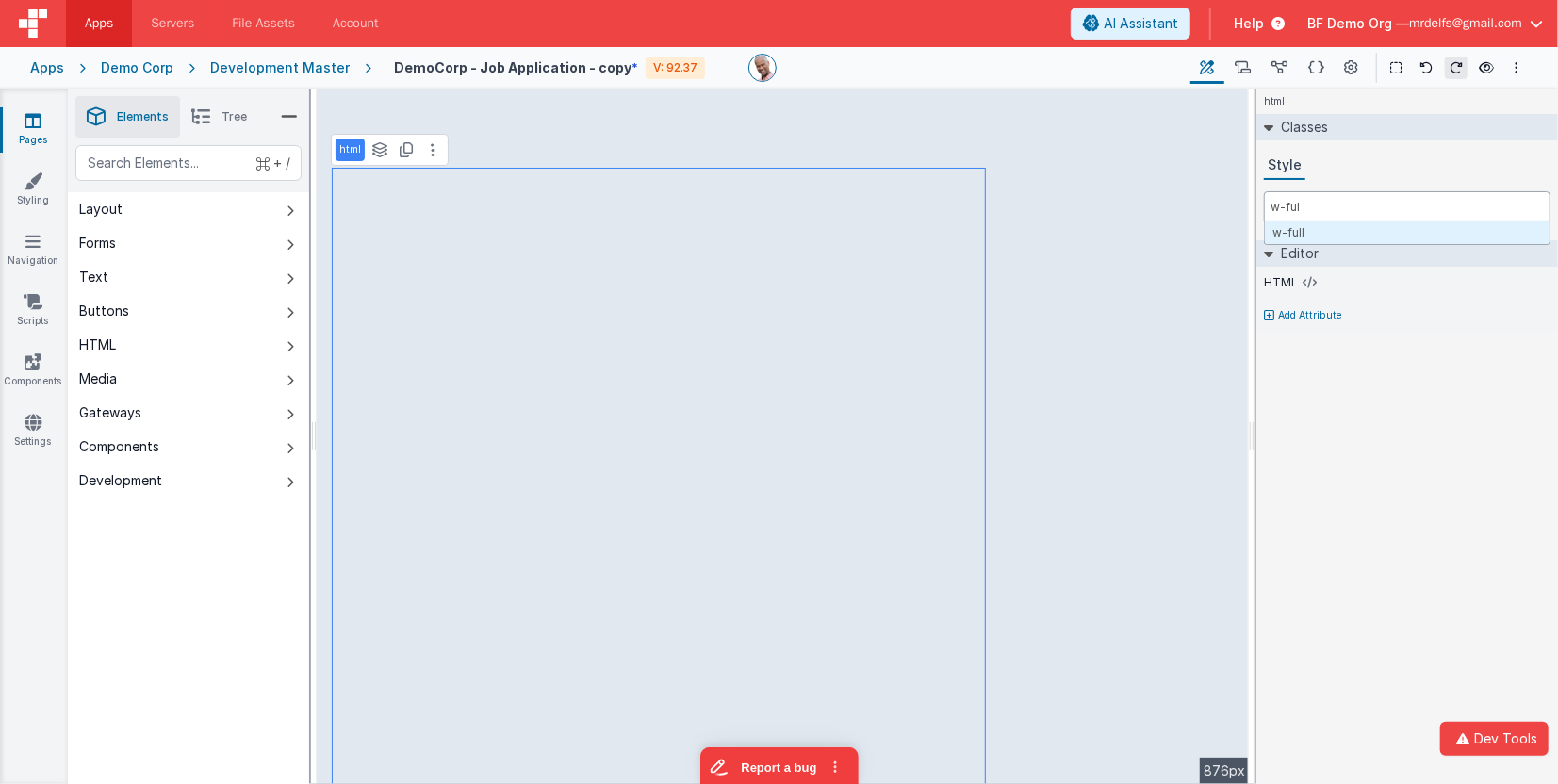 type 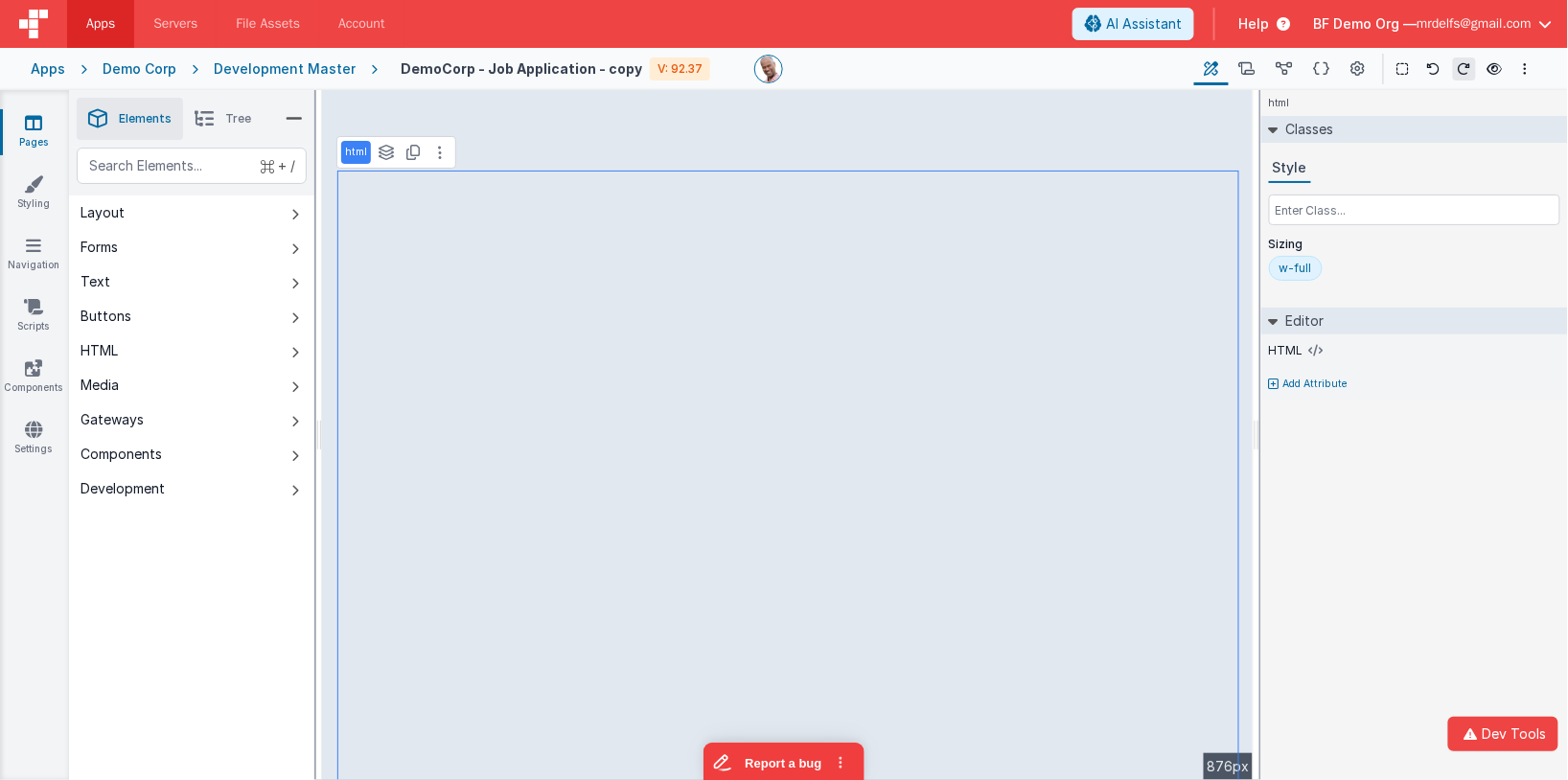click on "Apps" at bounding box center (48, 69) 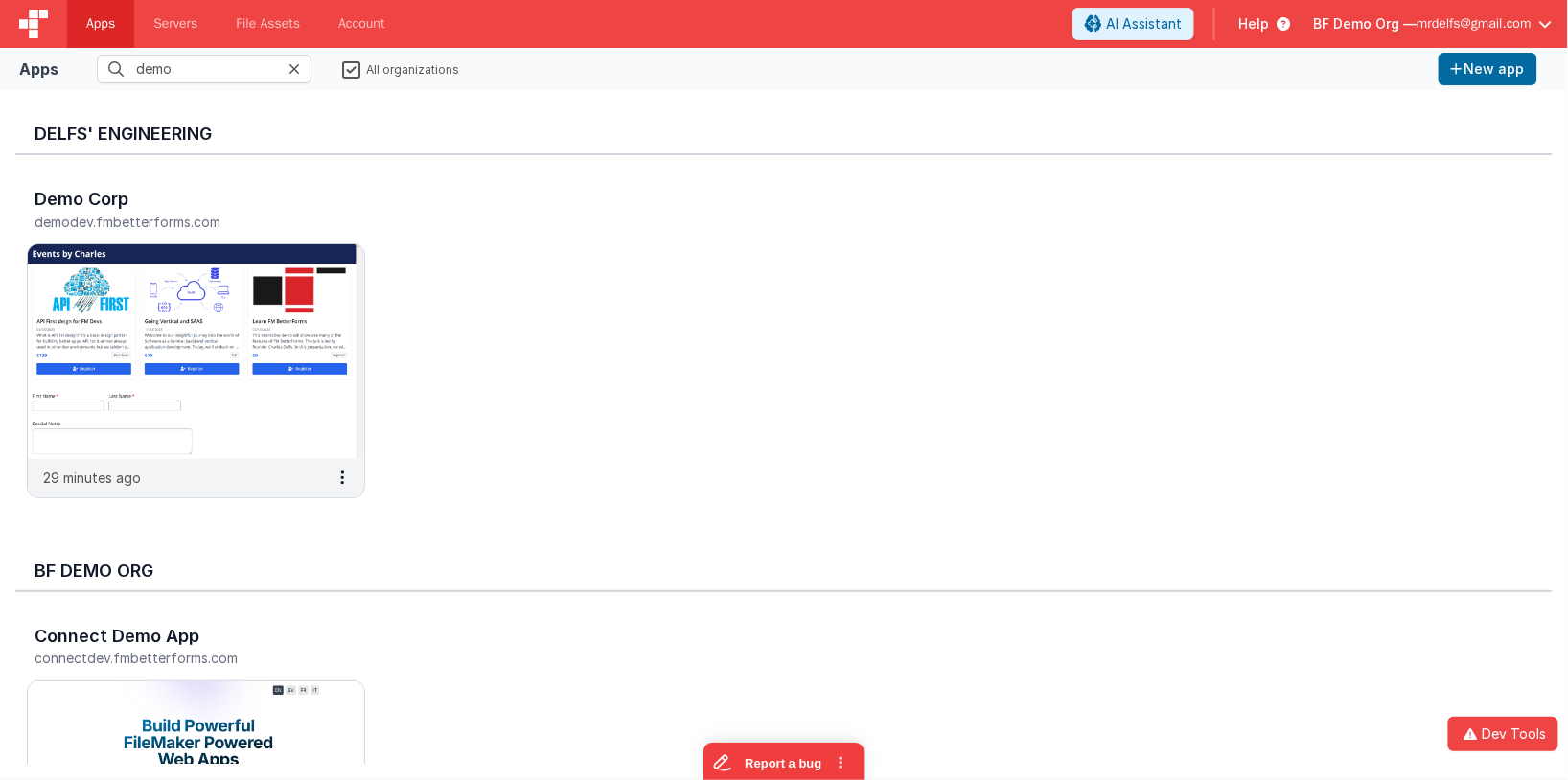 click on "Apps" at bounding box center (38, 69) 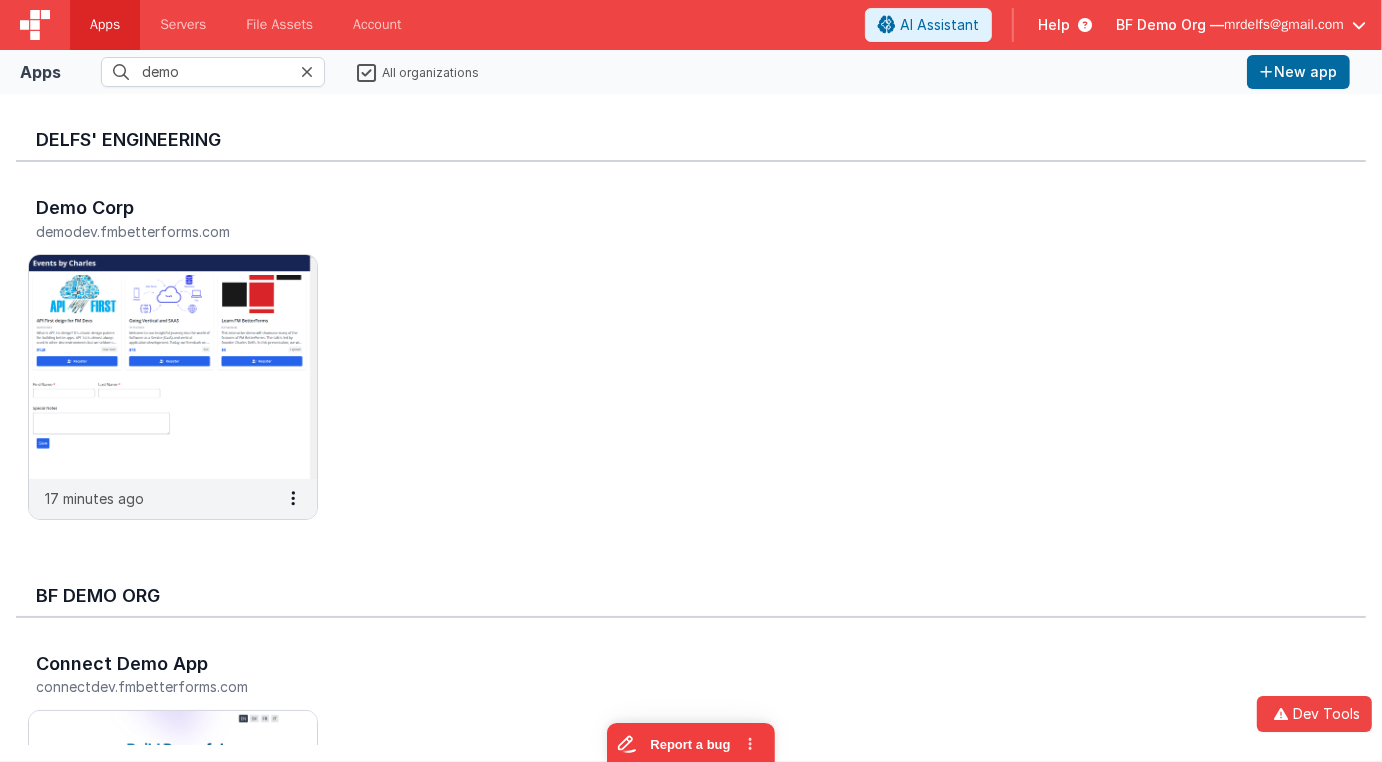 drag, startPoint x: 307, startPoint y: 67, endPoint x: 279, endPoint y: 71, distance: 28.284271 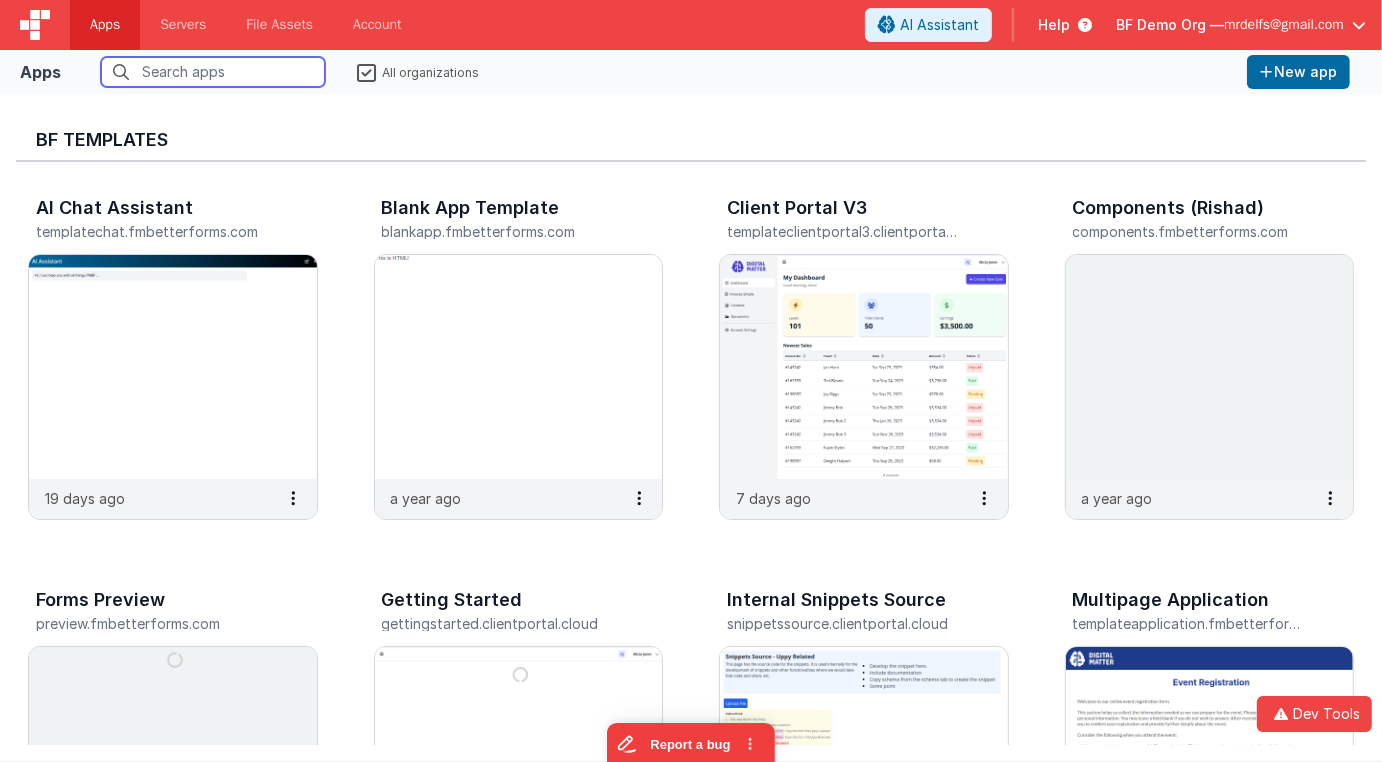 click at bounding box center (213, 72) 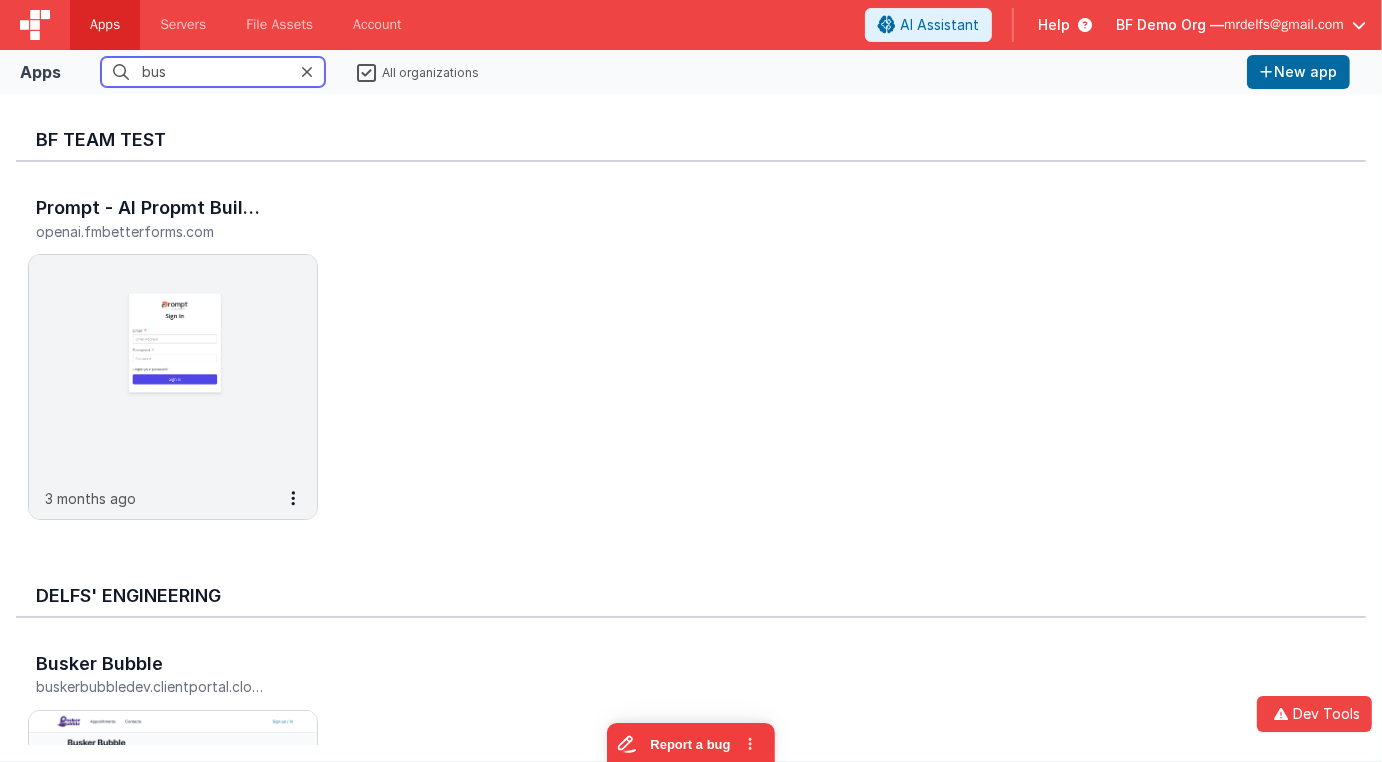 type on "bus" 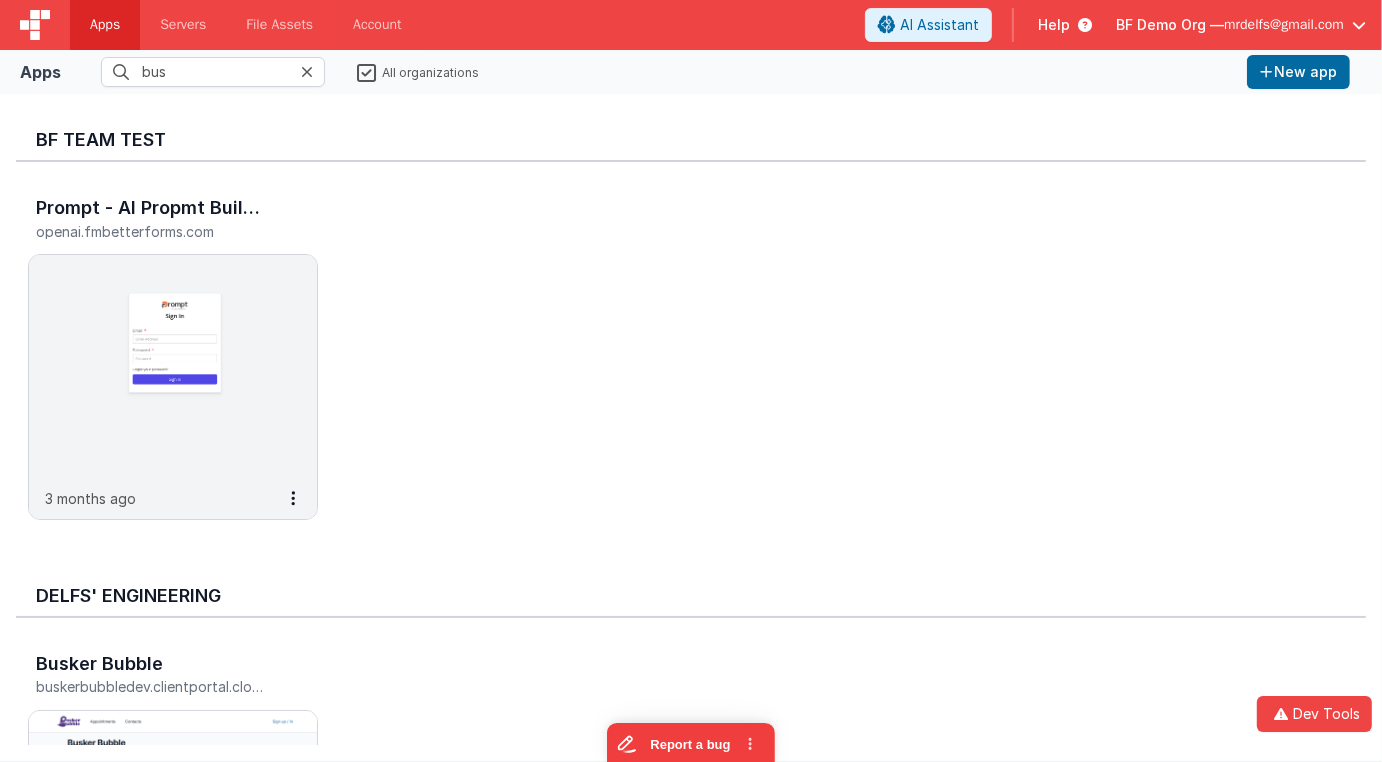 click on "All organizations" at bounding box center (418, 71) 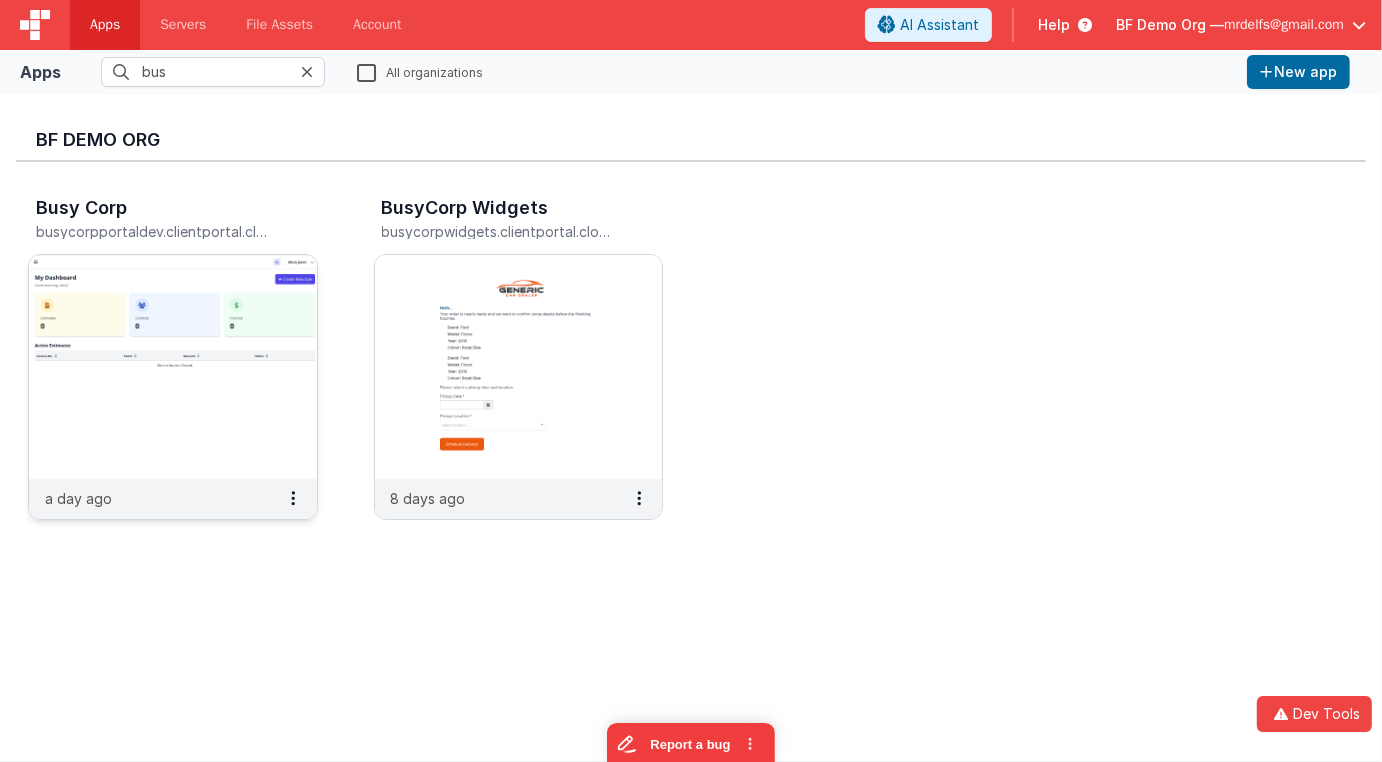 click at bounding box center (173, 367) 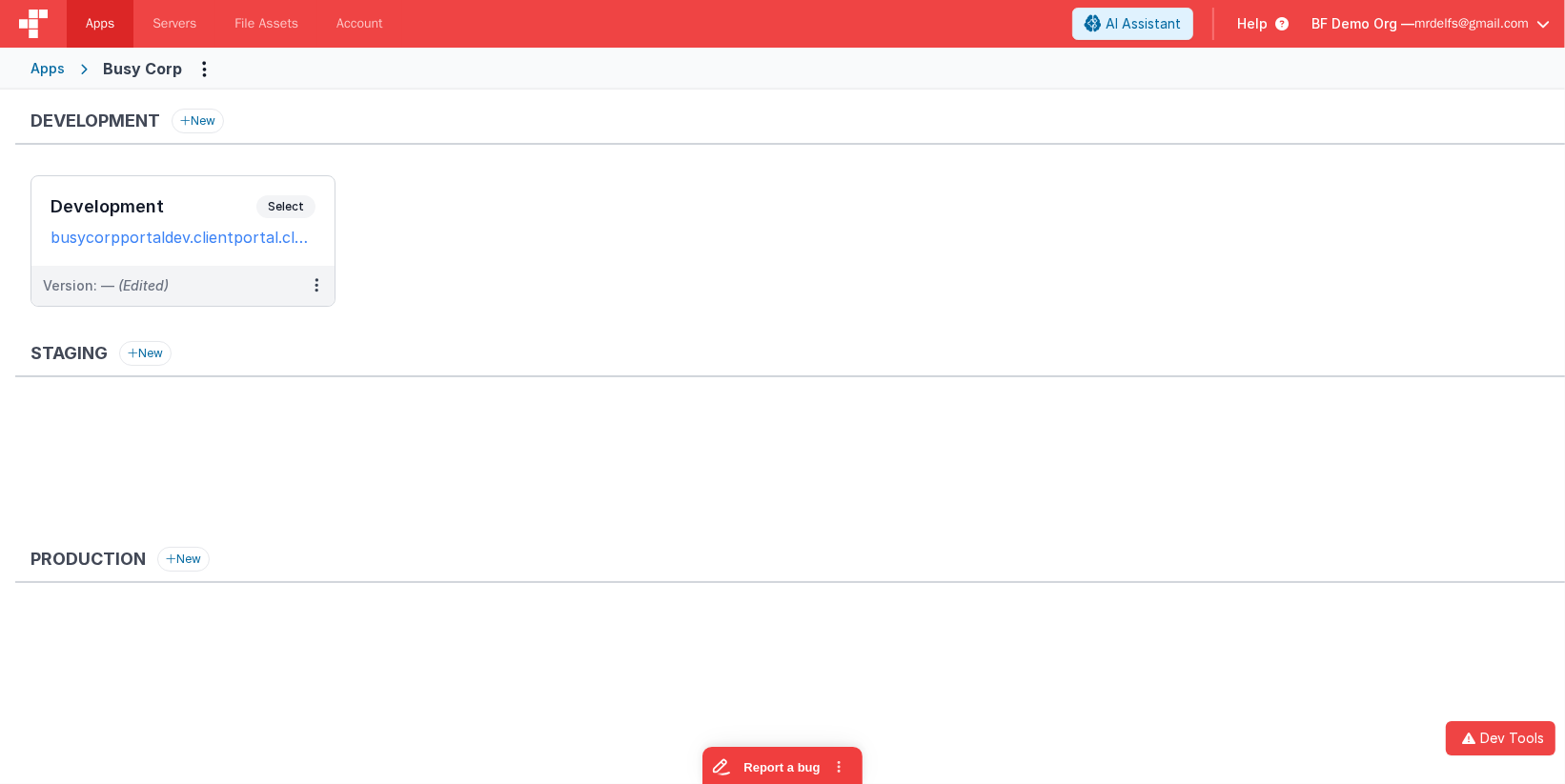 click on "Development
New
Development
Select   URLs
busycorpportaldev.clientportal.cloud
Version: —
(Edited)" at bounding box center (790, 217) 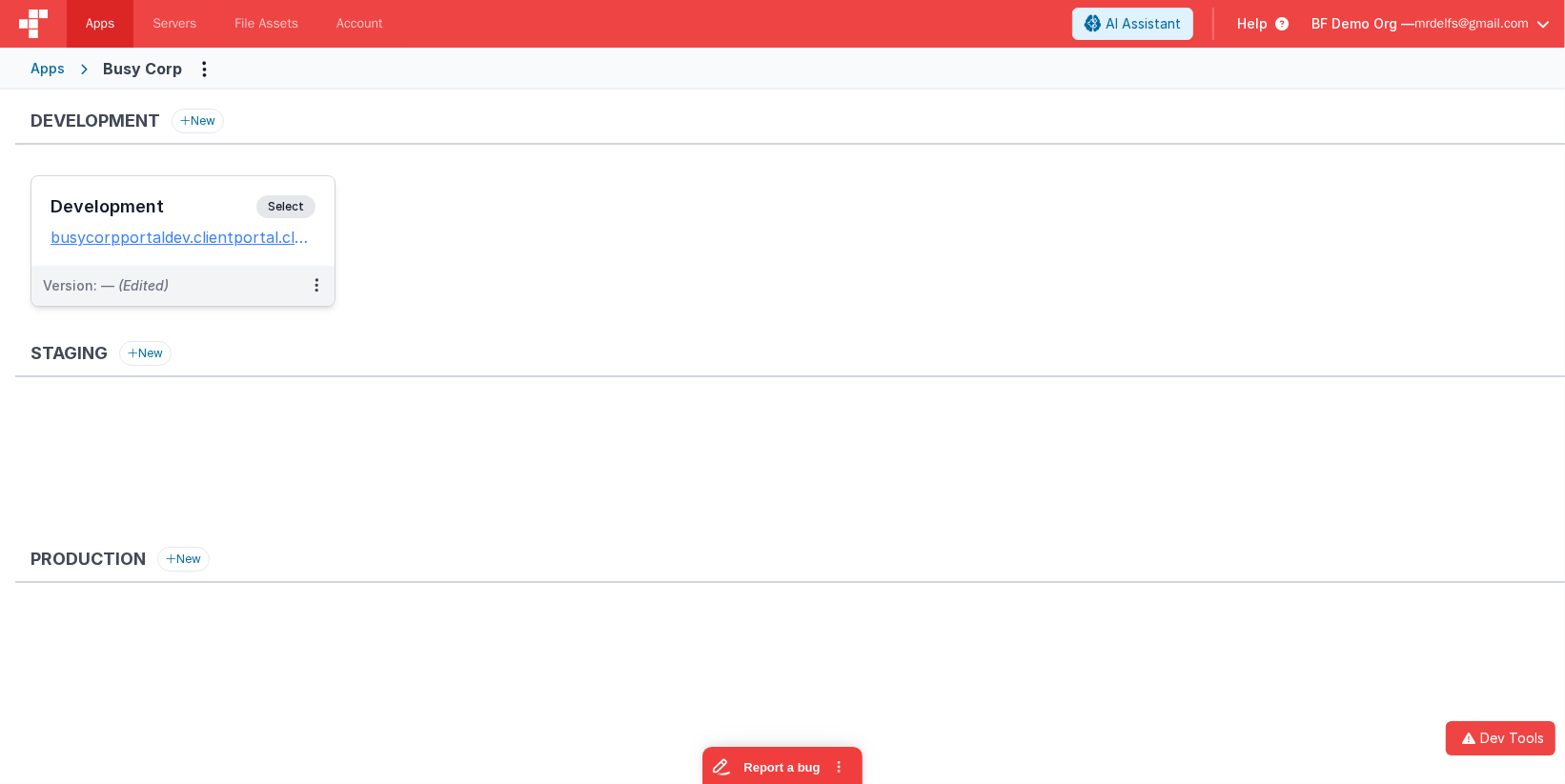 click on "Select" at bounding box center [286, 207] 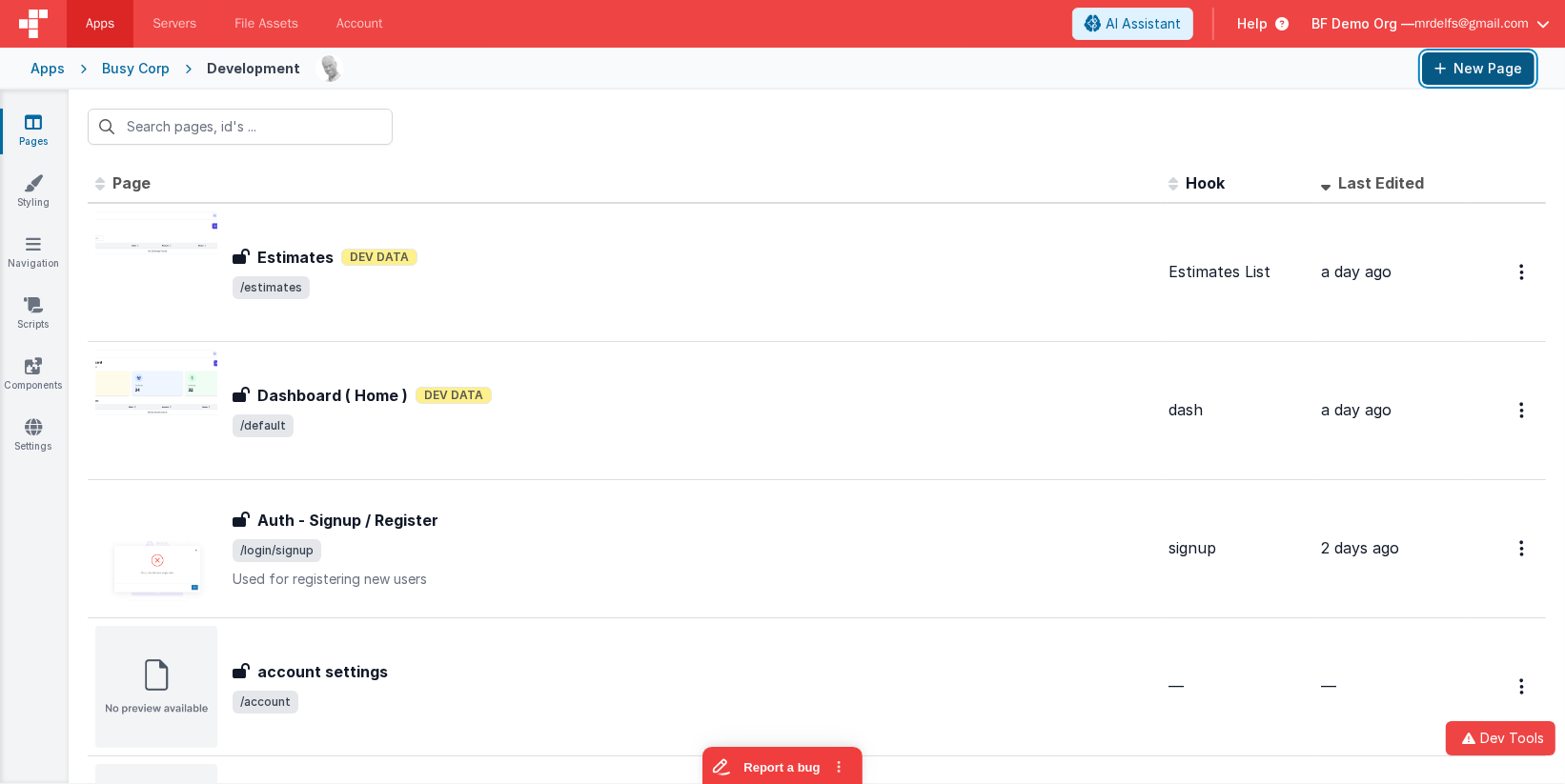 click on "New Page" at bounding box center (1478, 69) 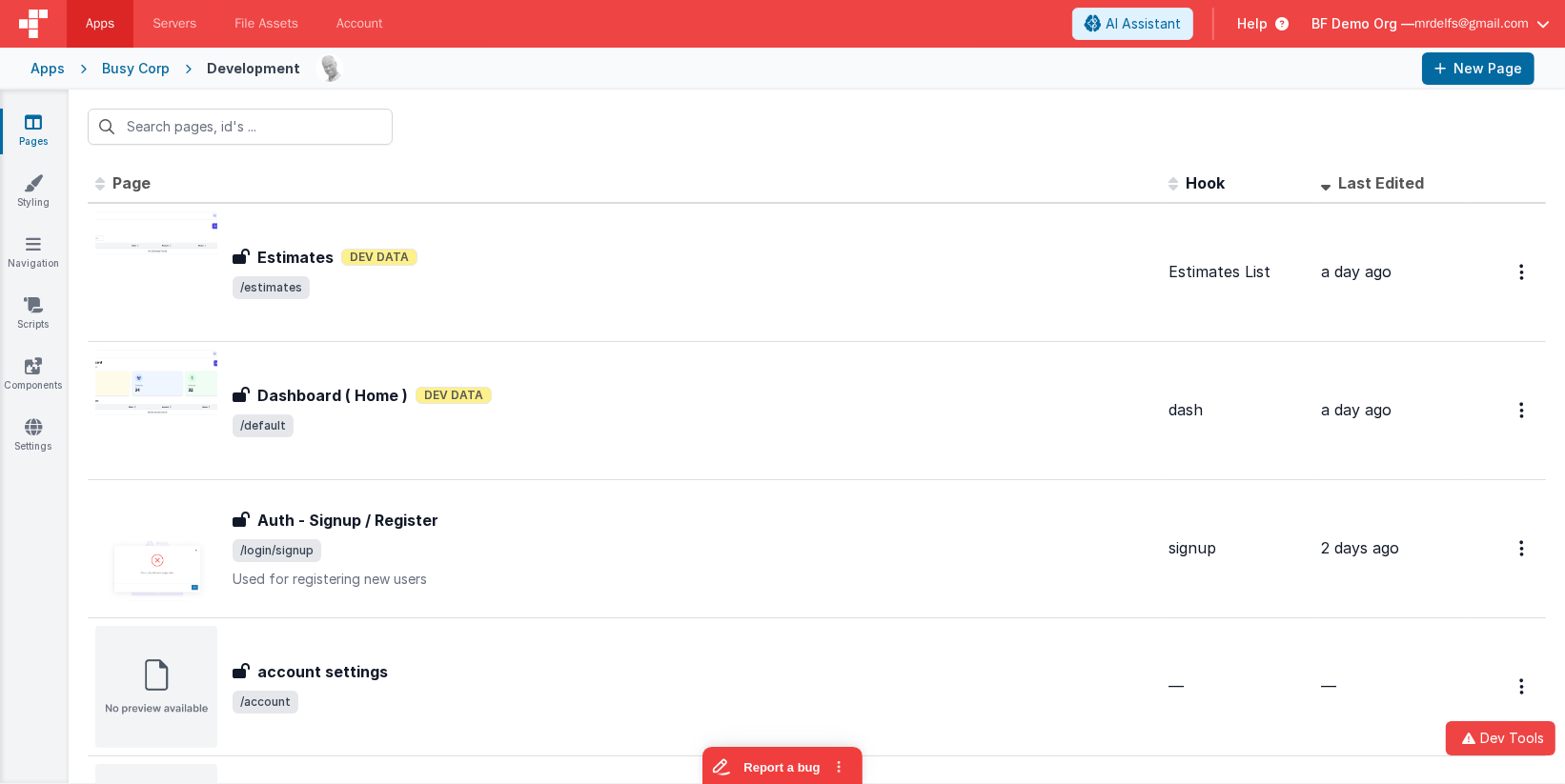 click on "Busy Corp" at bounding box center [135, 69] 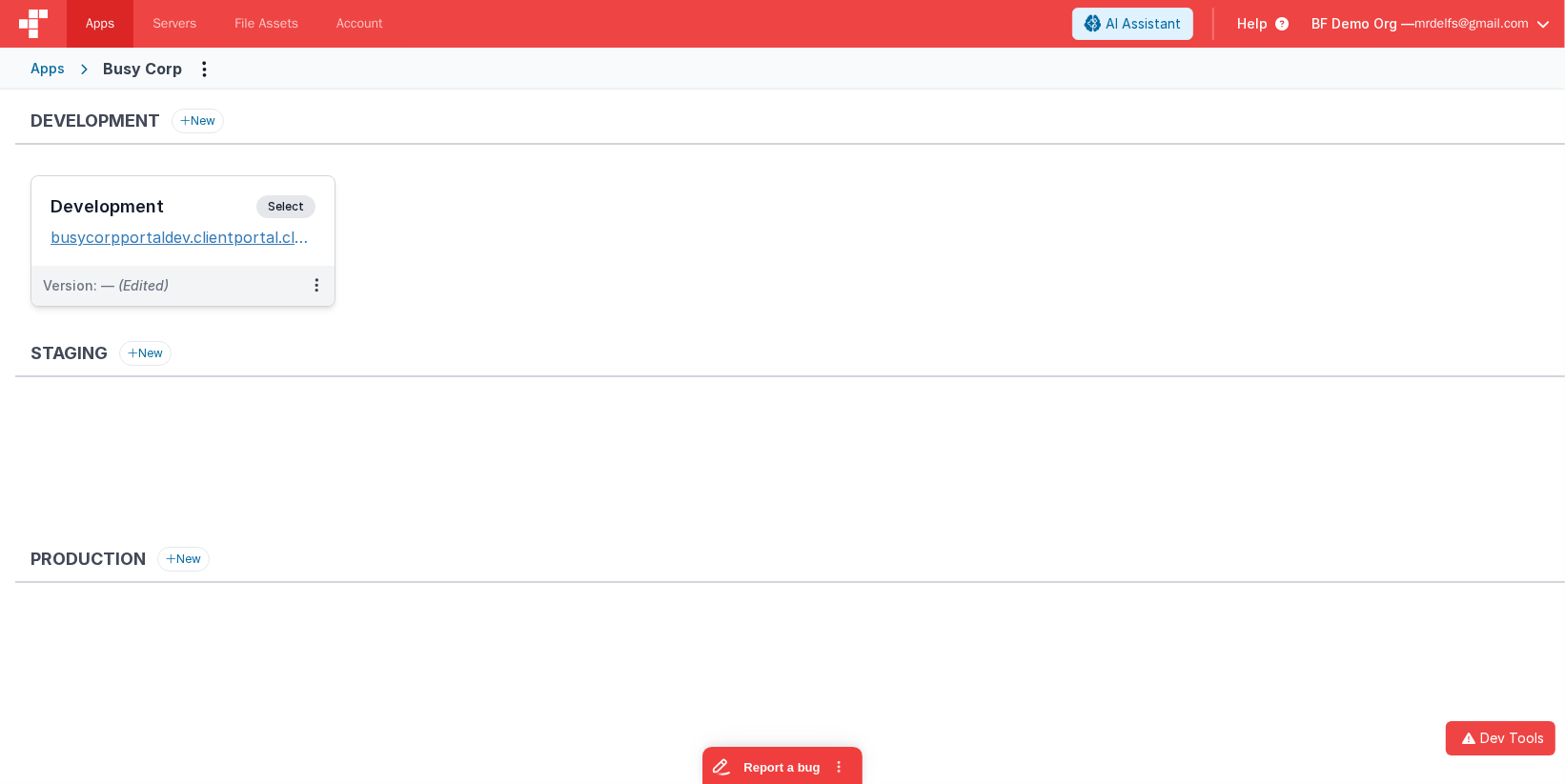 click on "busycorpportaldev.clientportal.cloud" at bounding box center [183, 237] 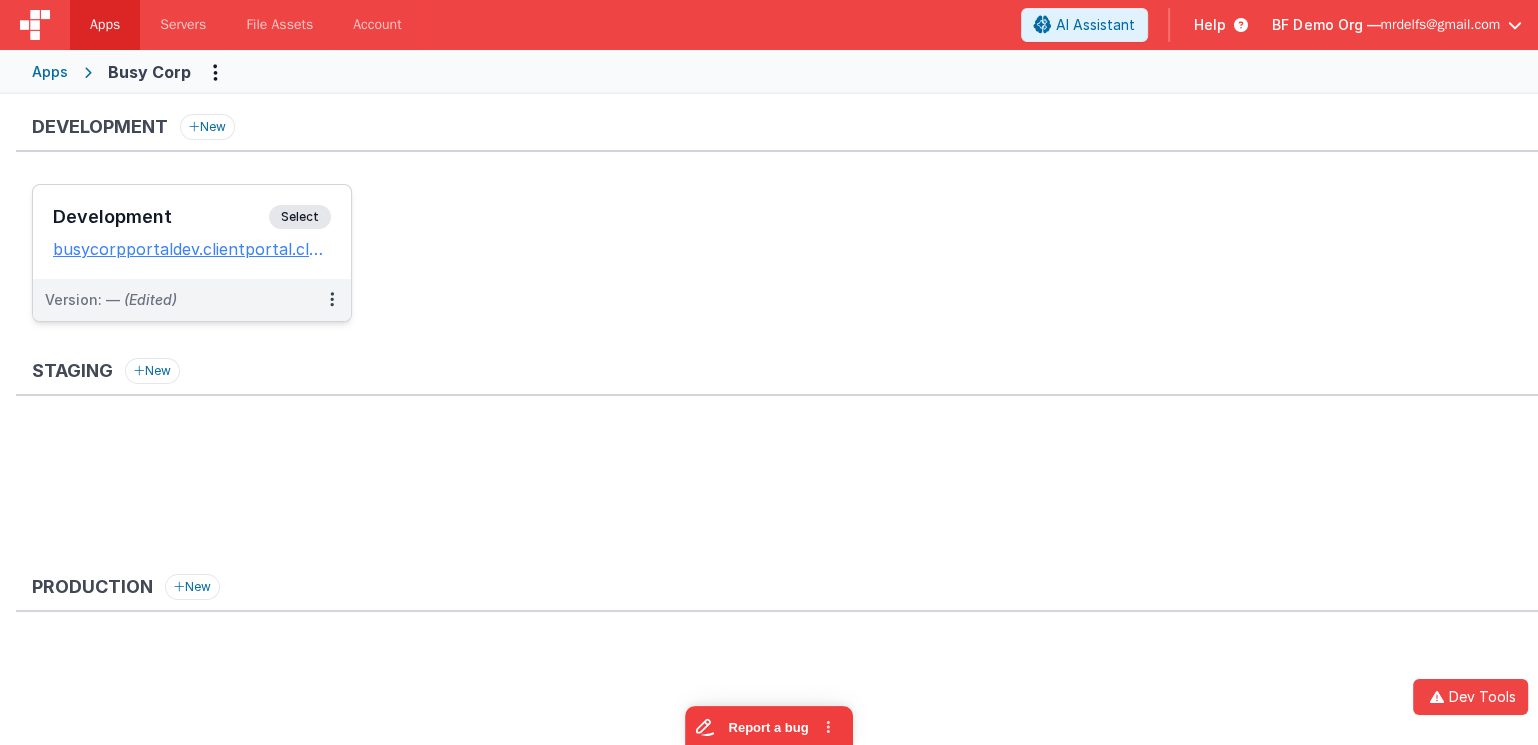click on "Development" at bounding box center (161, 217) 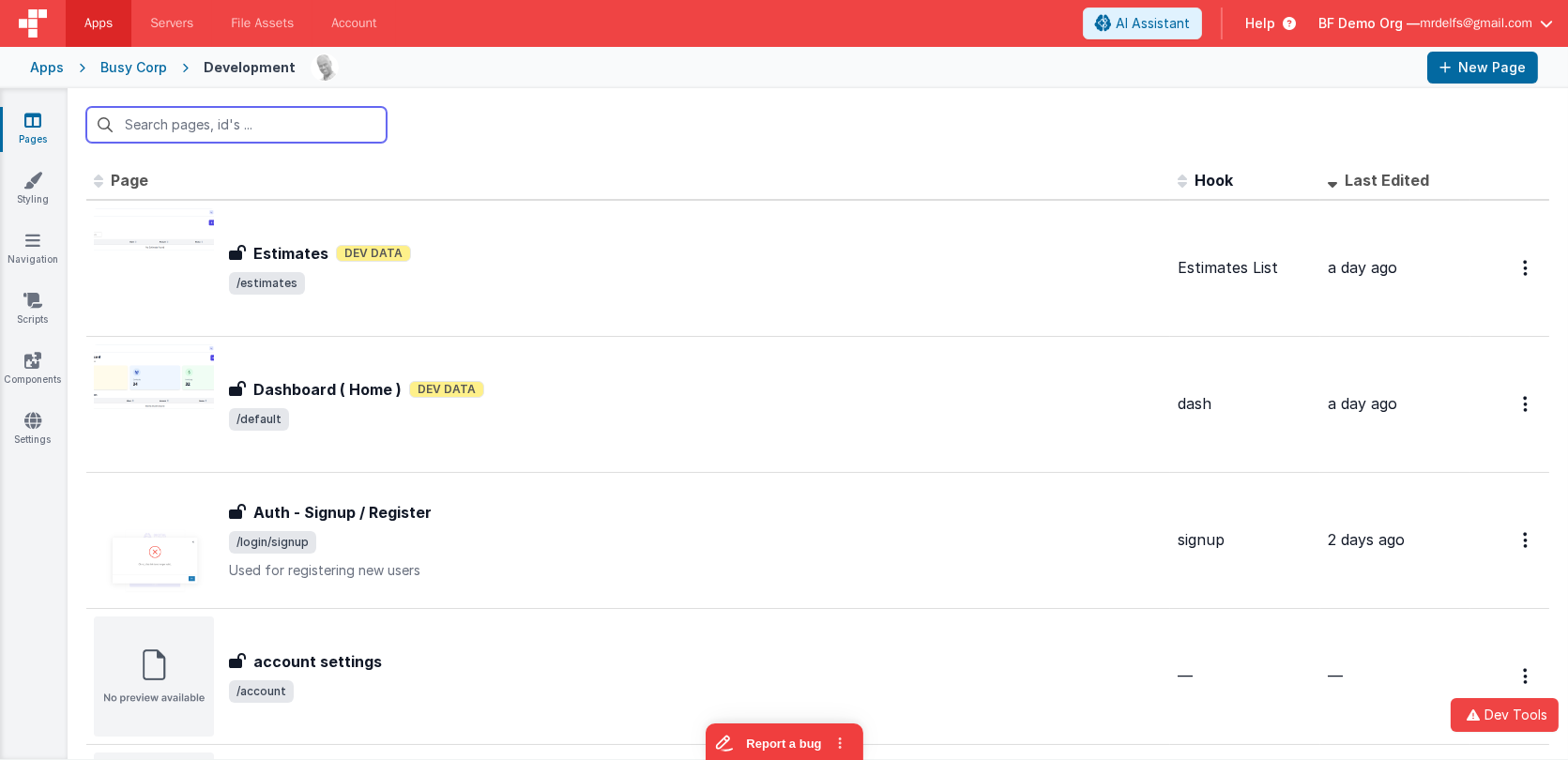 click at bounding box center [236, 125] 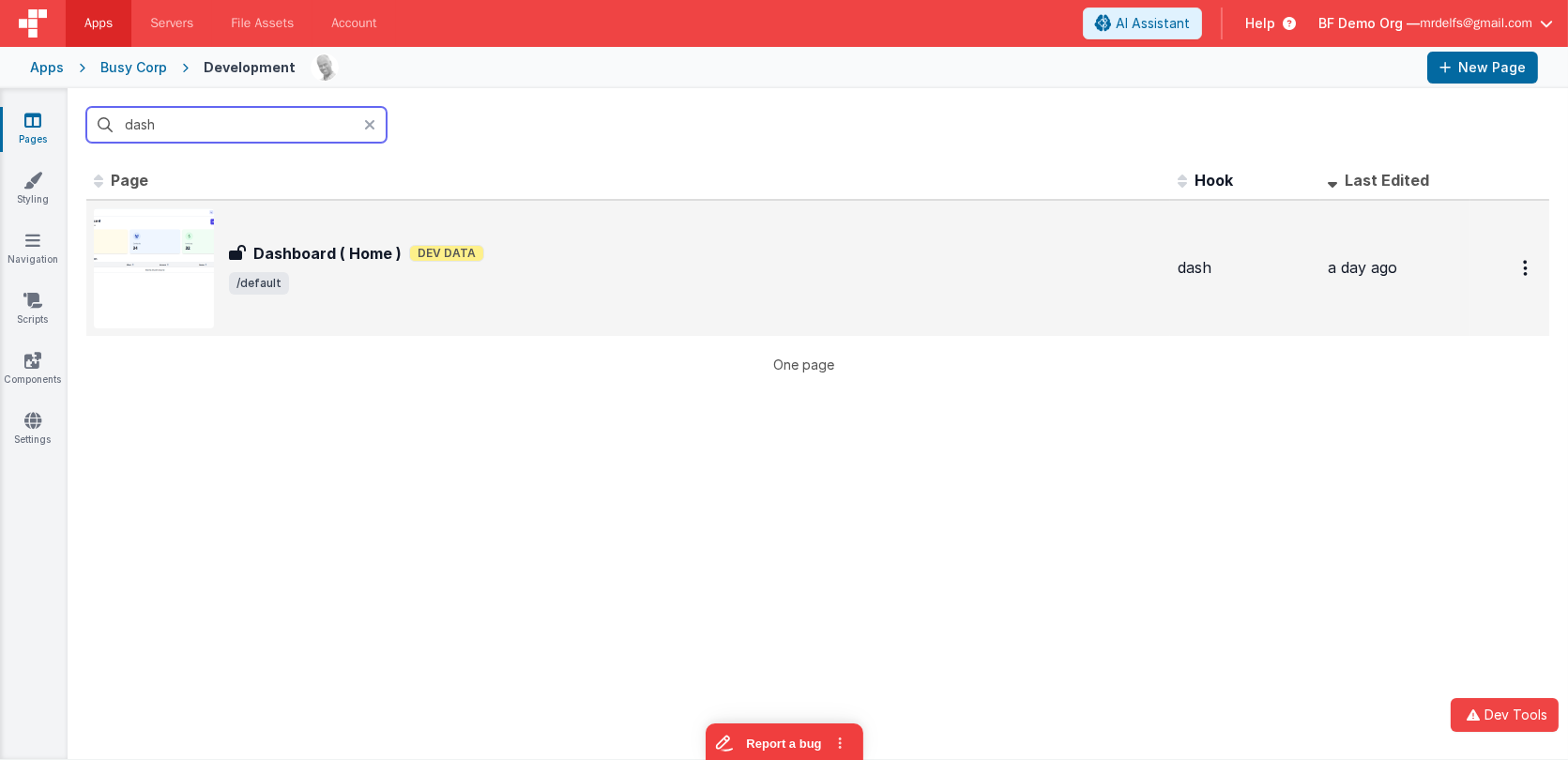 type on "dash" 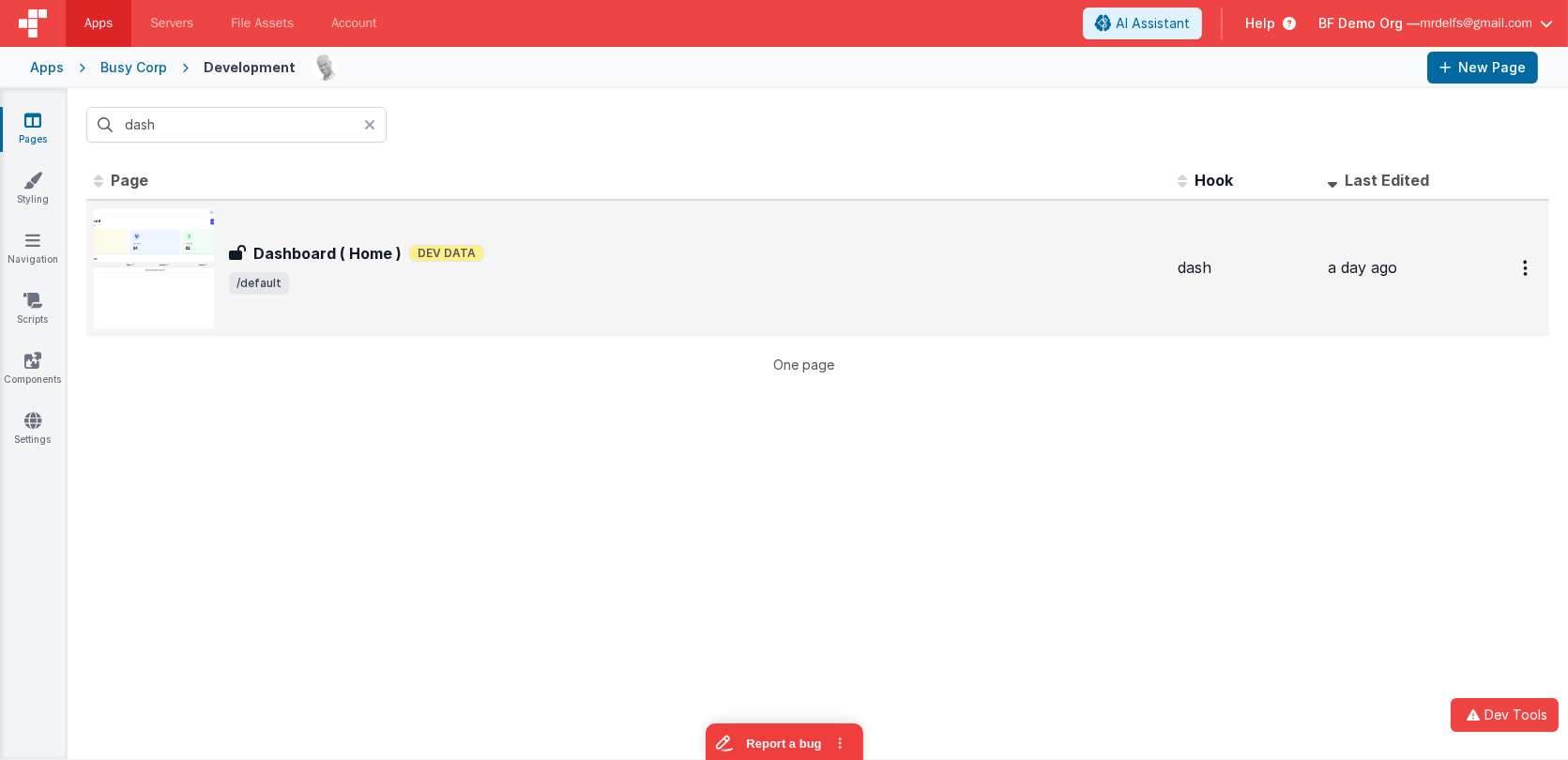 click on "Dashboard ( Home )
Dashboard ( Home )
Dev Data
/default" at bounding box center (628, 268) 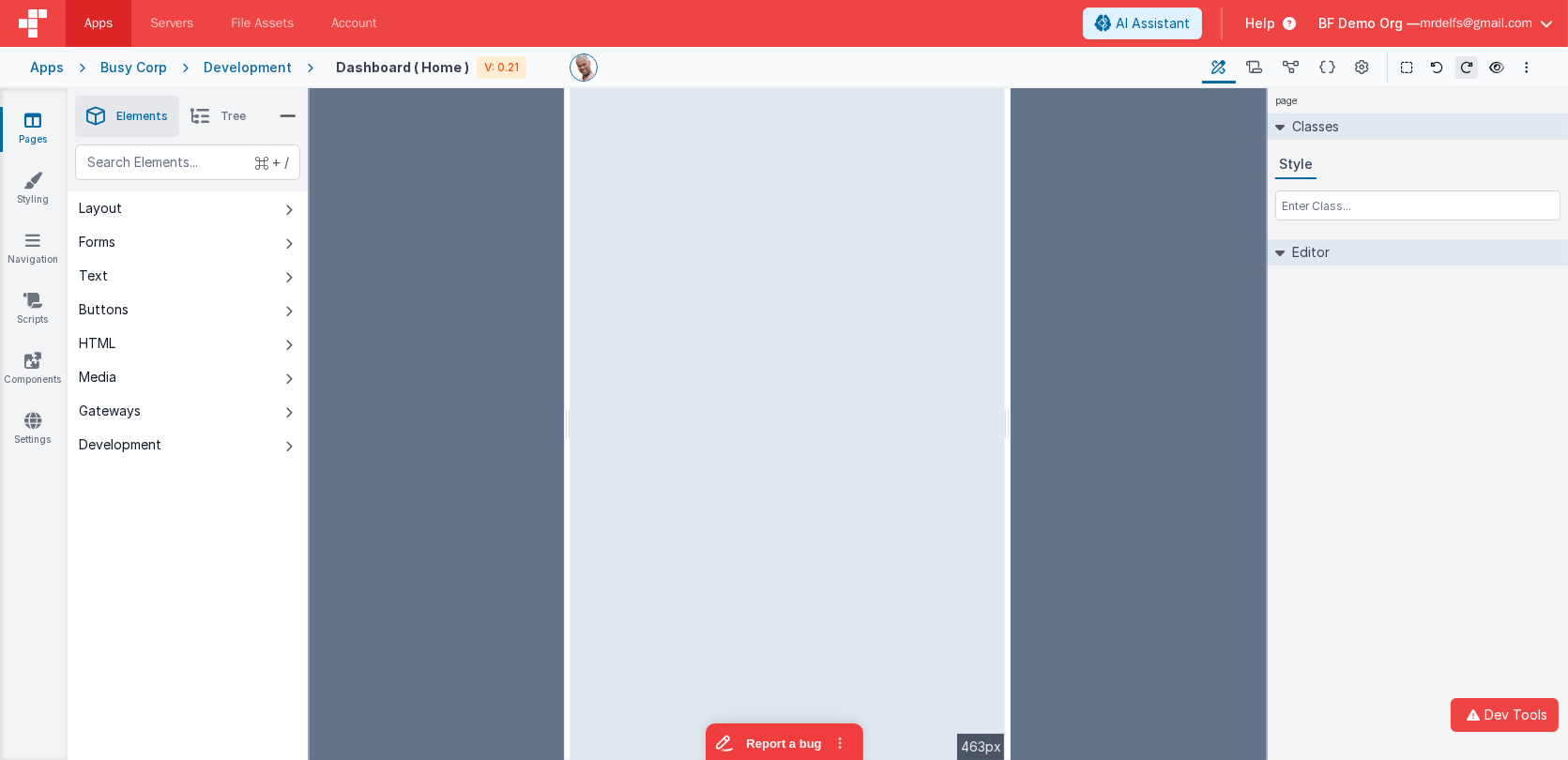 drag, startPoint x: 1264, startPoint y: 134, endPoint x: 987, endPoint y: 124, distance: 277.18045 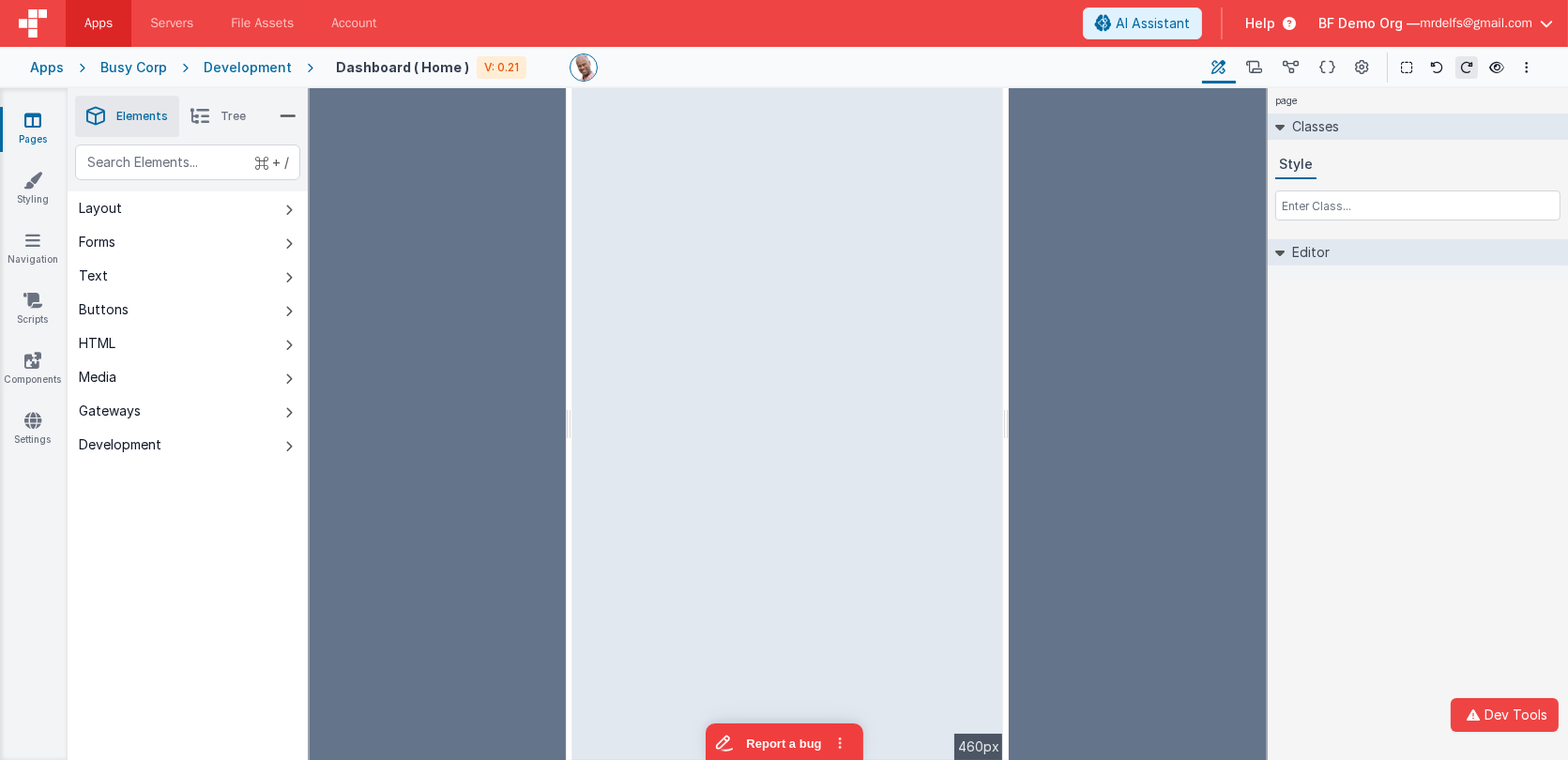 click on "-->
460px" at bounding box center (787, 424) 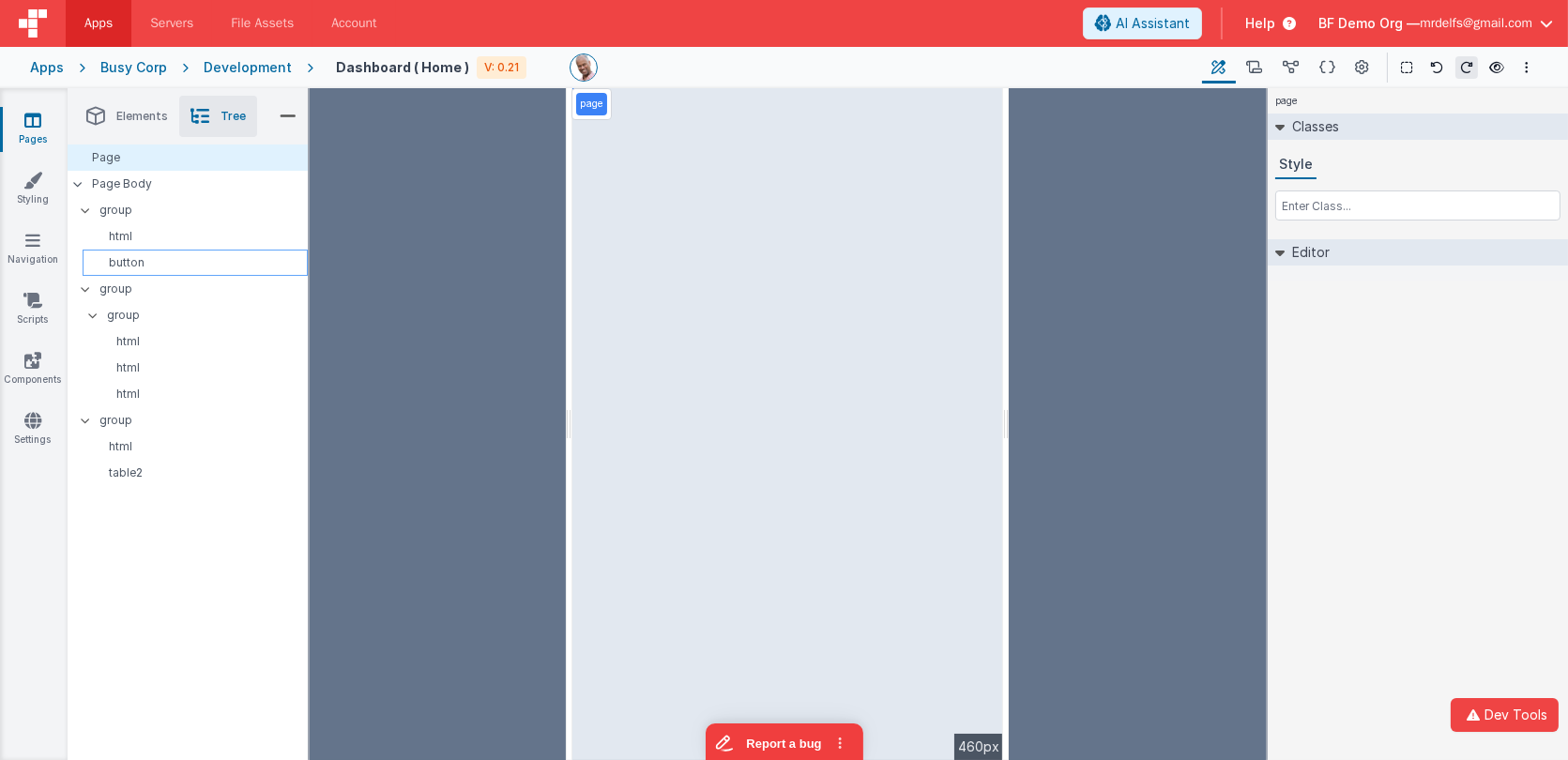 click on "button" at bounding box center [198, 263] 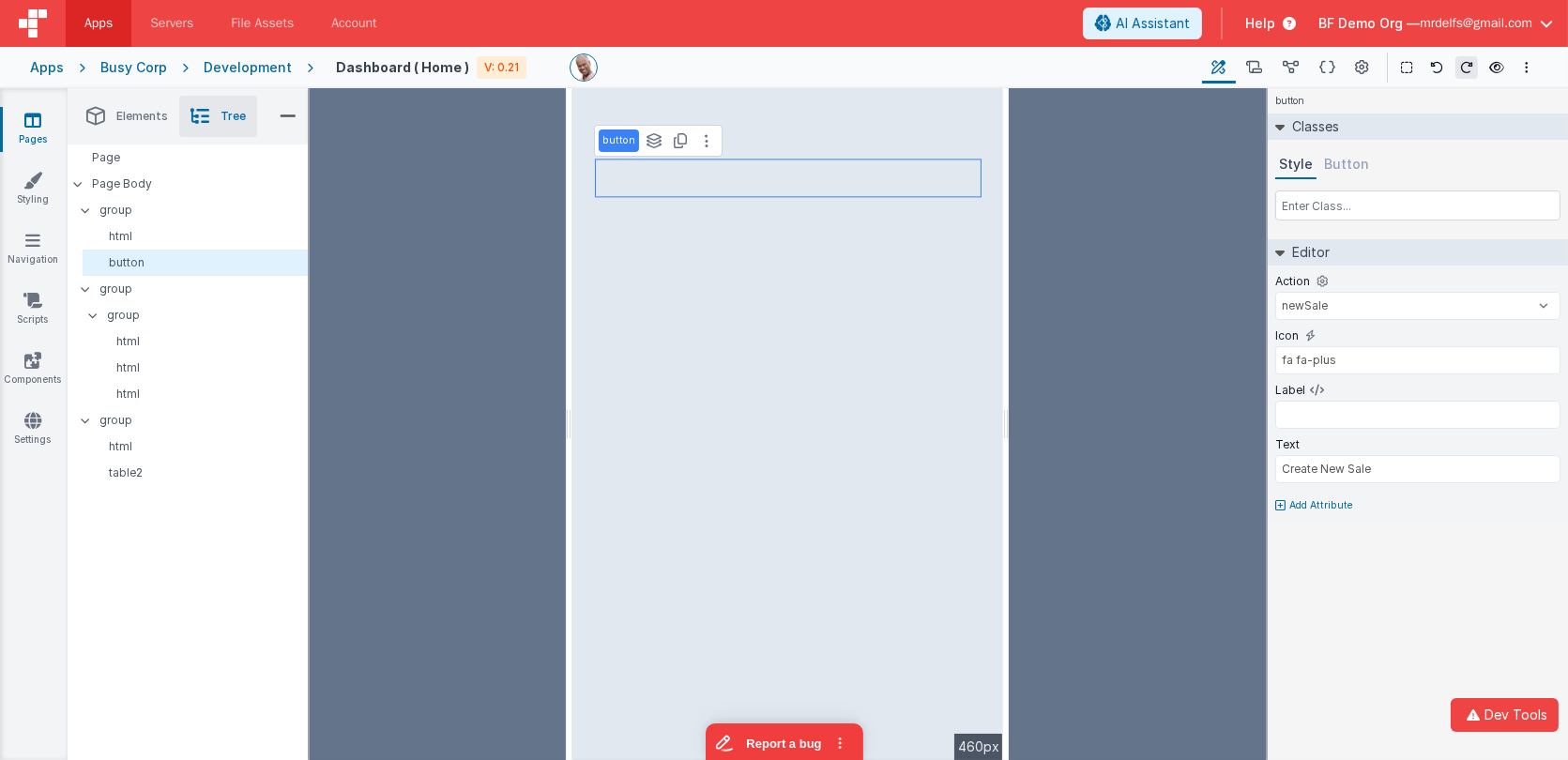 click on "button
See layers     + L   Duplicate     + D
-->
460px" at bounding box center (787, 424) 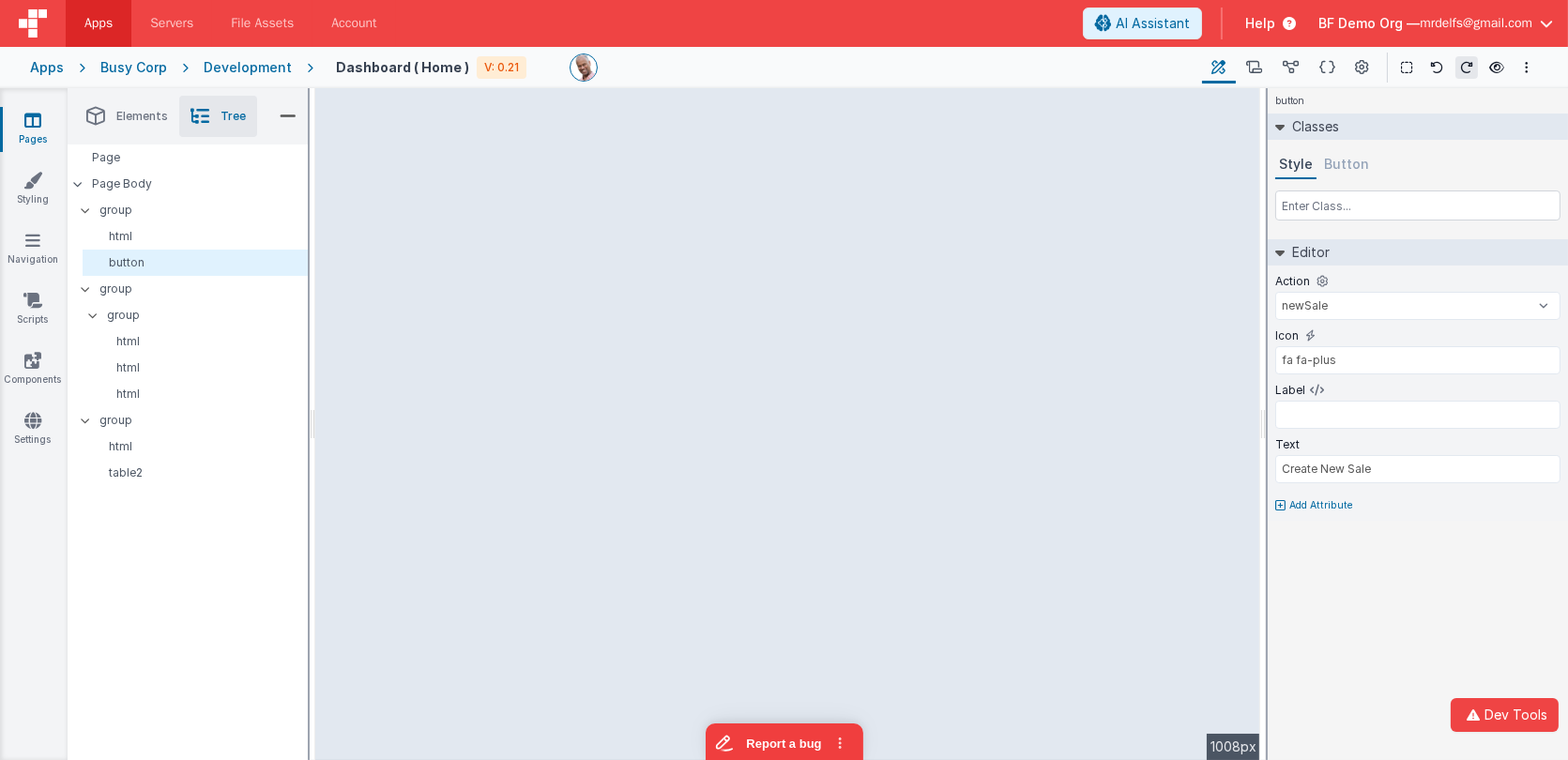 drag, startPoint x: 1028, startPoint y: 166, endPoint x: 1446, endPoint y: 171, distance: 418.0299 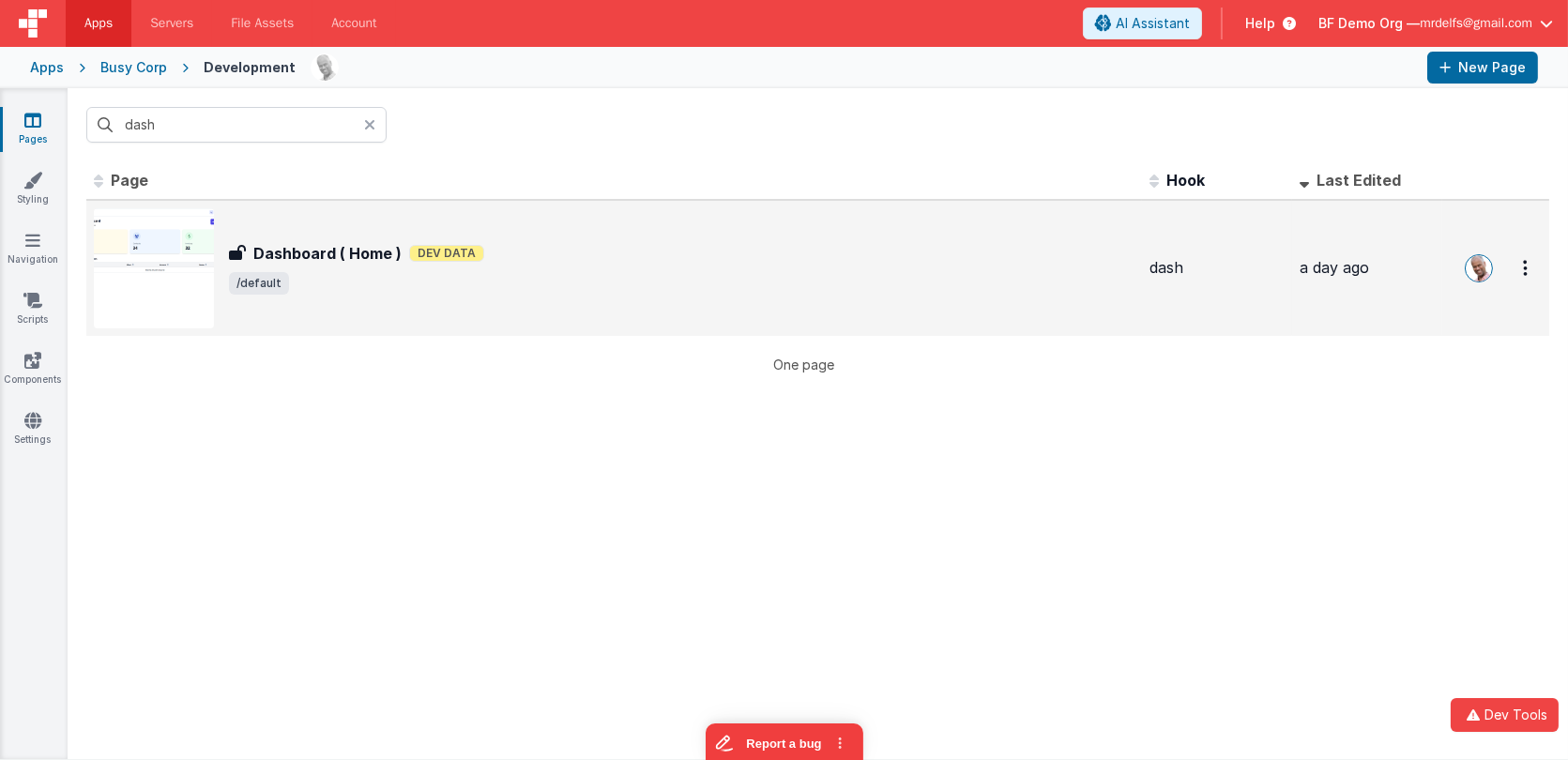 click on "Dashboard ( Home )" at bounding box center (327, 253) 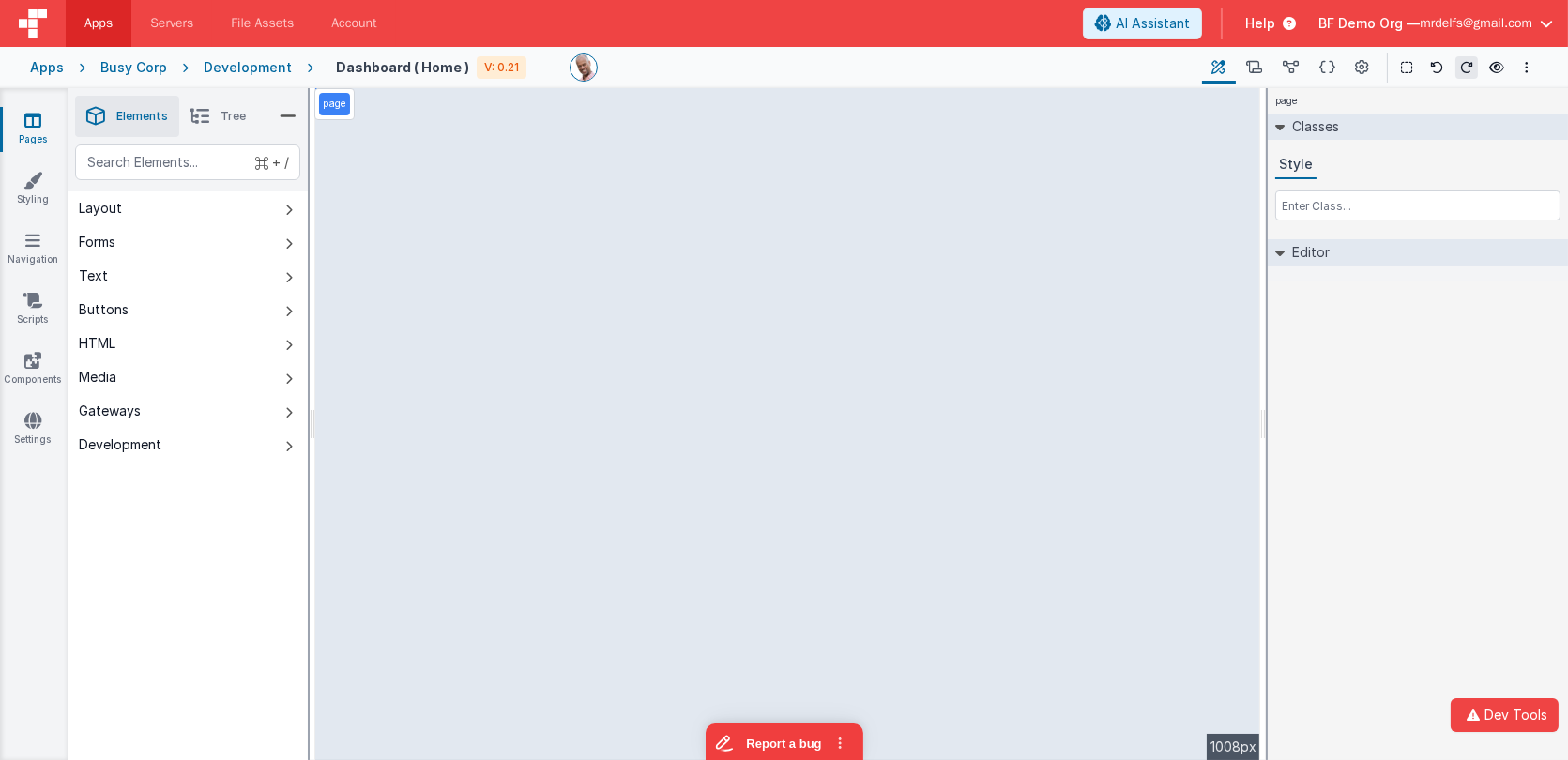 select on "newSale" 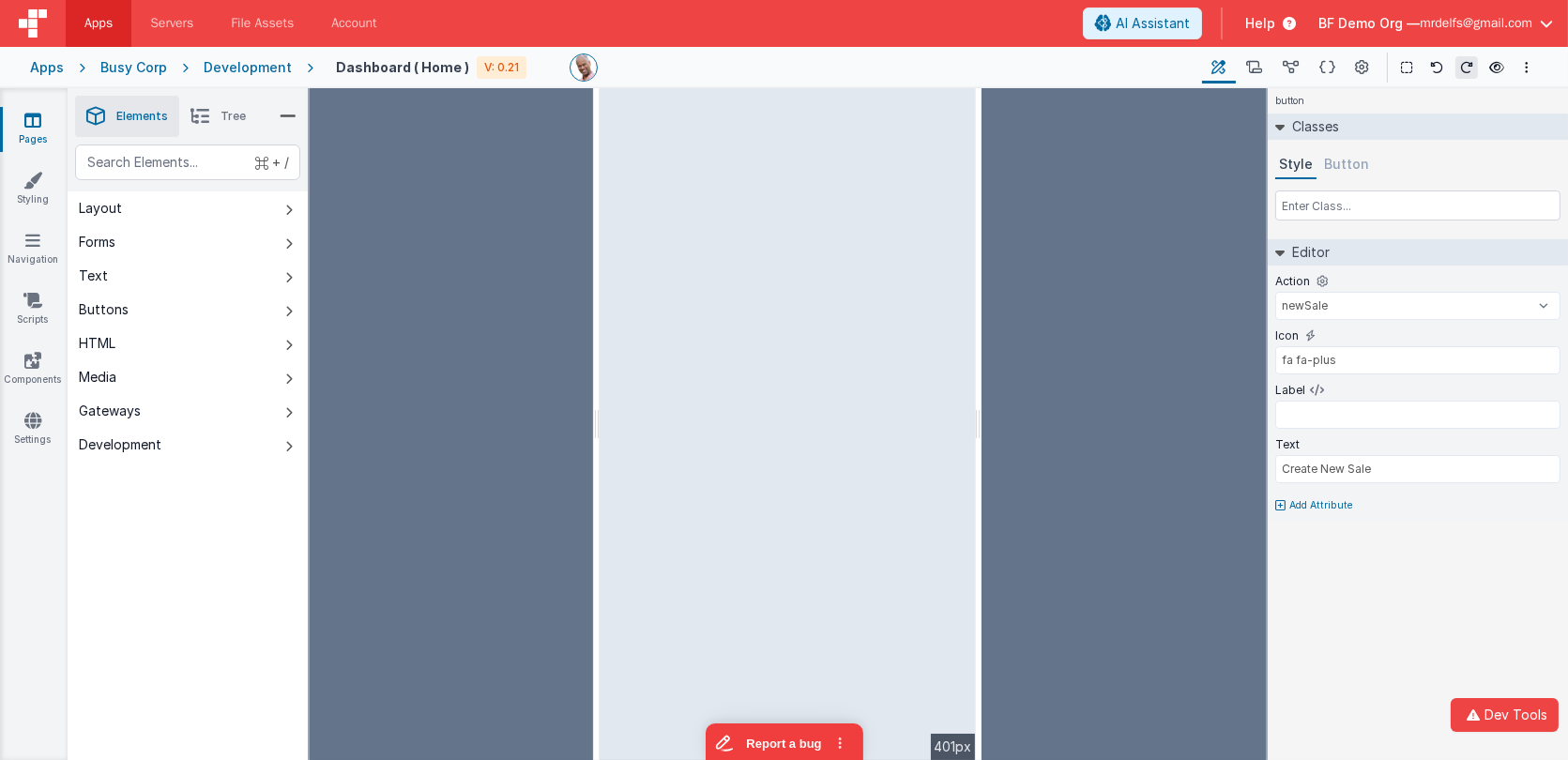 drag, startPoint x: 1261, startPoint y: 154, endPoint x: 978, endPoint y: 141, distance: 283.29843 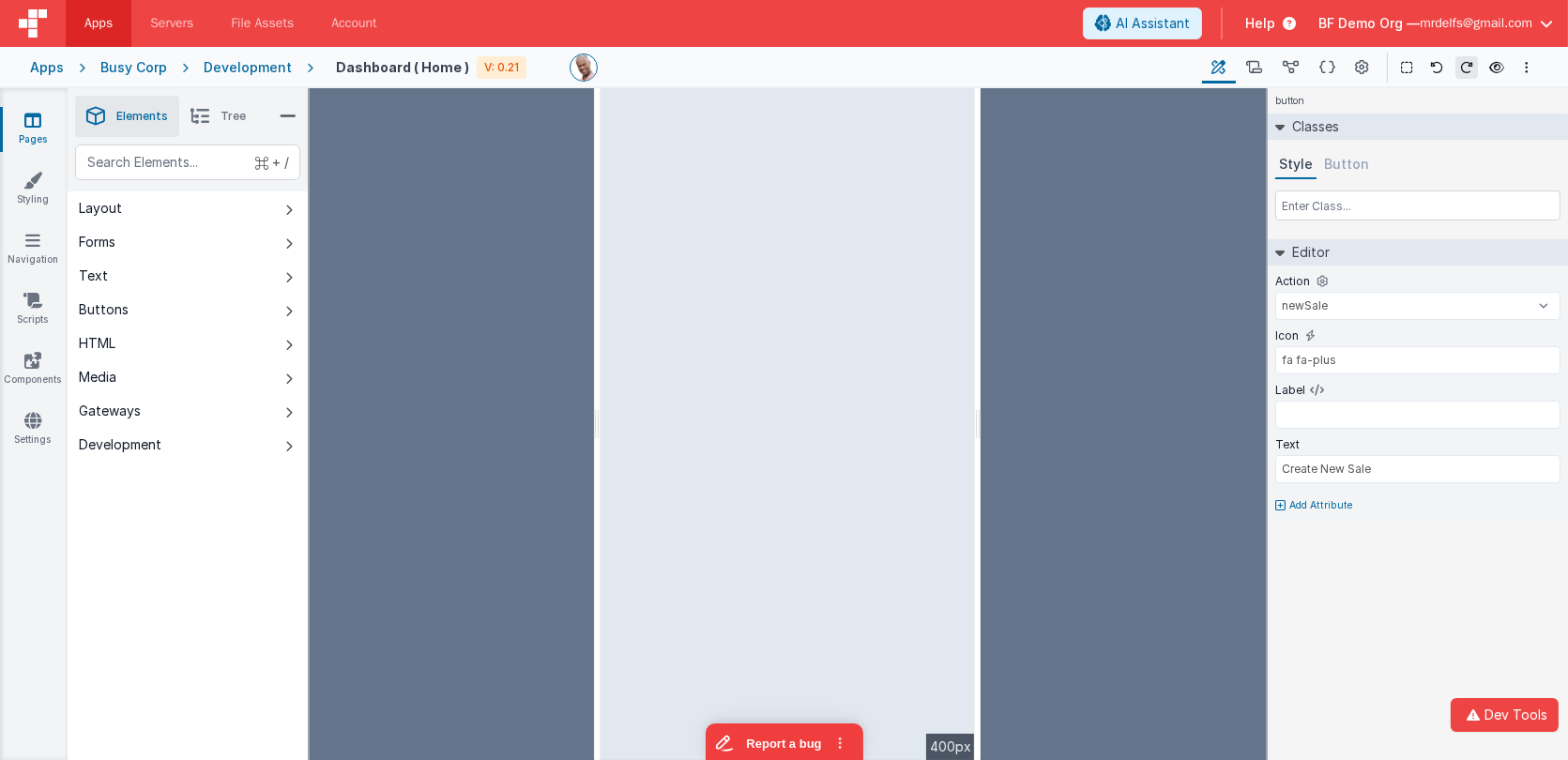 click on "-->
400px" at bounding box center [788, 424] 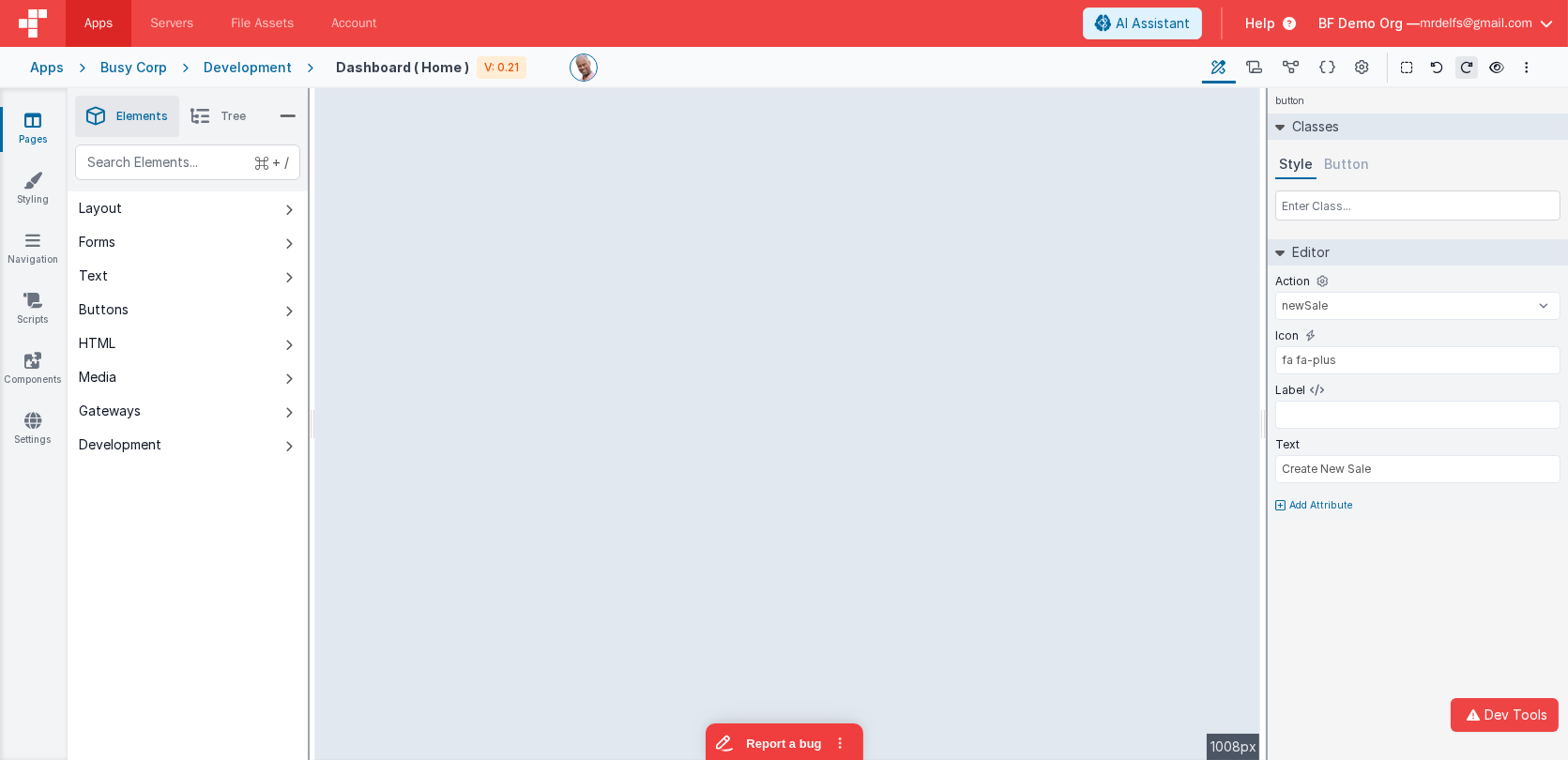 drag, startPoint x: 983, startPoint y: 179, endPoint x: 1408, endPoint y: 184, distance: 425.02941 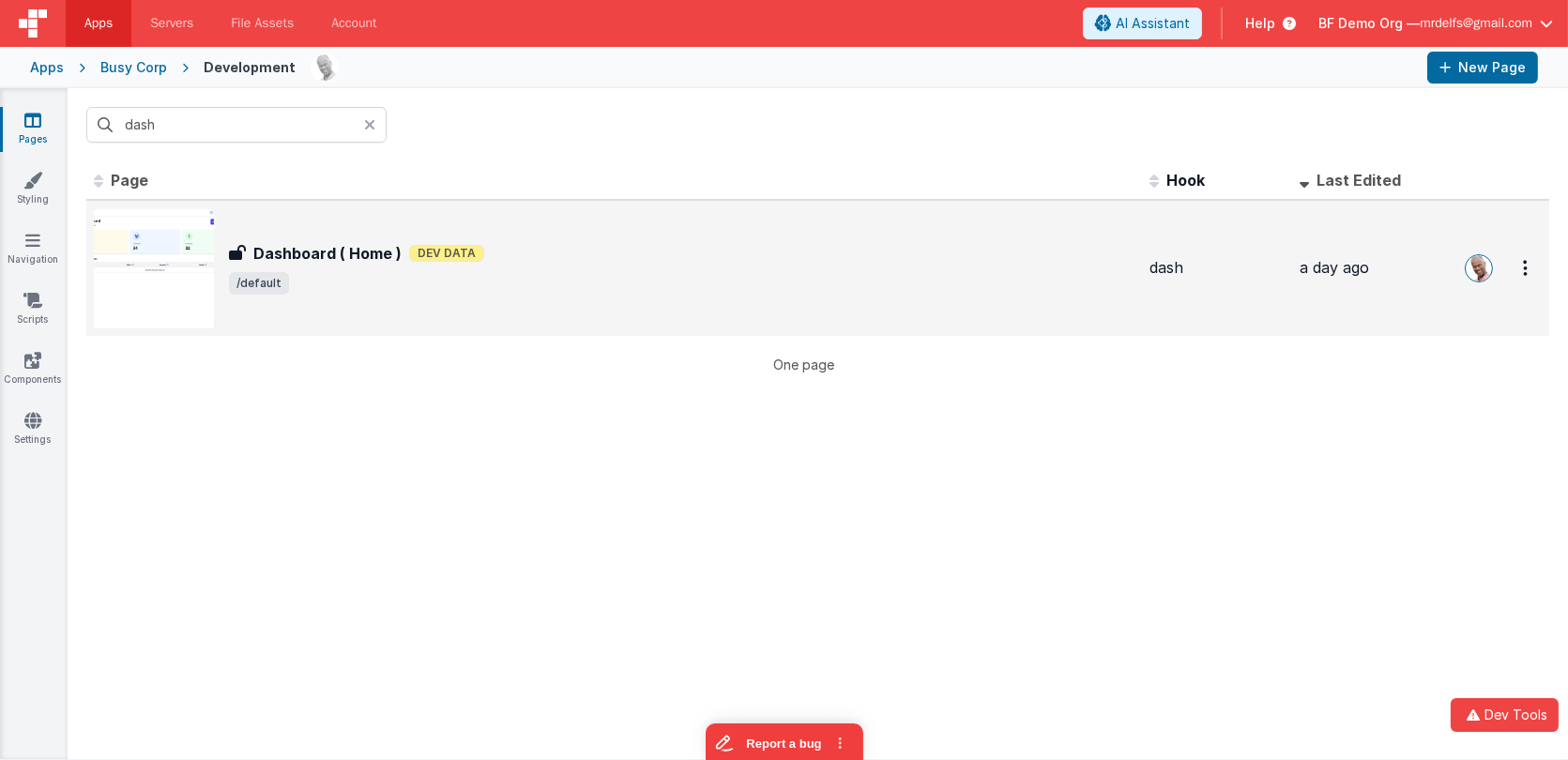 click on "Dashboard ( Home )
Dashboard ( Home )
Dev Data
/default" at bounding box center (614, 268) 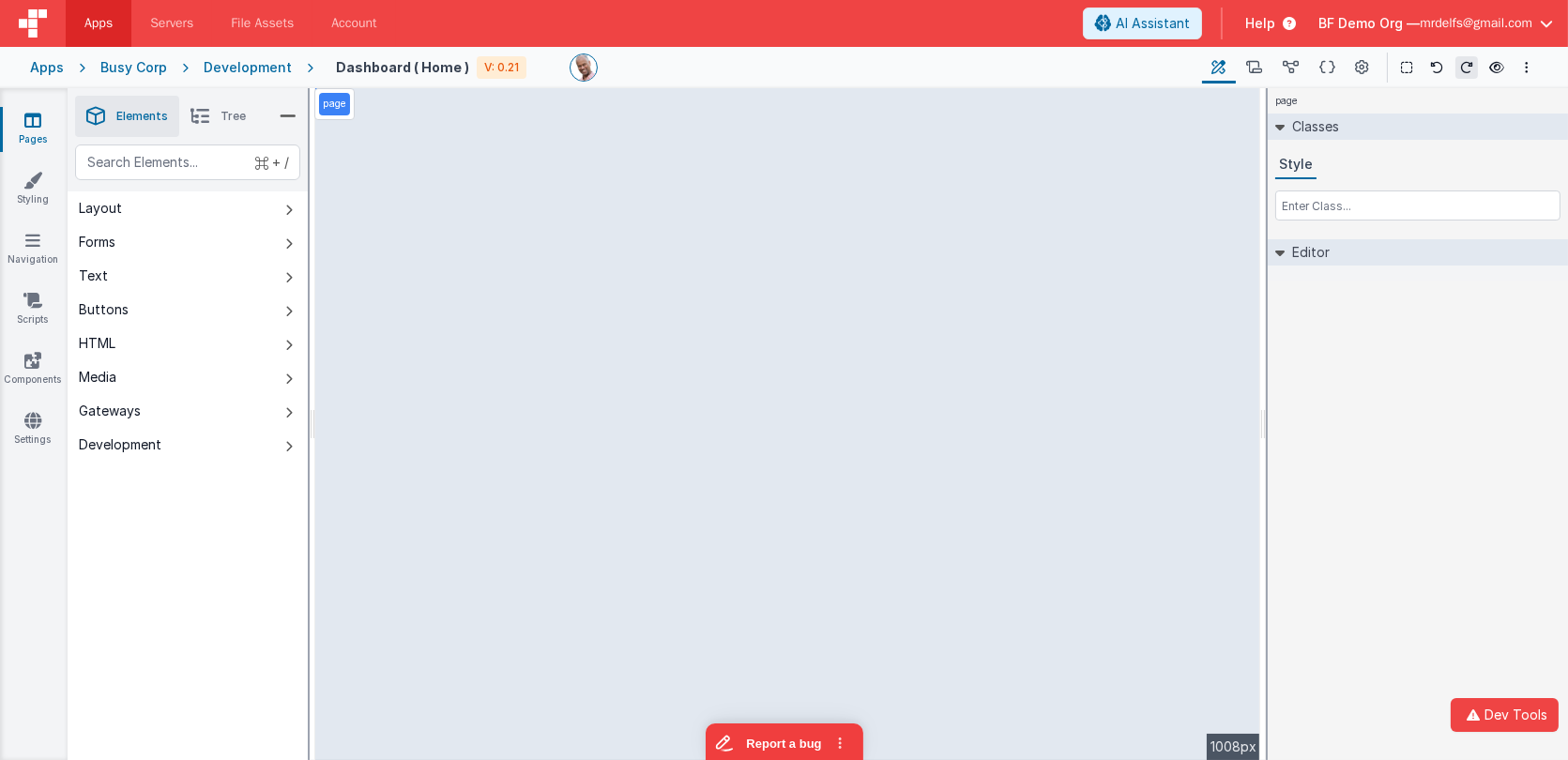 select on "newSale" 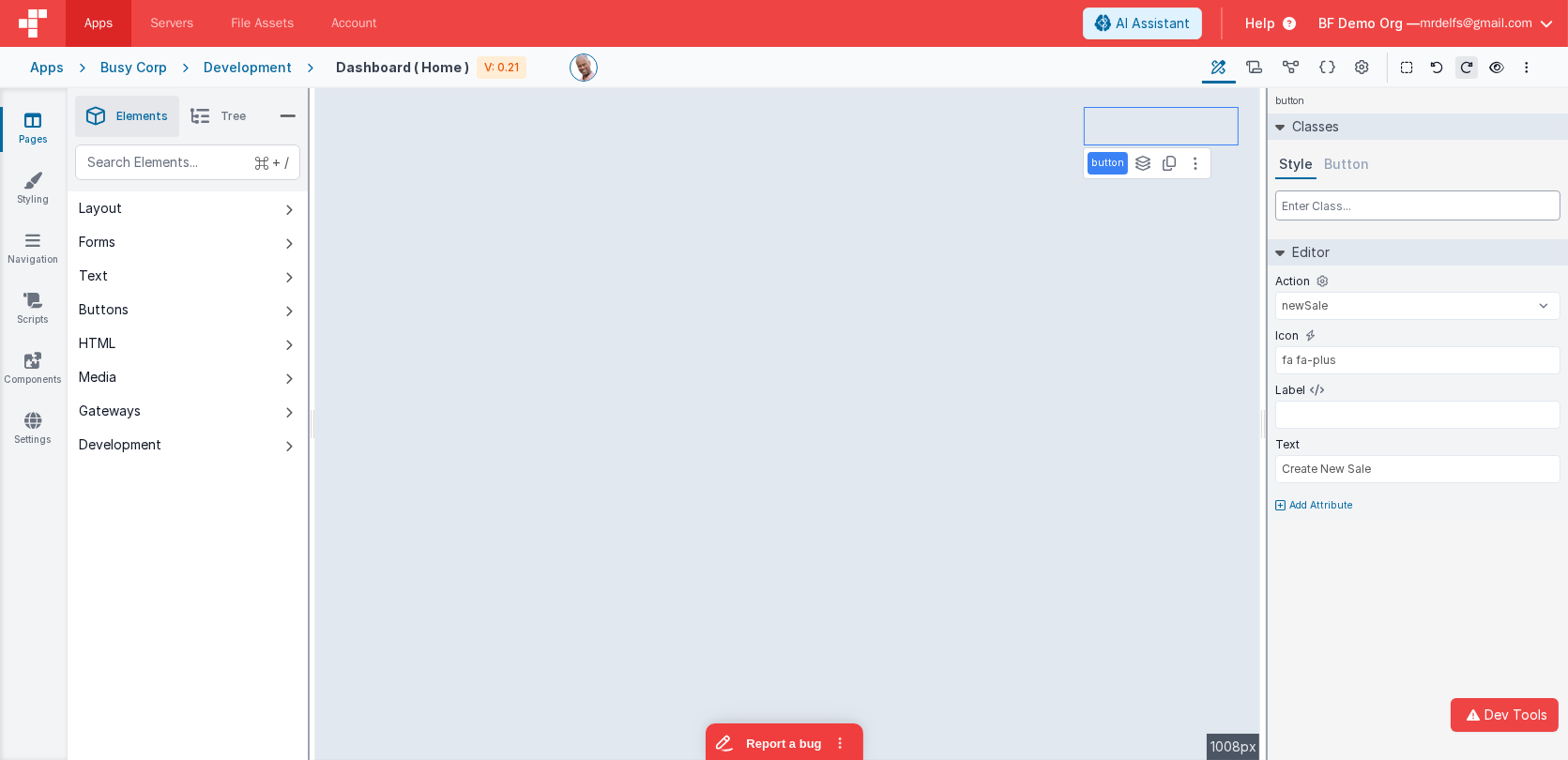 click at bounding box center [1418, 205] 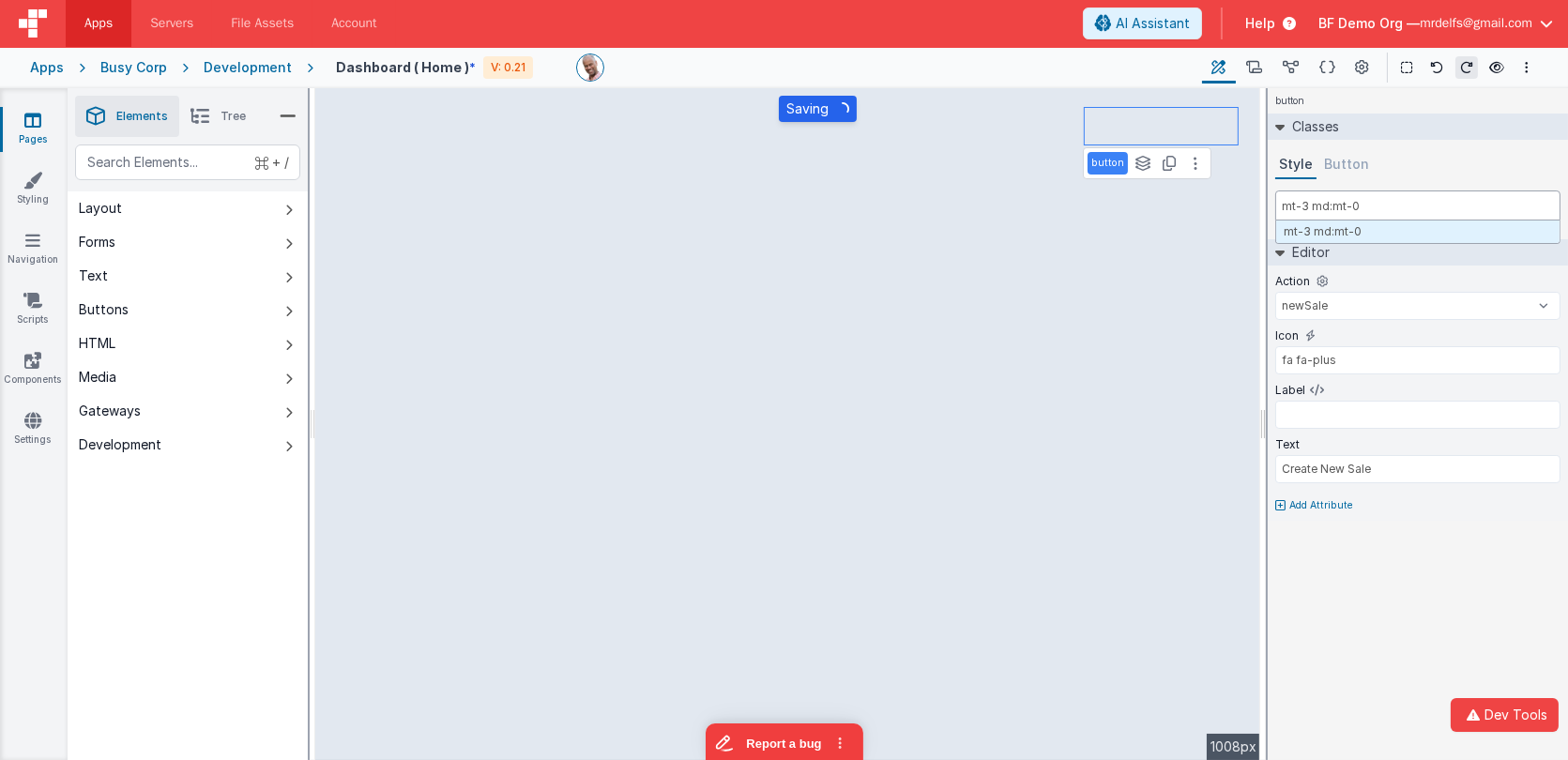 type on "mt-3 md:mt-0" 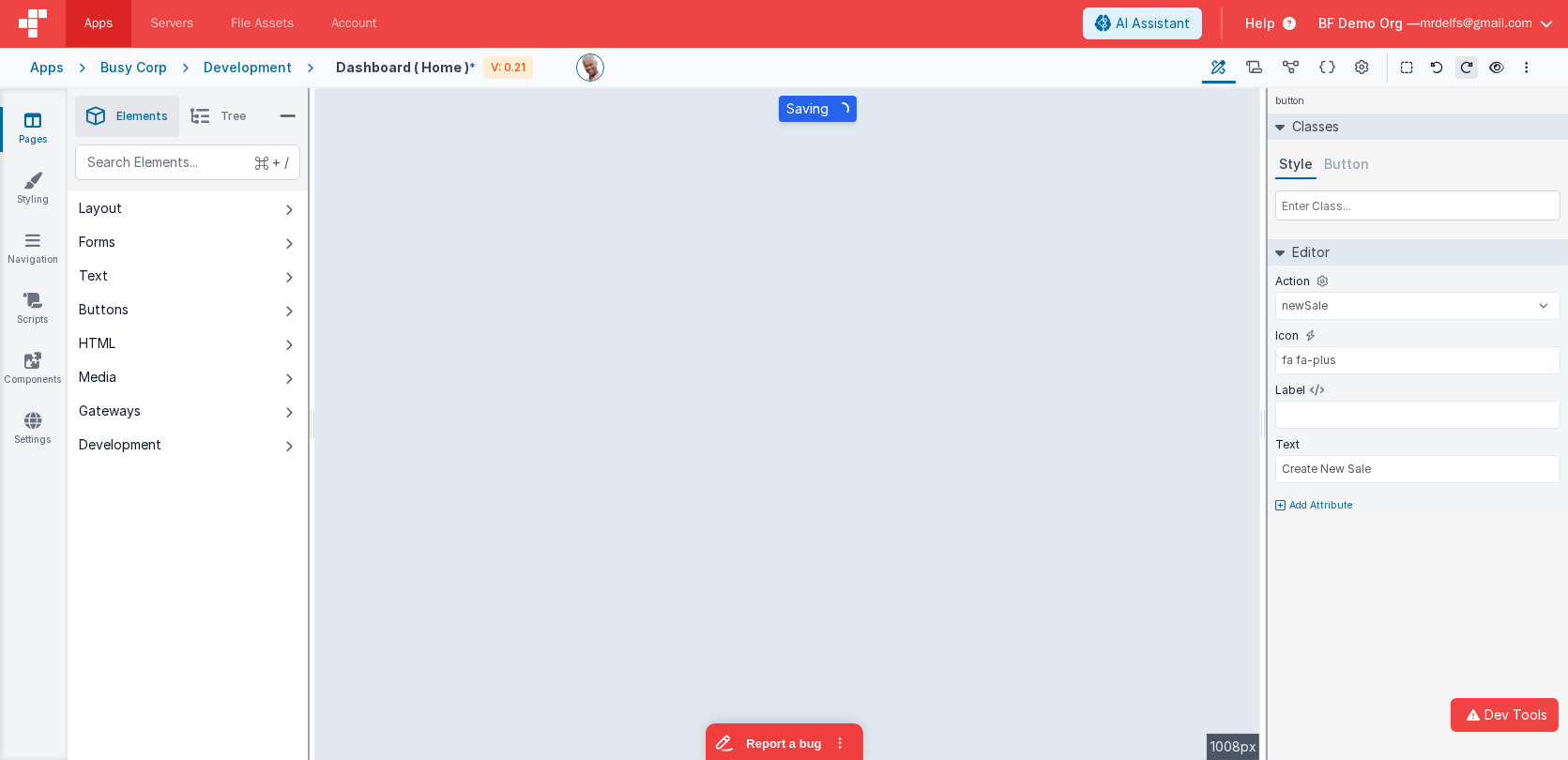 drag, startPoint x: 1265, startPoint y: 213, endPoint x: 1291, endPoint y: 212, distance: 26.01922 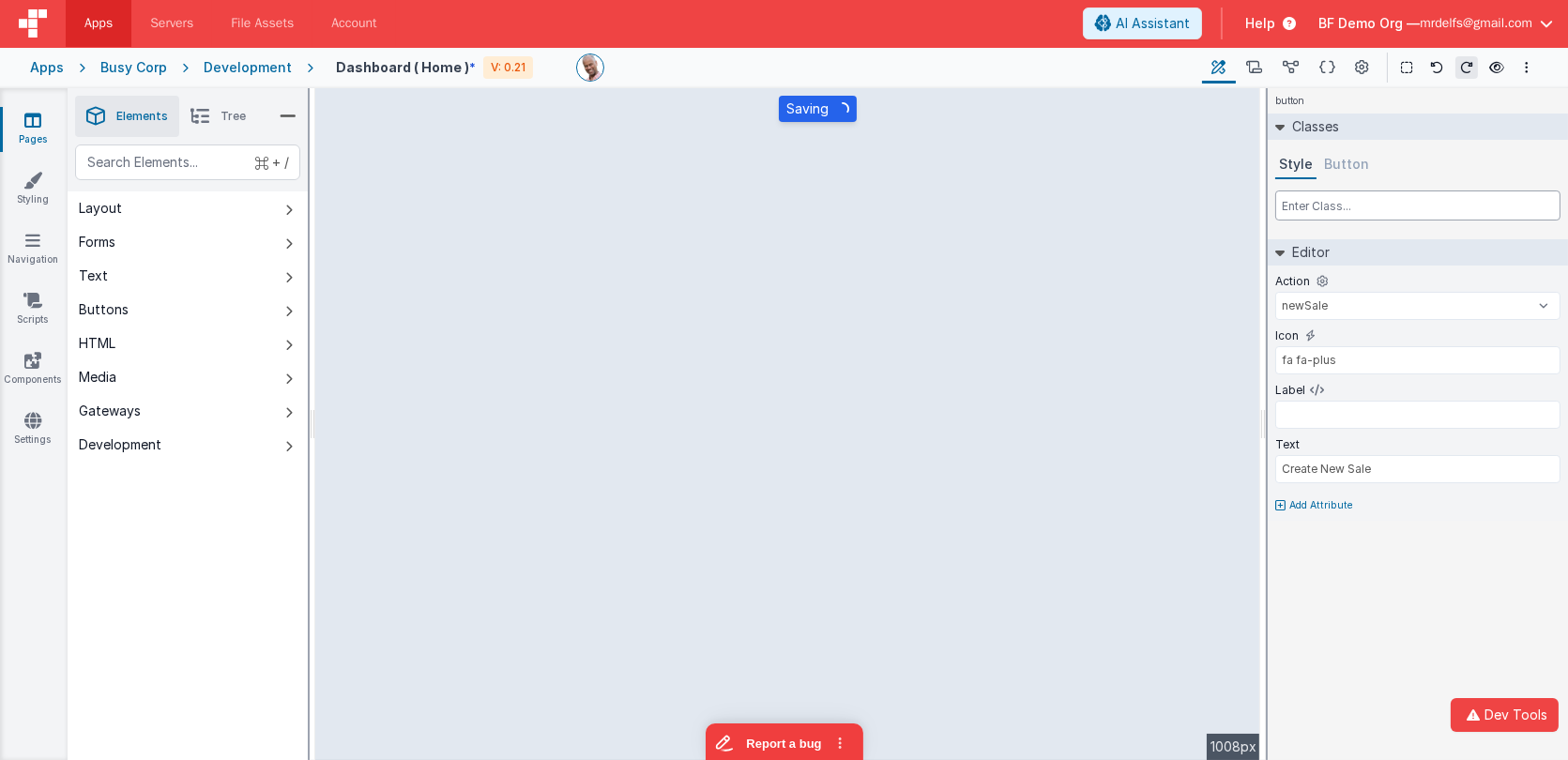 click at bounding box center (1418, 205) 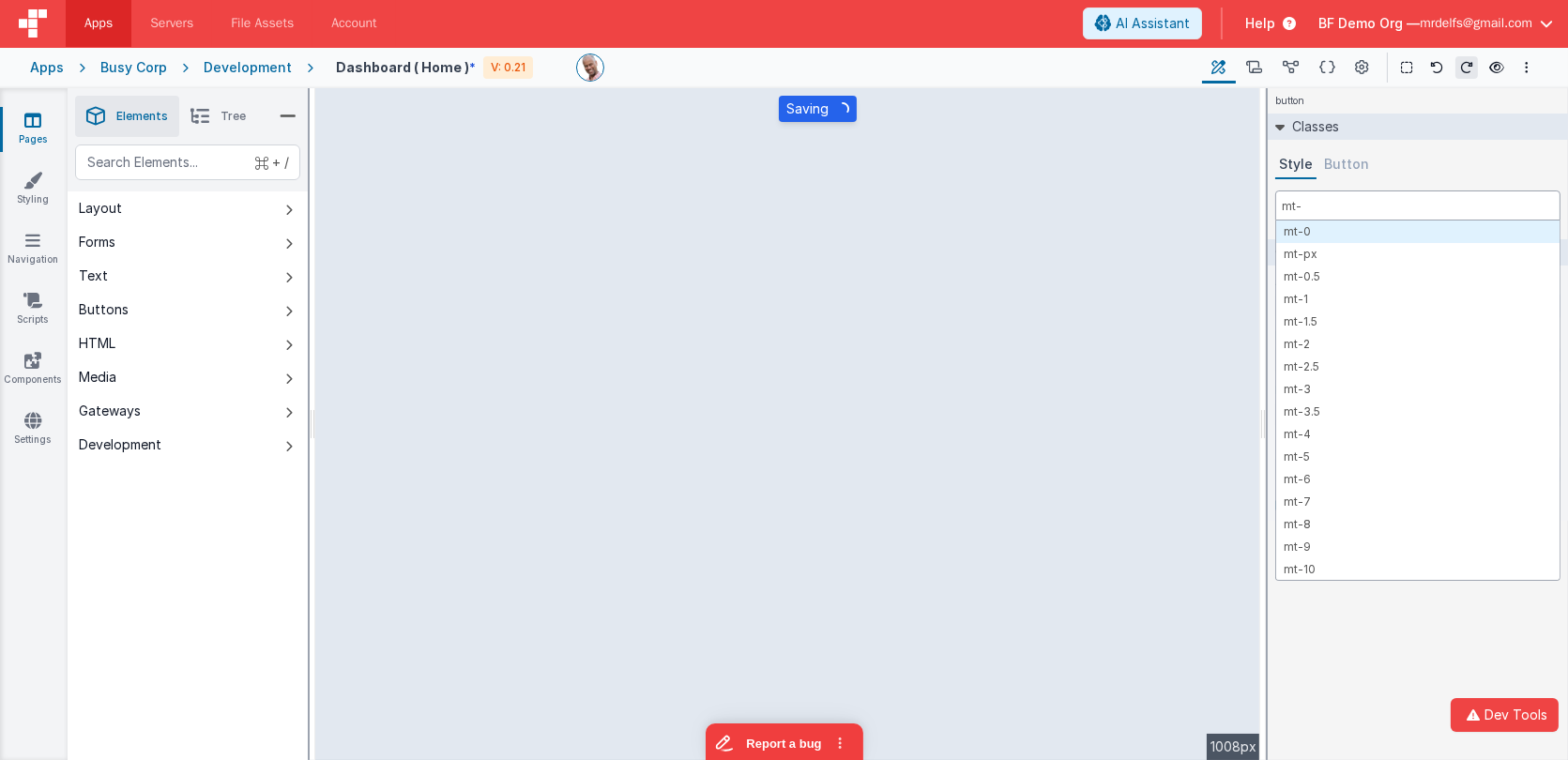 type on "mt-2" 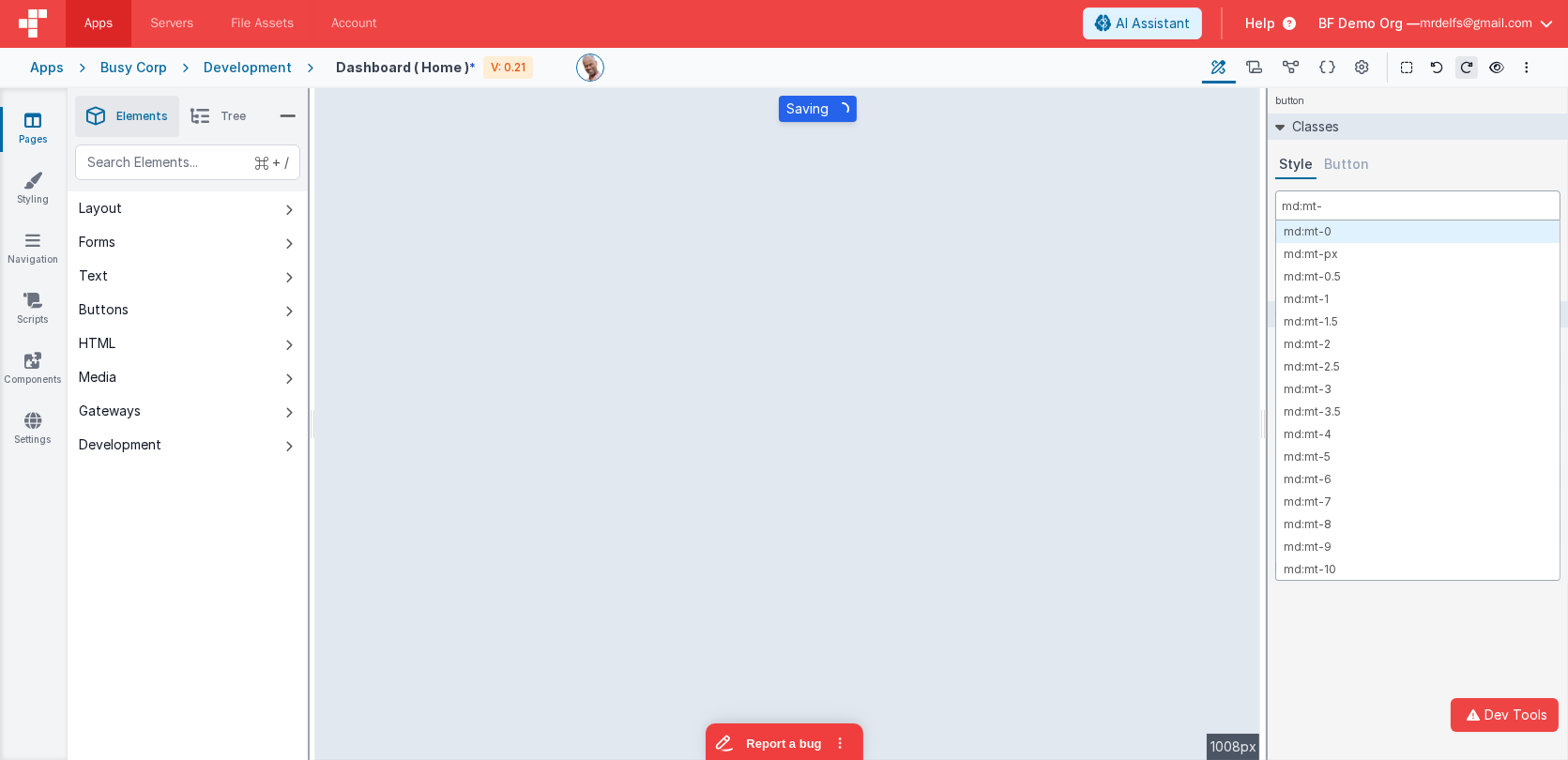 type on "md:mt-0" 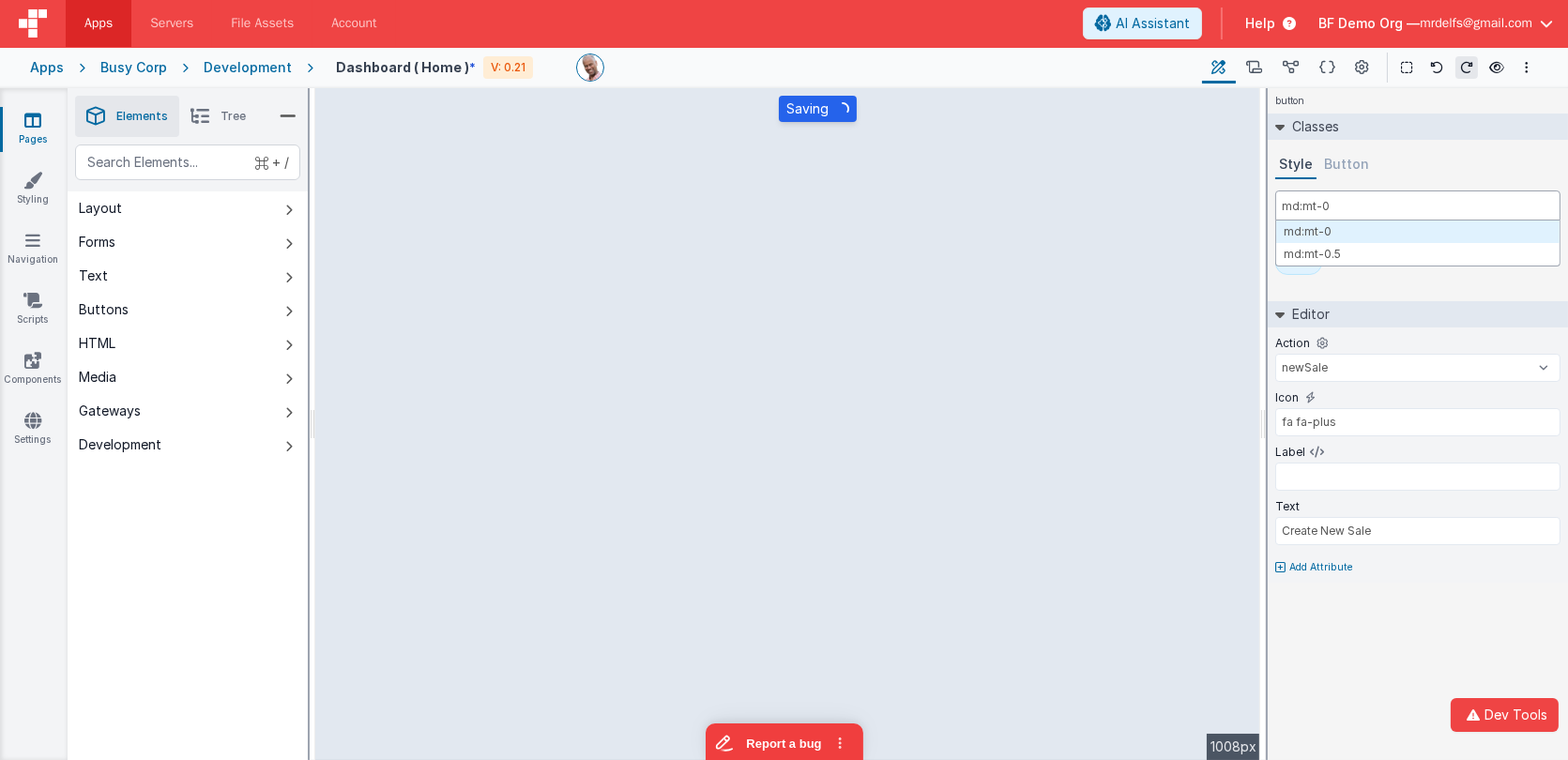 type 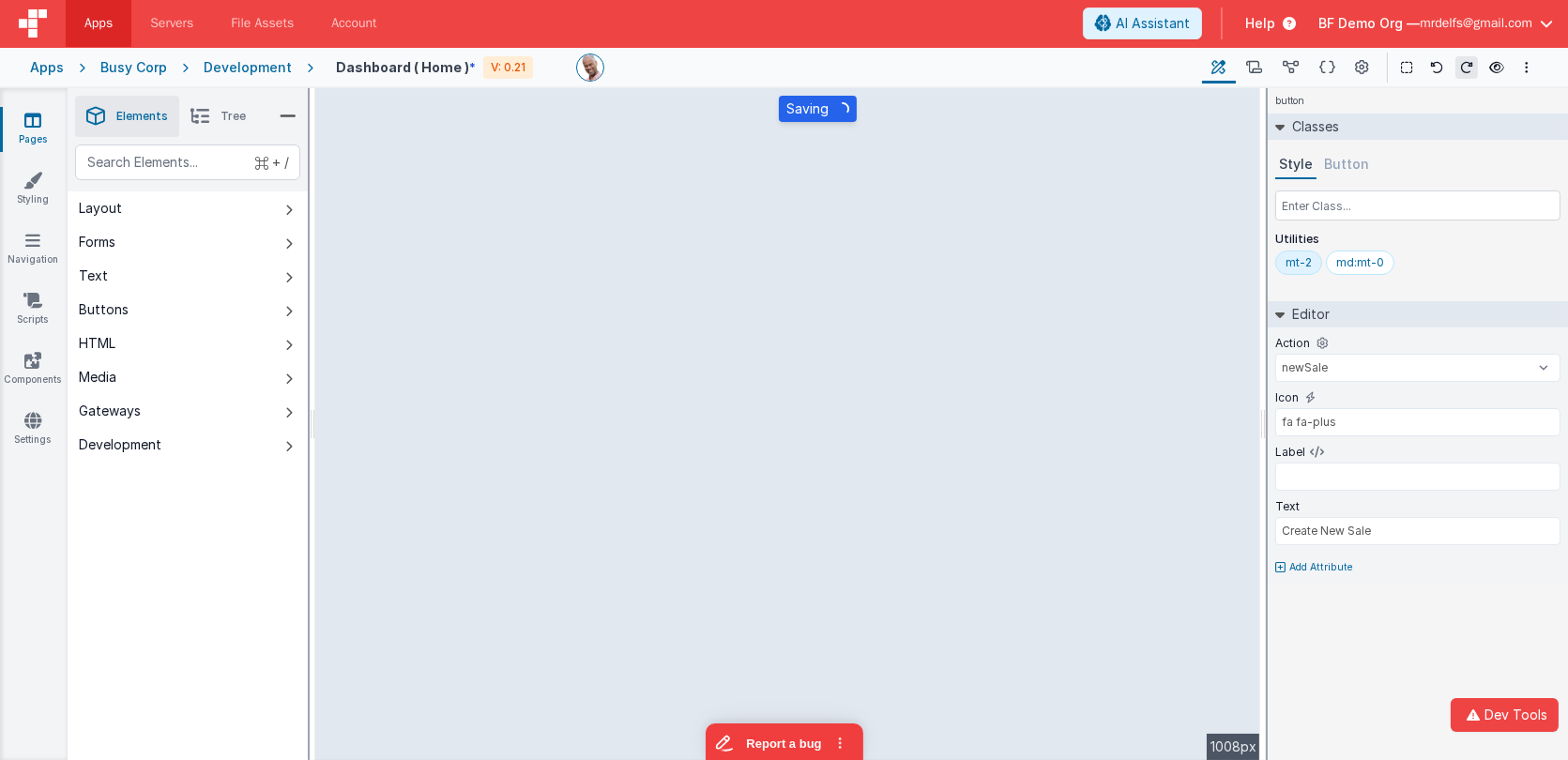 drag, startPoint x: 1467, startPoint y: 254, endPoint x: 1357, endPoint y: 234, distance: 111.8034 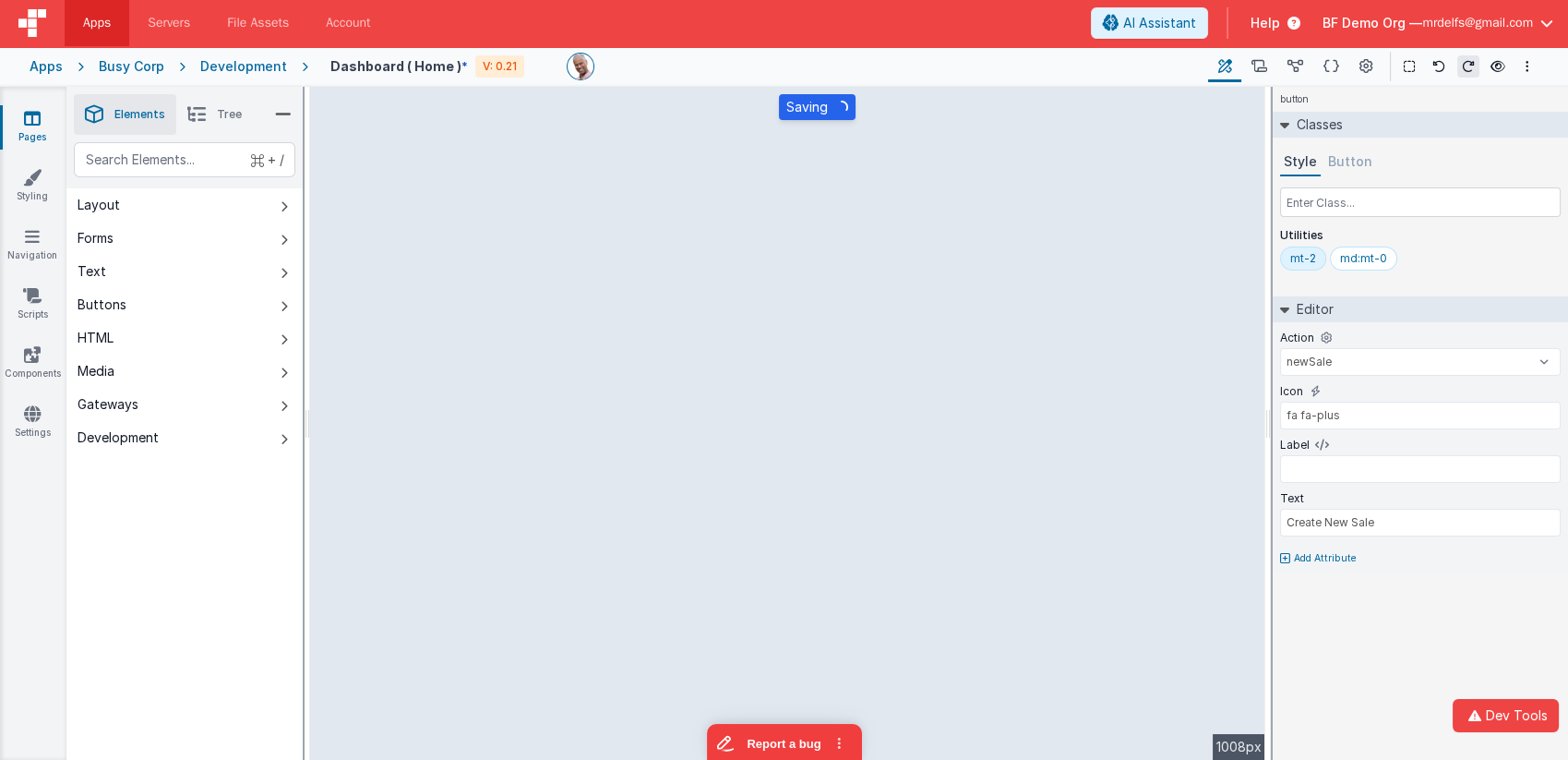 click on "button   Classes   Style   Button         Utilities
mt-2
md:mt-0
Editor        Action                   createInvoice delete download newSale onFormLoad   goToAccount goToContacts goToDashBoard goToDocuments goToInvoicesSimple goToInvoicesWithTab hideSideBar logoutOfApp onAppLoad onLogin showSideBar toggleSideBar        Icon                   fa fa-plus        Label                          Text                   Create New Sale     Add Attribute
DEV: Focus
DEV: builderToggleConditionalCSS
DEV: Remove DND
DEV: updateSchema F
DEV: convertToVFG3" at bounding box center [1420, 423] 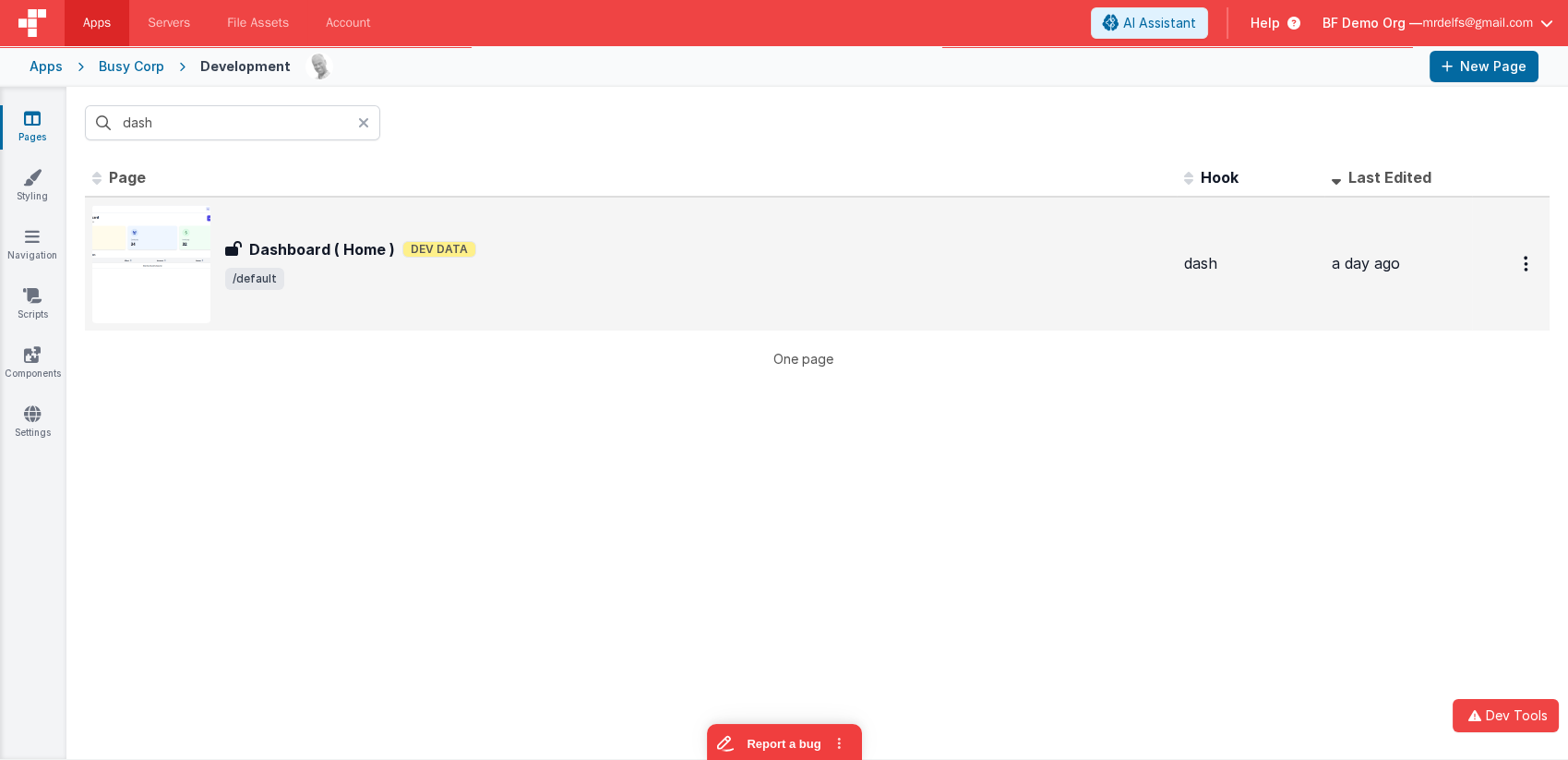 click on "Dashboard ( Home )" at bounding box center (322, 249) 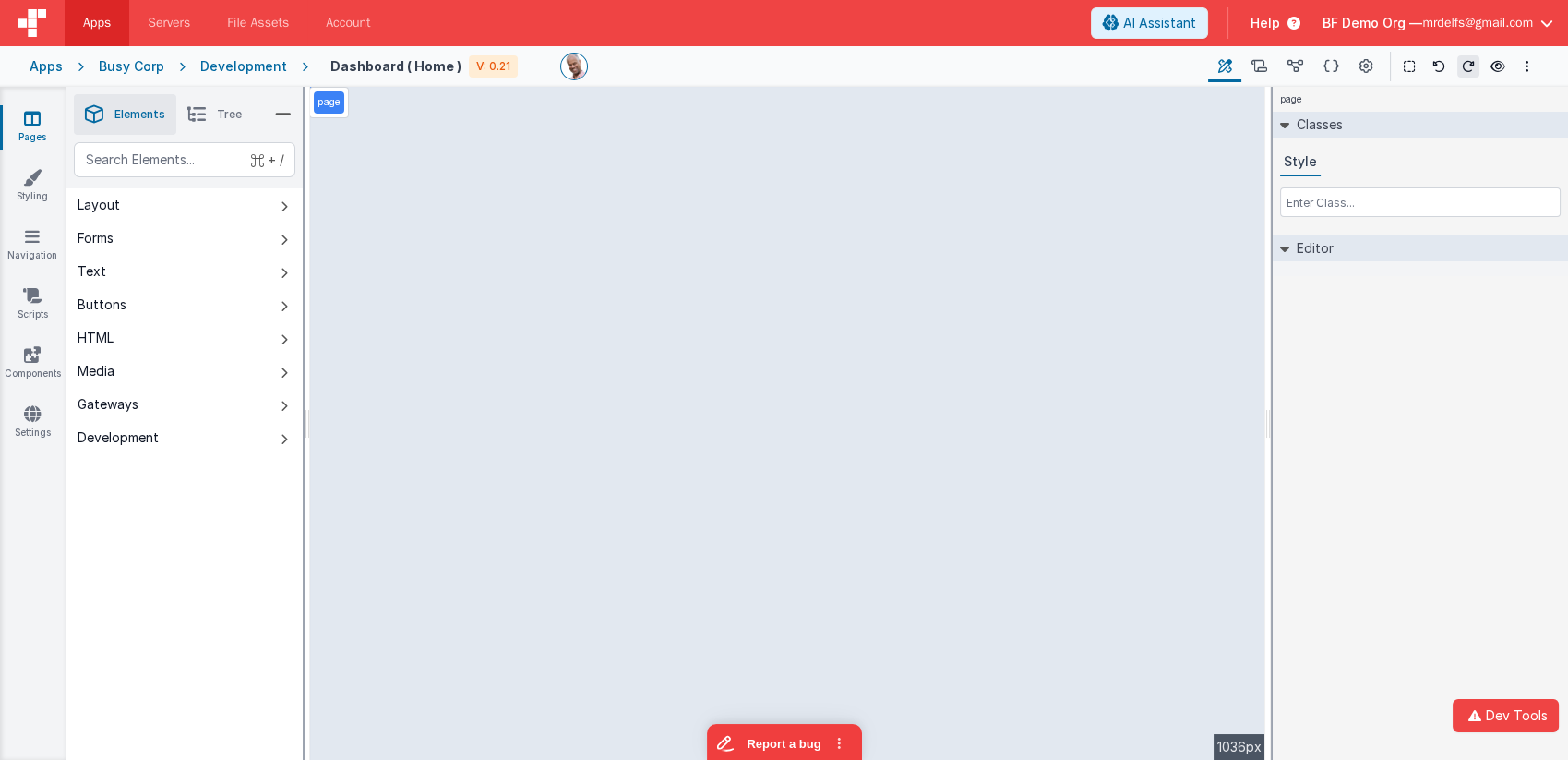 select on "newSale" 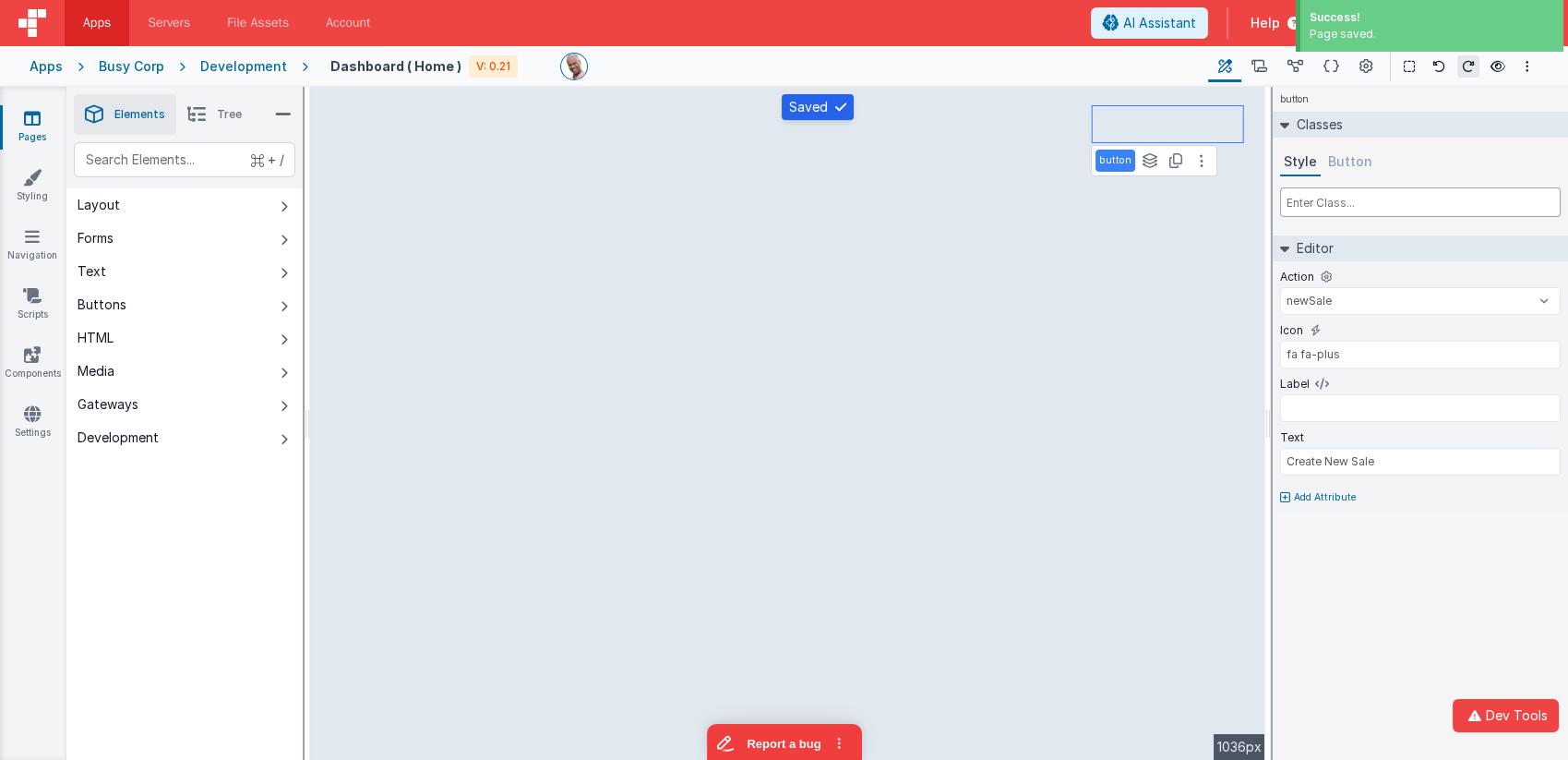 click at bounding box center (1420, 202) 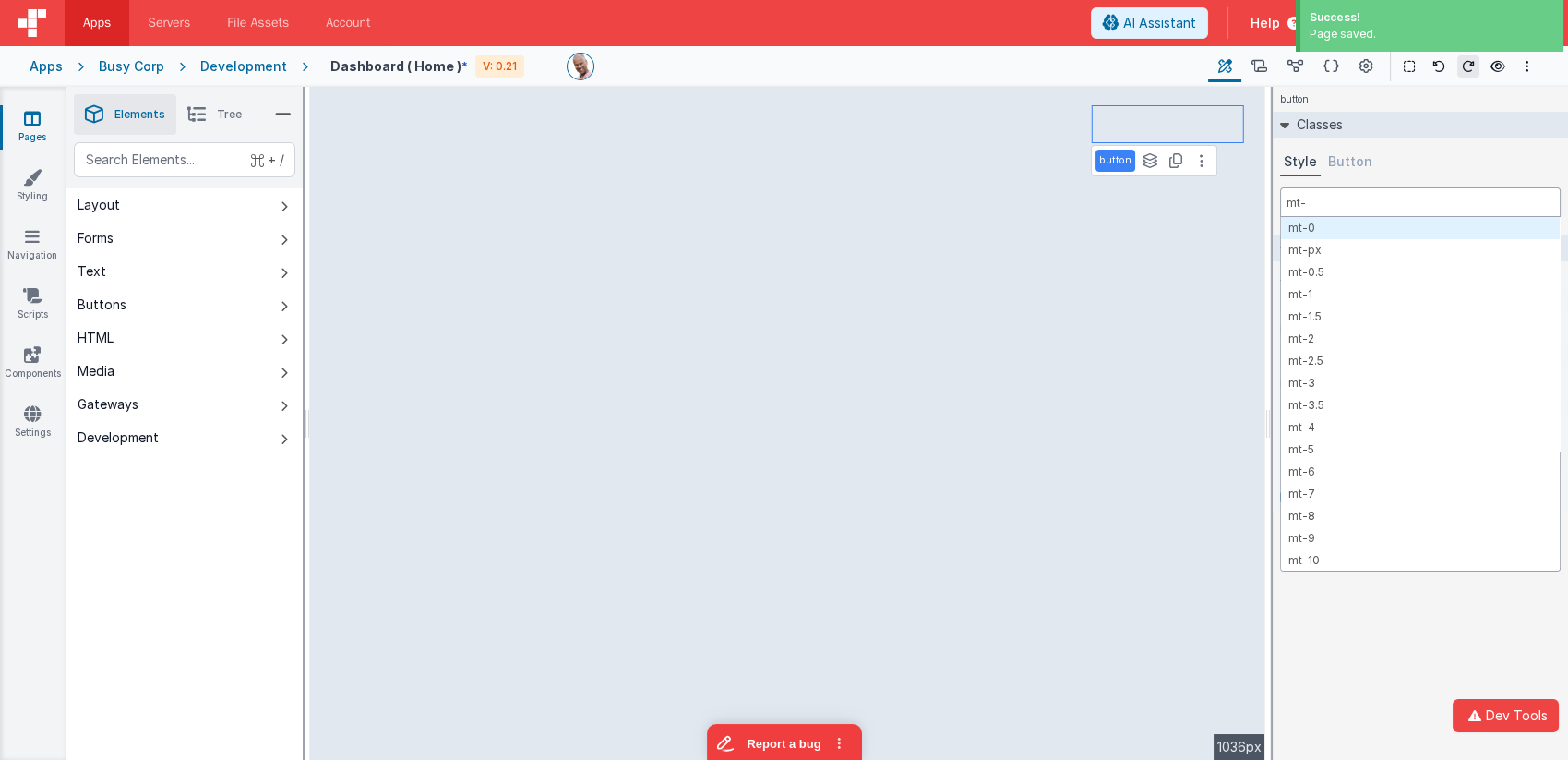 type on "mt-2" 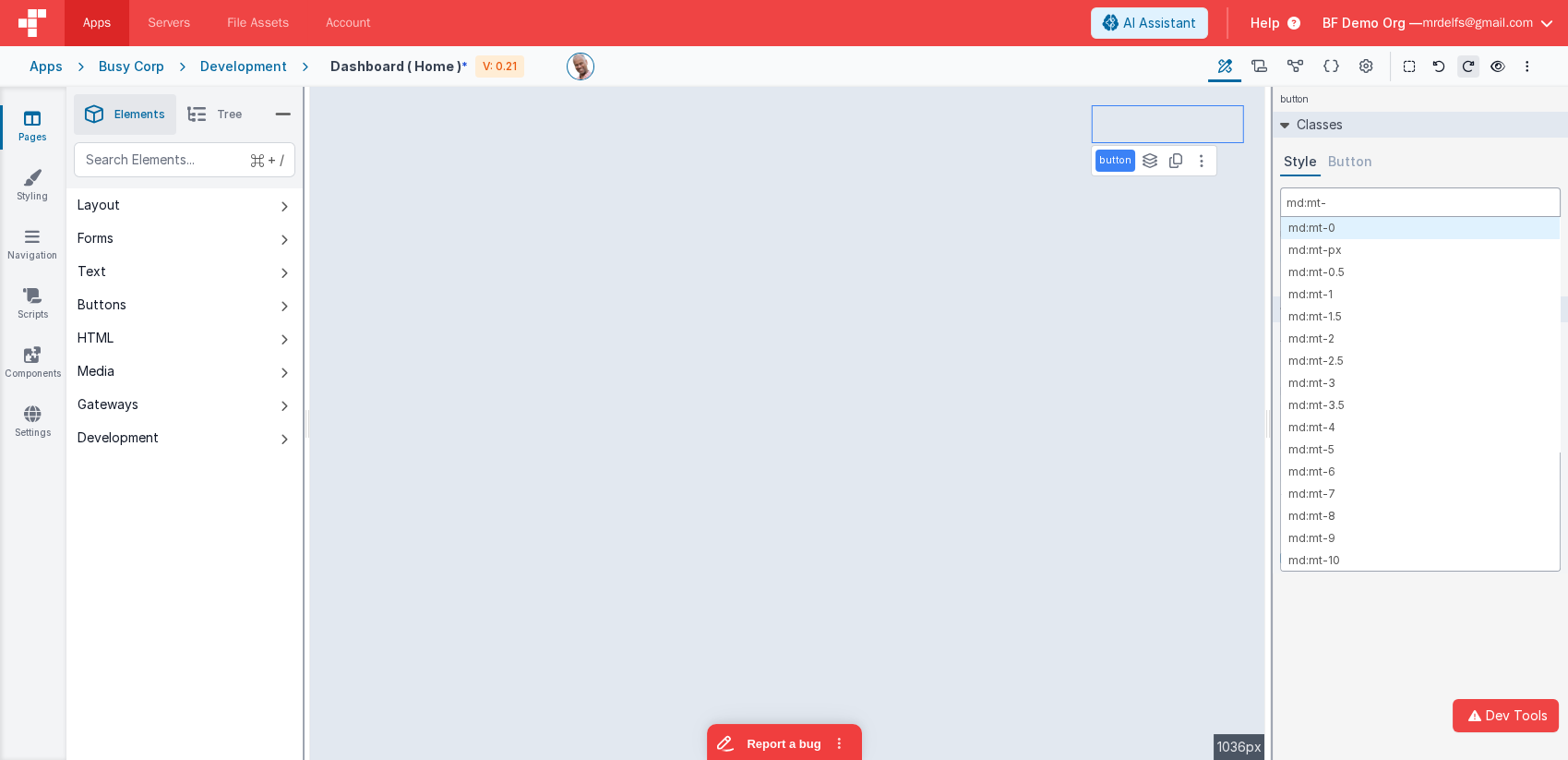type on "md:mt-0" 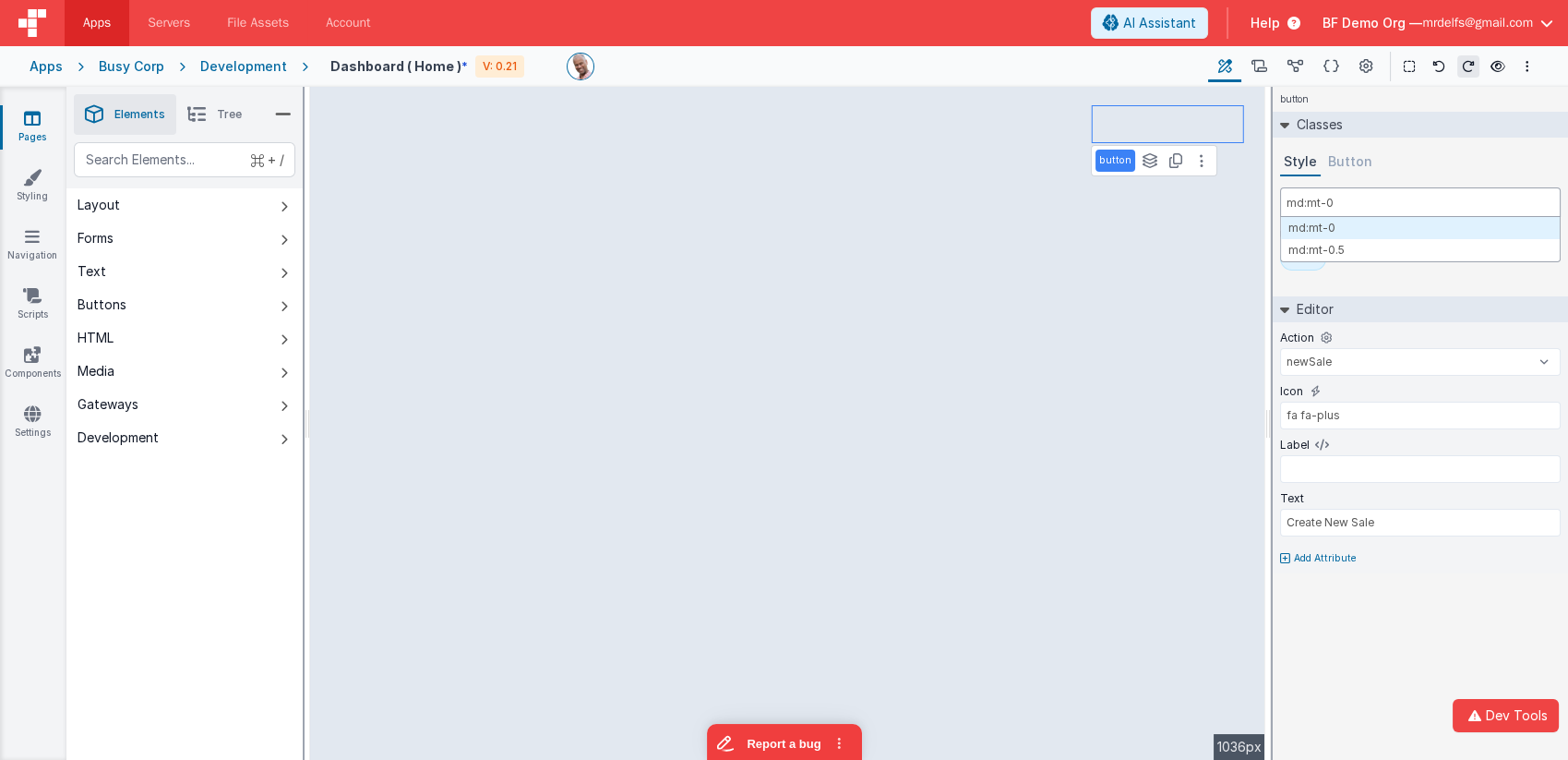 type 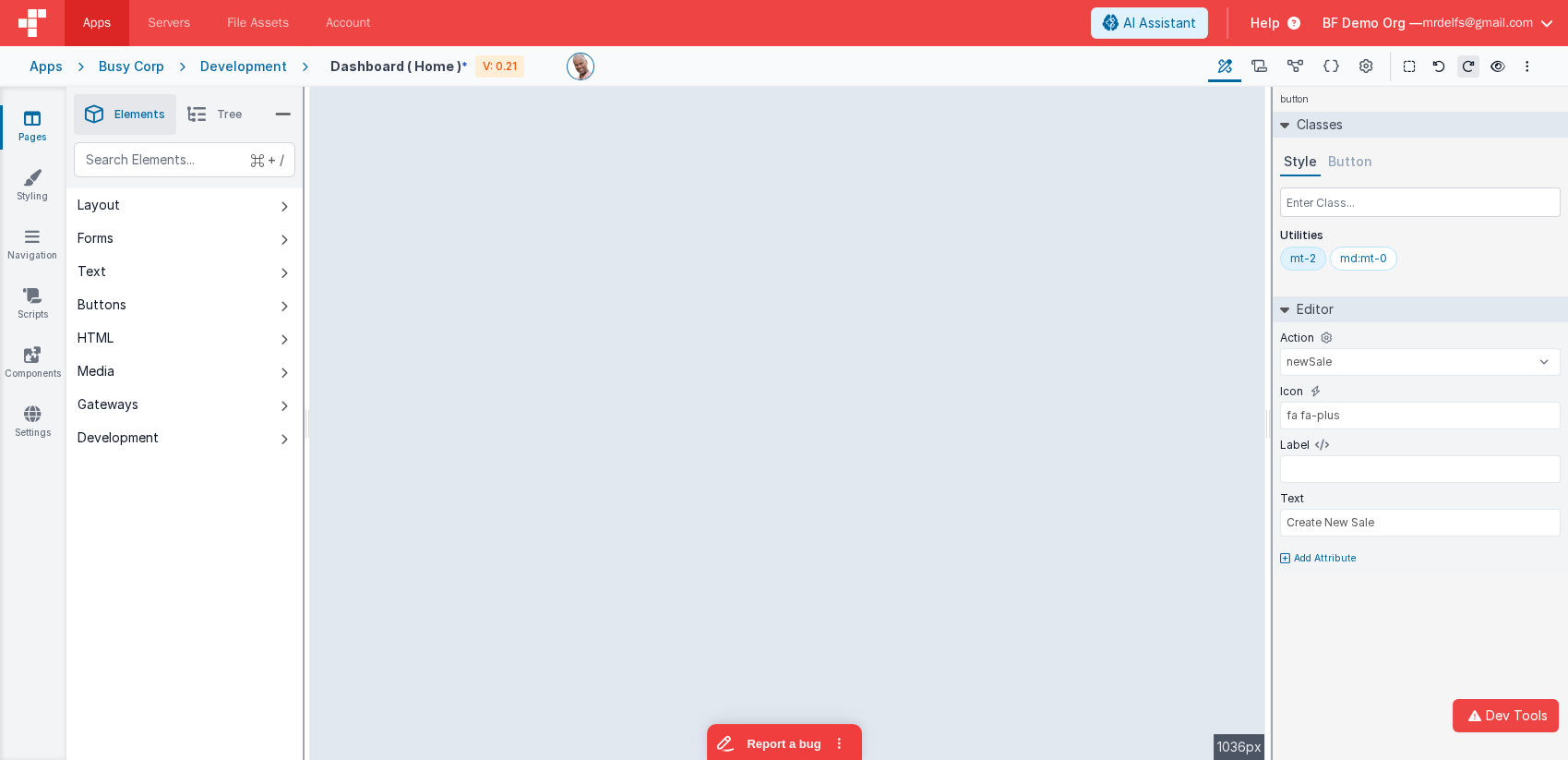 drag, startPoint x: 1261, startPoint y: 255, endPoint x: 1050, endPoint y: 204, distance: 217.07602 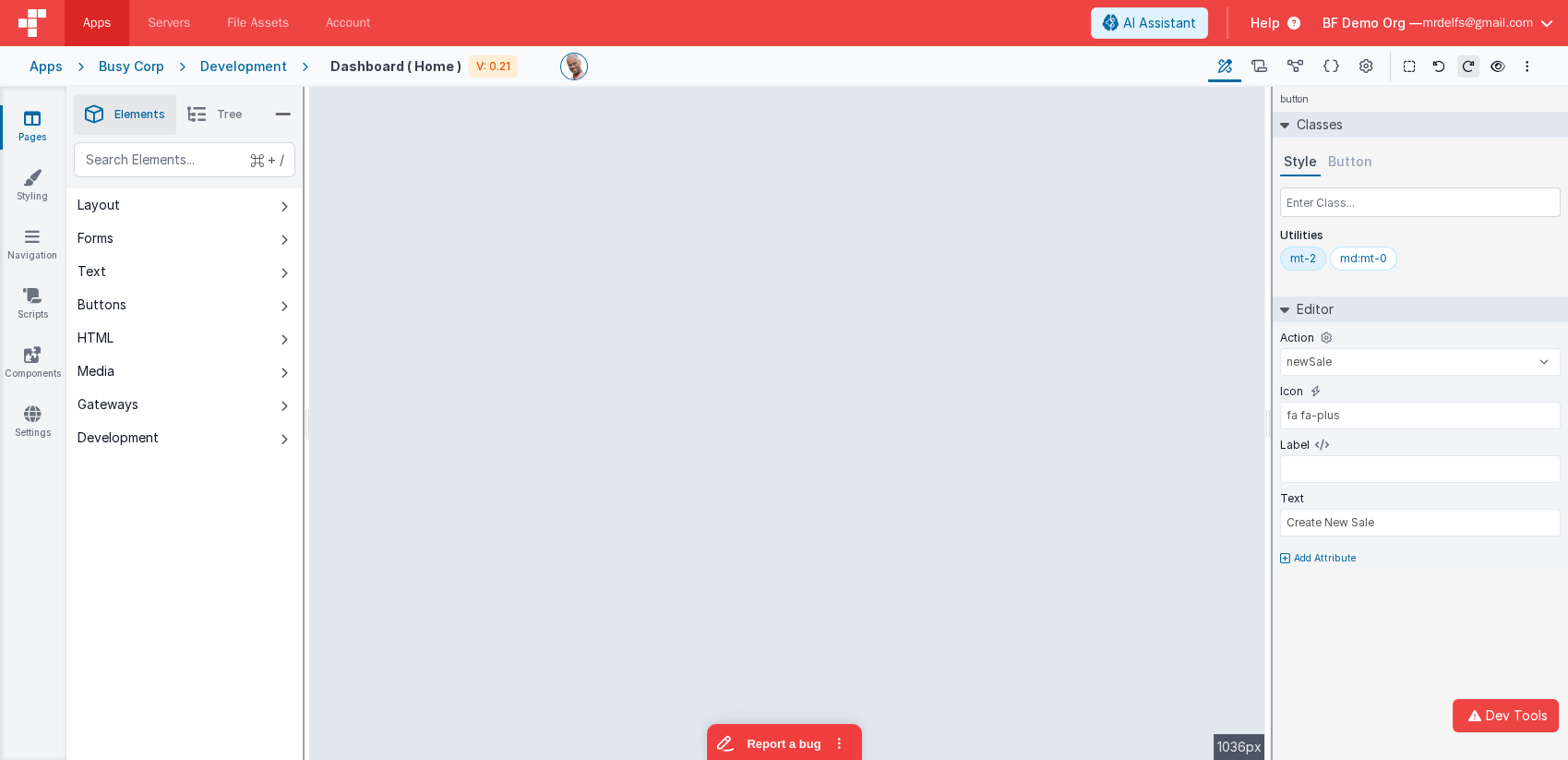 click on "Development" at bounding box center [244, 66] 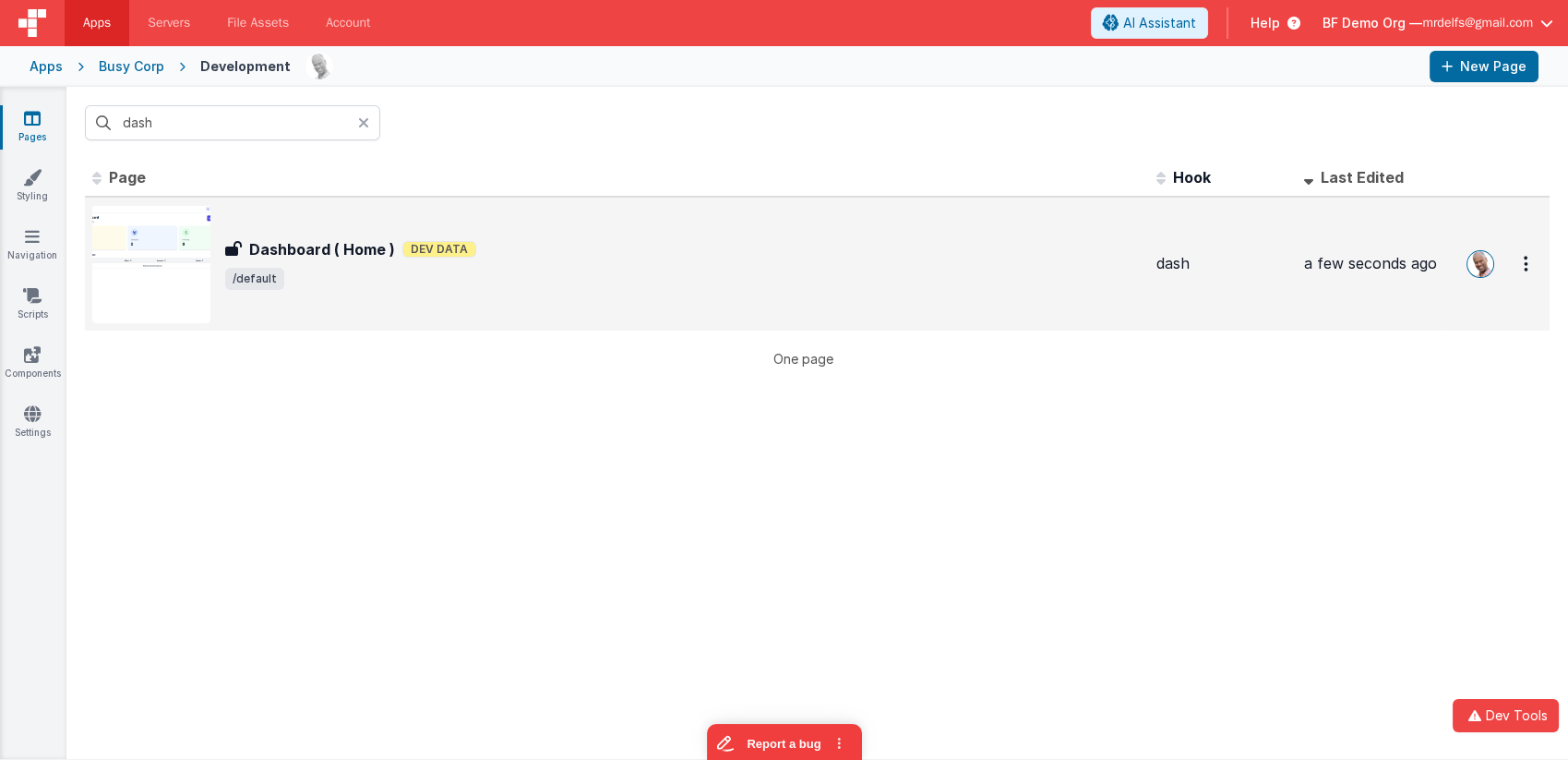 click on "Dashboard ( Home )
Dashboard ( Home )
Dev Data
/default" at bounding box center (683, 264) 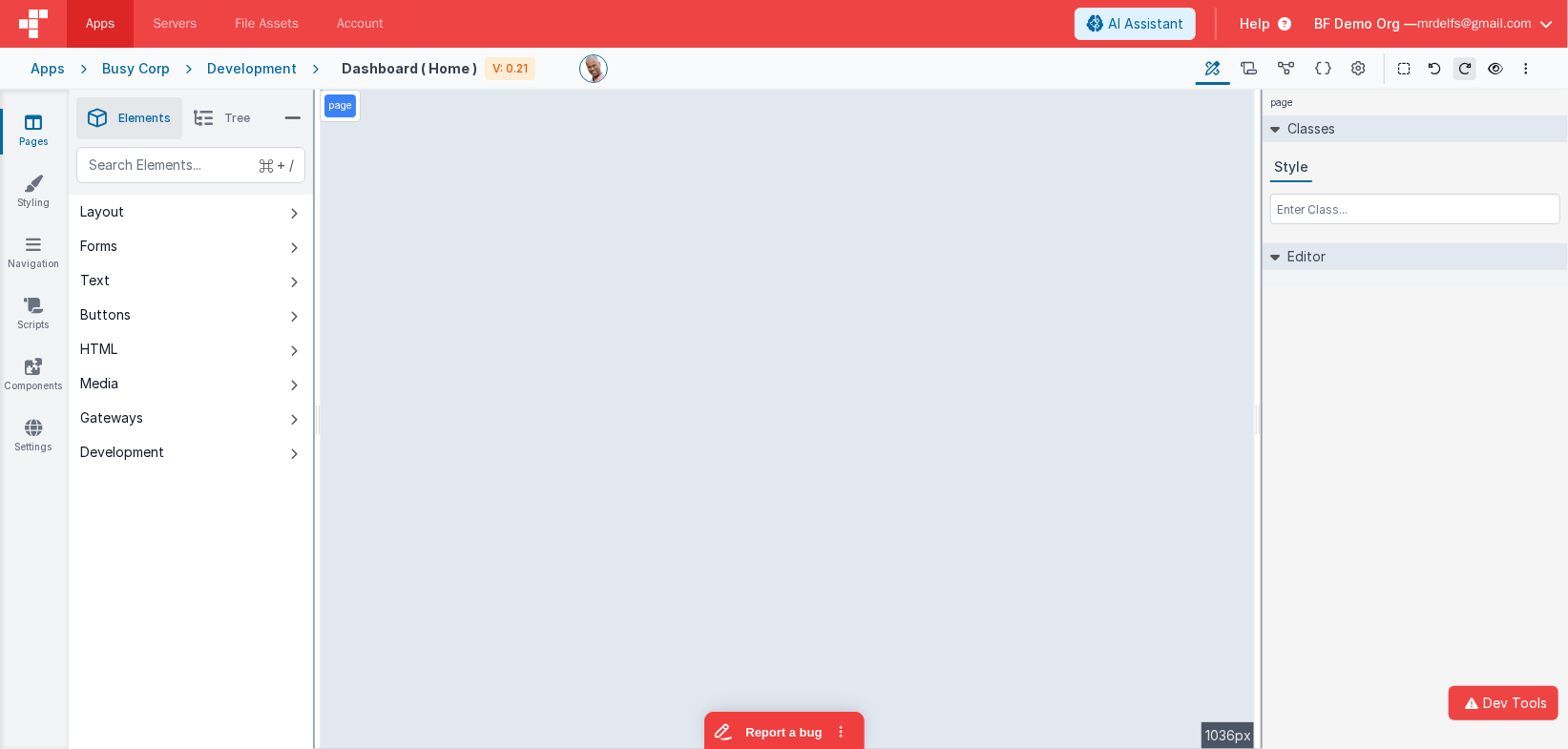 click on "Development" at bounding box center [252, 69] 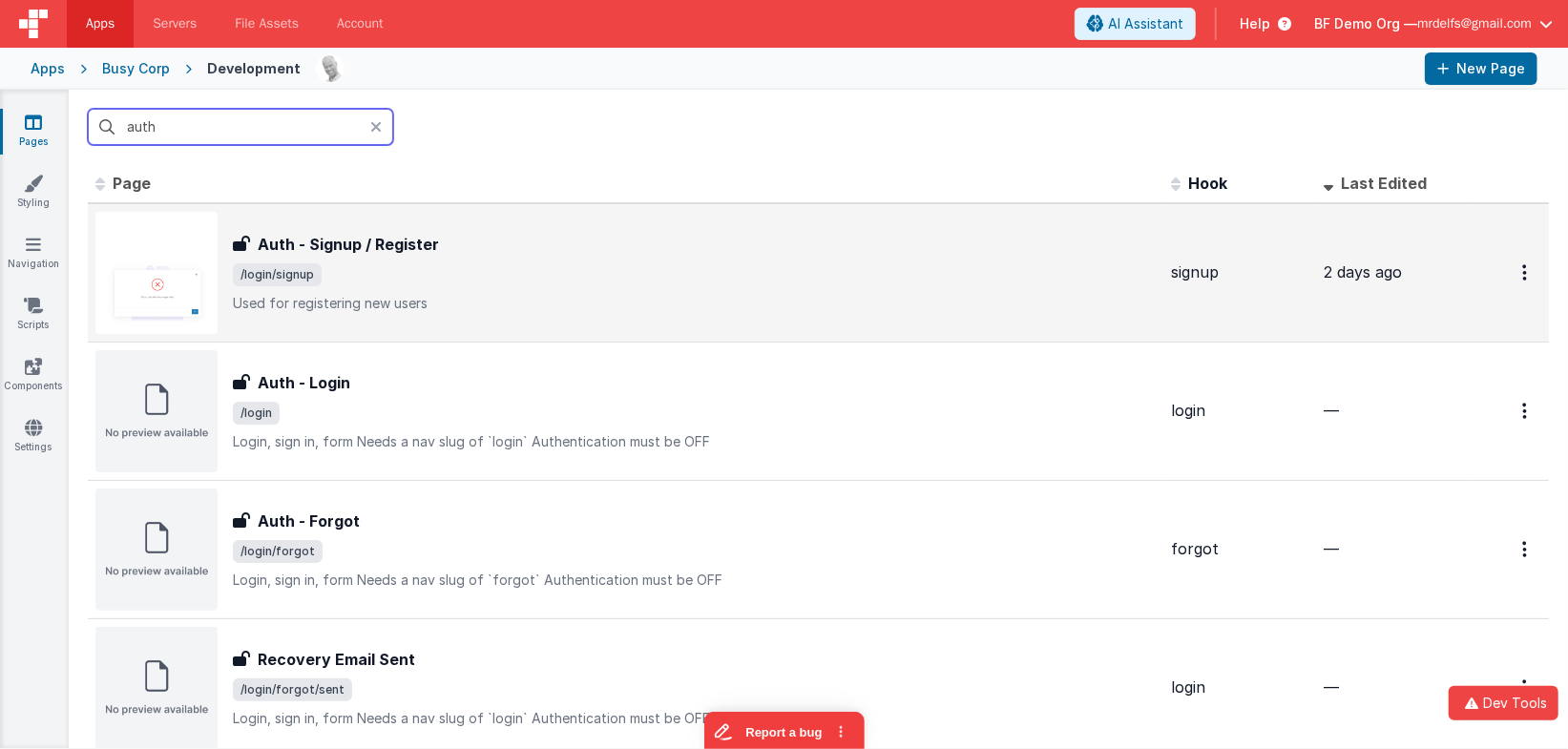type on "auth" 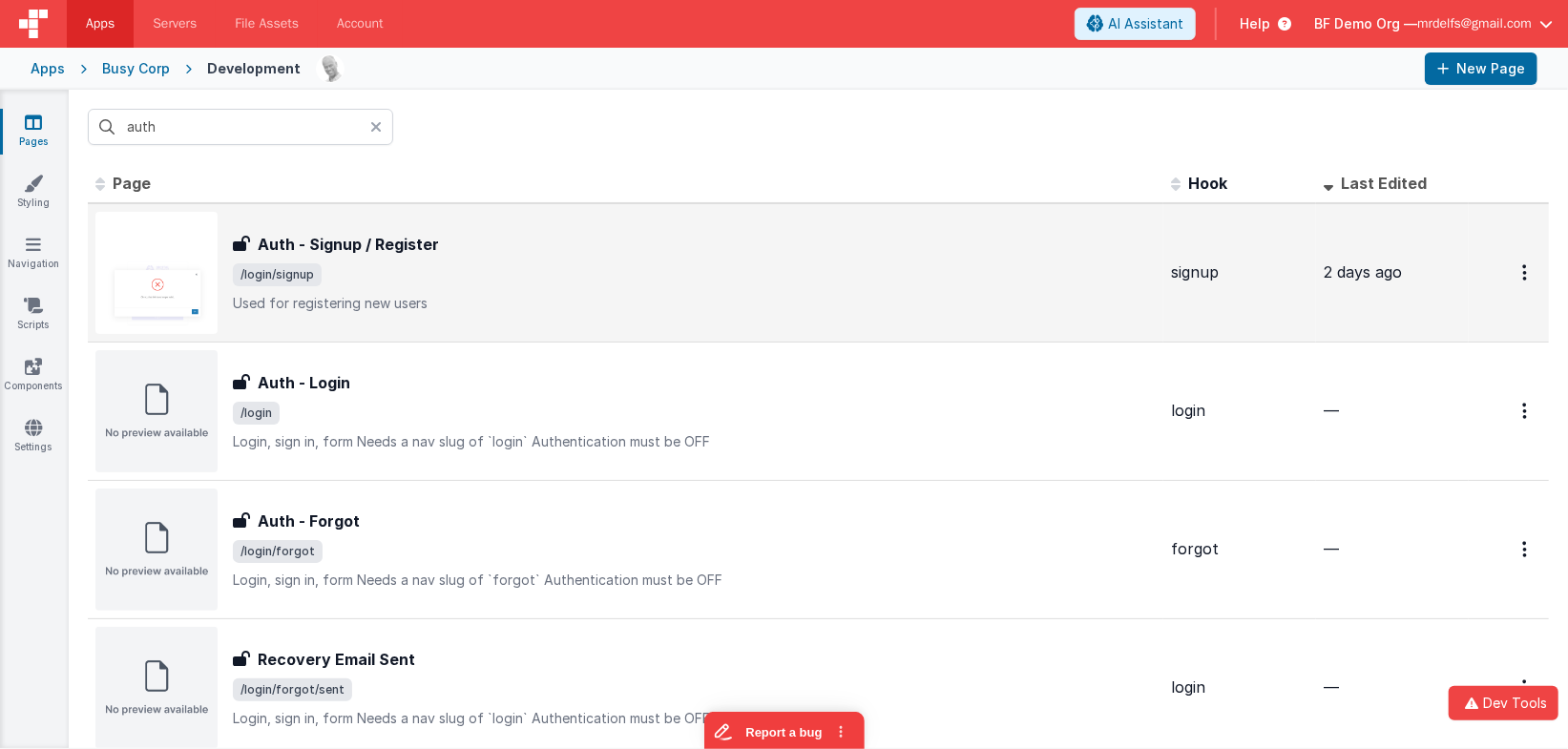 click on "/login/signup" at bounding box center [694, 275] 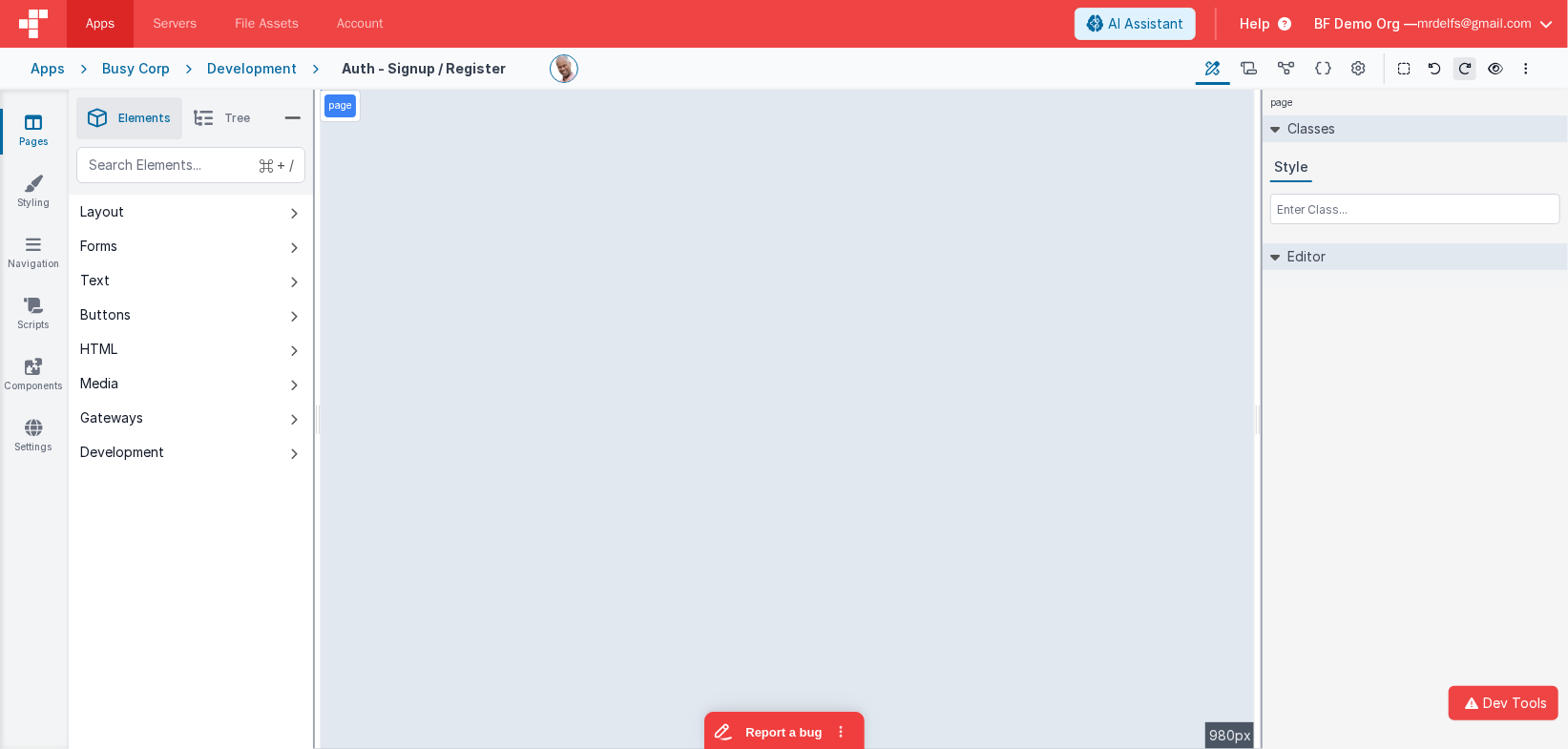 click on "page
-->
980px" at bounding box center (787, 419) 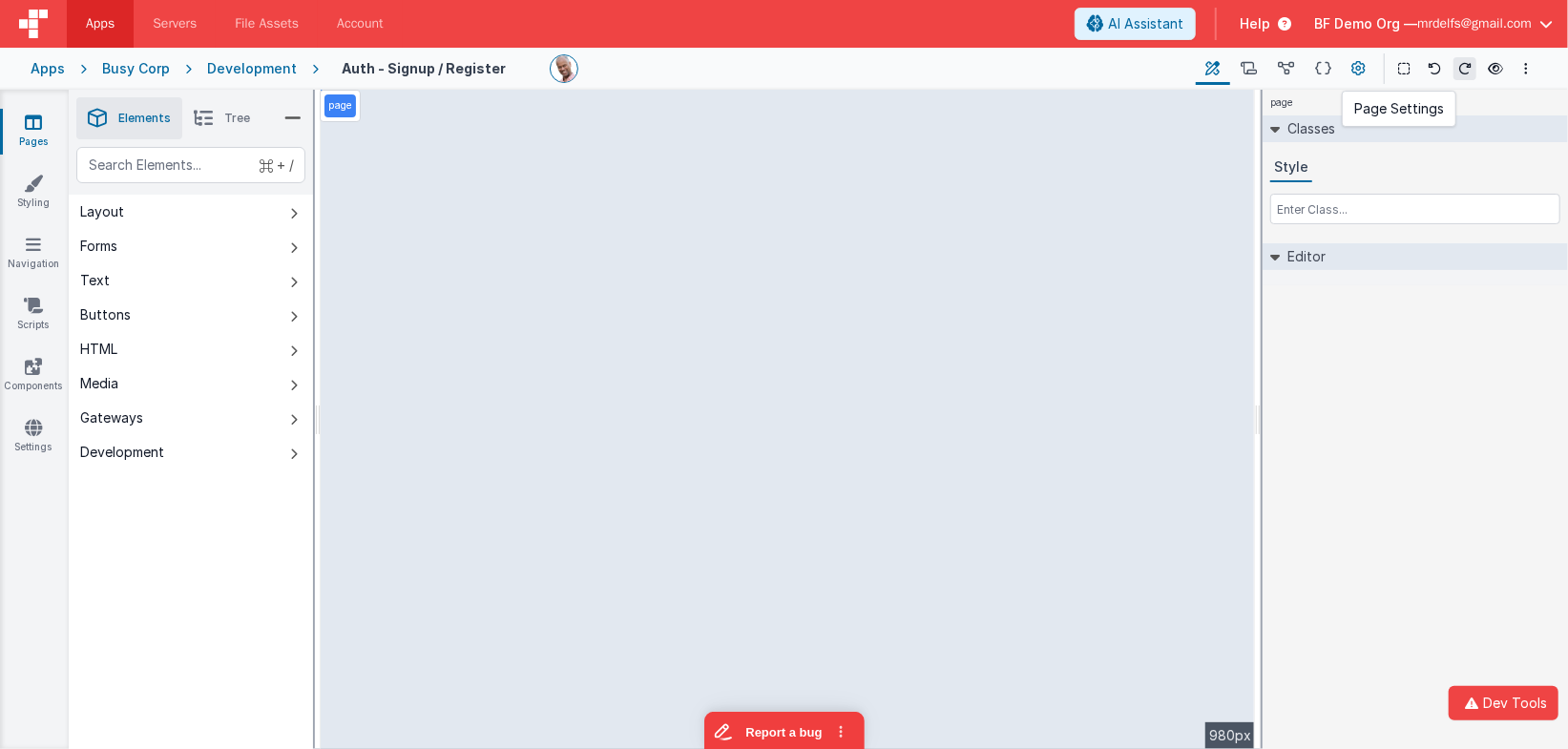 click at bounding box center [1359, 69] 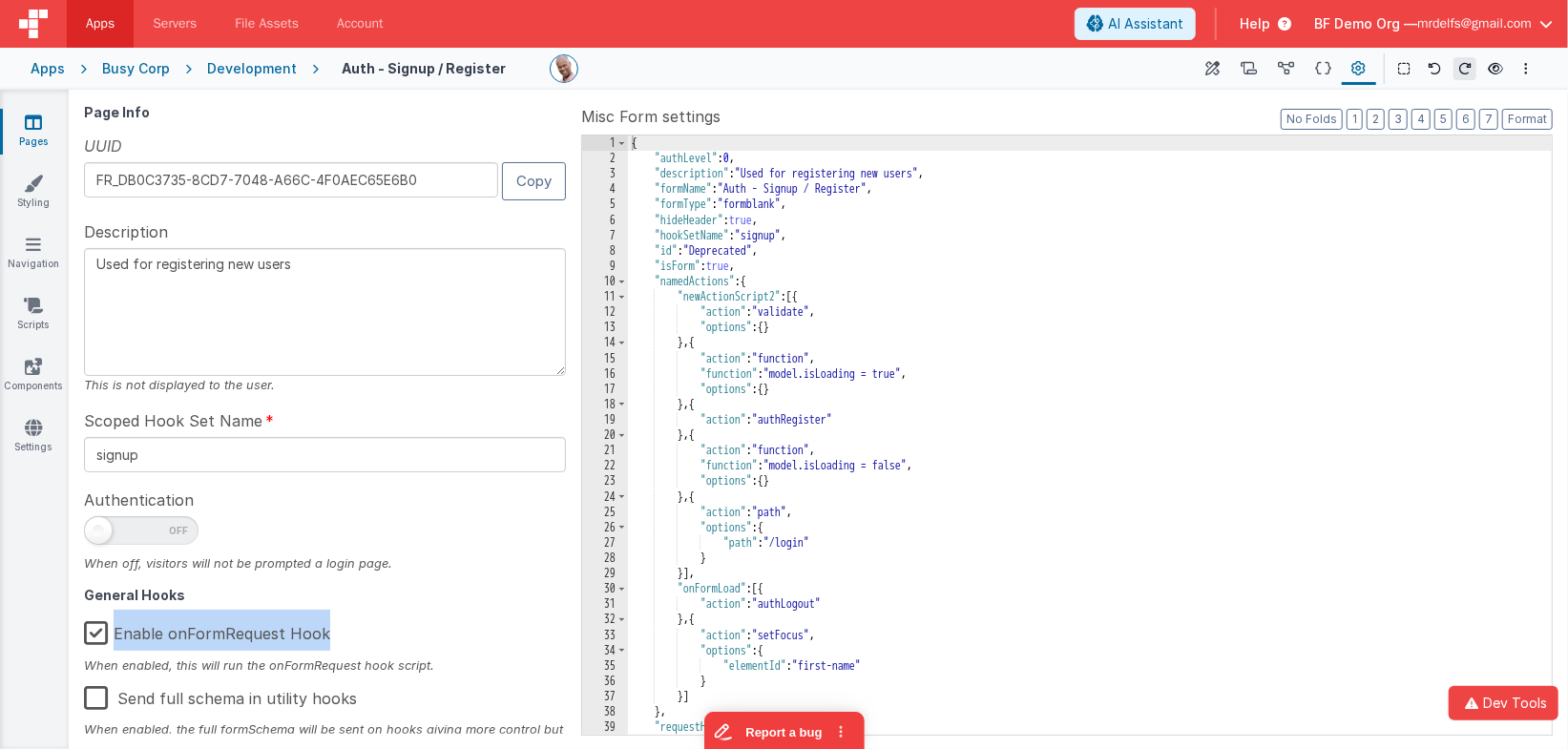 drag, startPoint x: 112, startPoint y: 633, endPoint x: 334, endPoint y: 635, distance: 222.00901 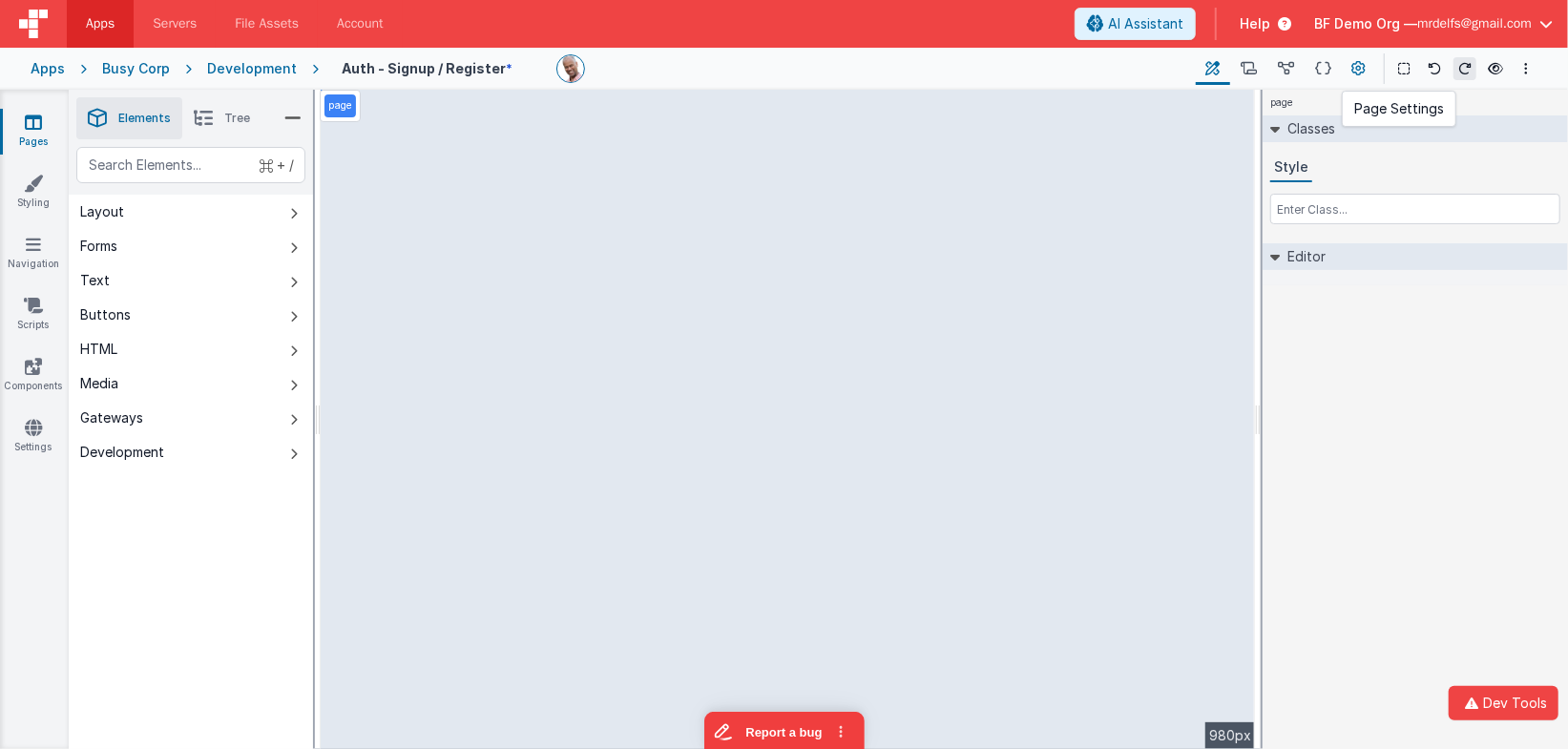 click at bounding box center [1359, 69] 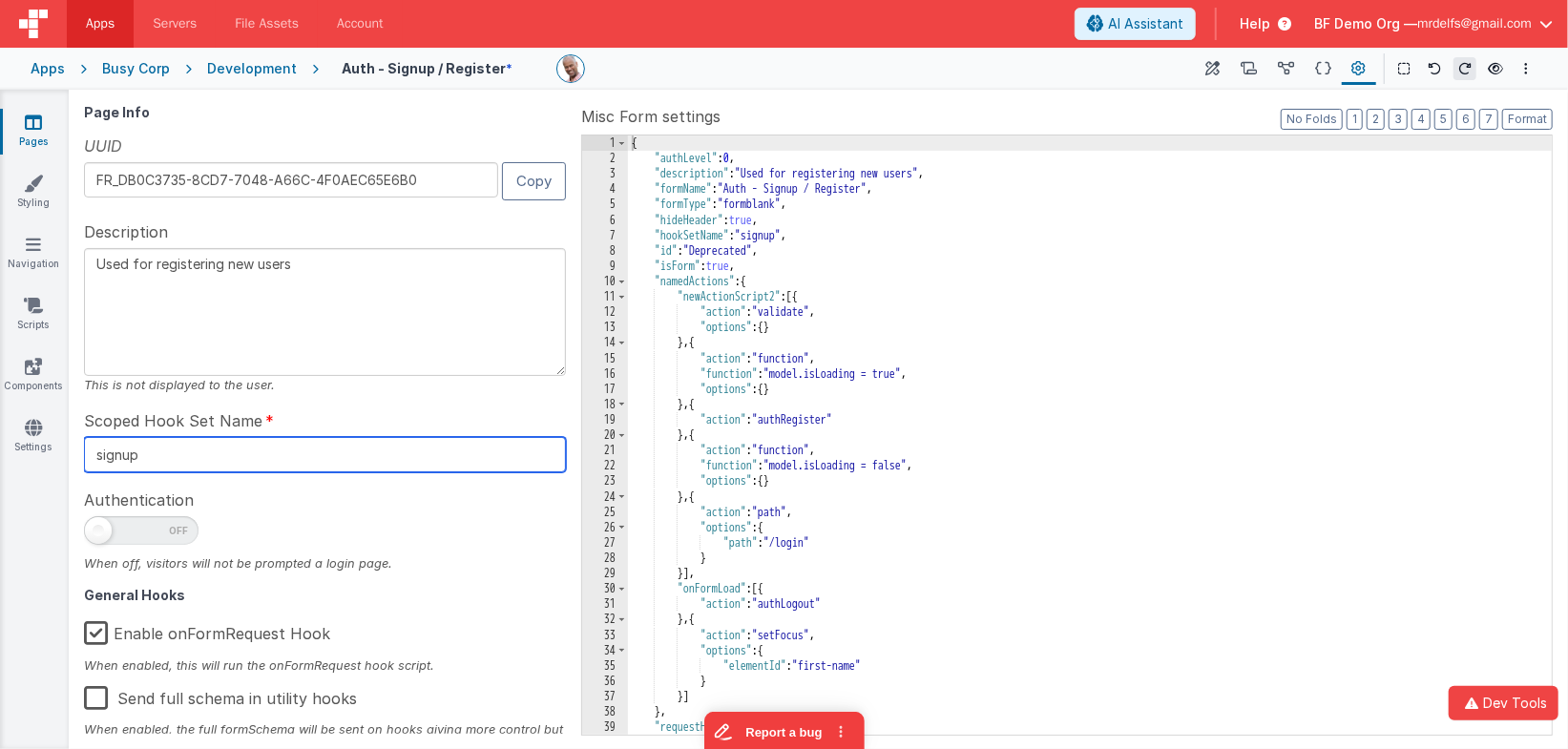 drag, startPoint x: 178, startPoint y: 450, endPoint x: 81, endPoint y: 446, distance: 97.082439 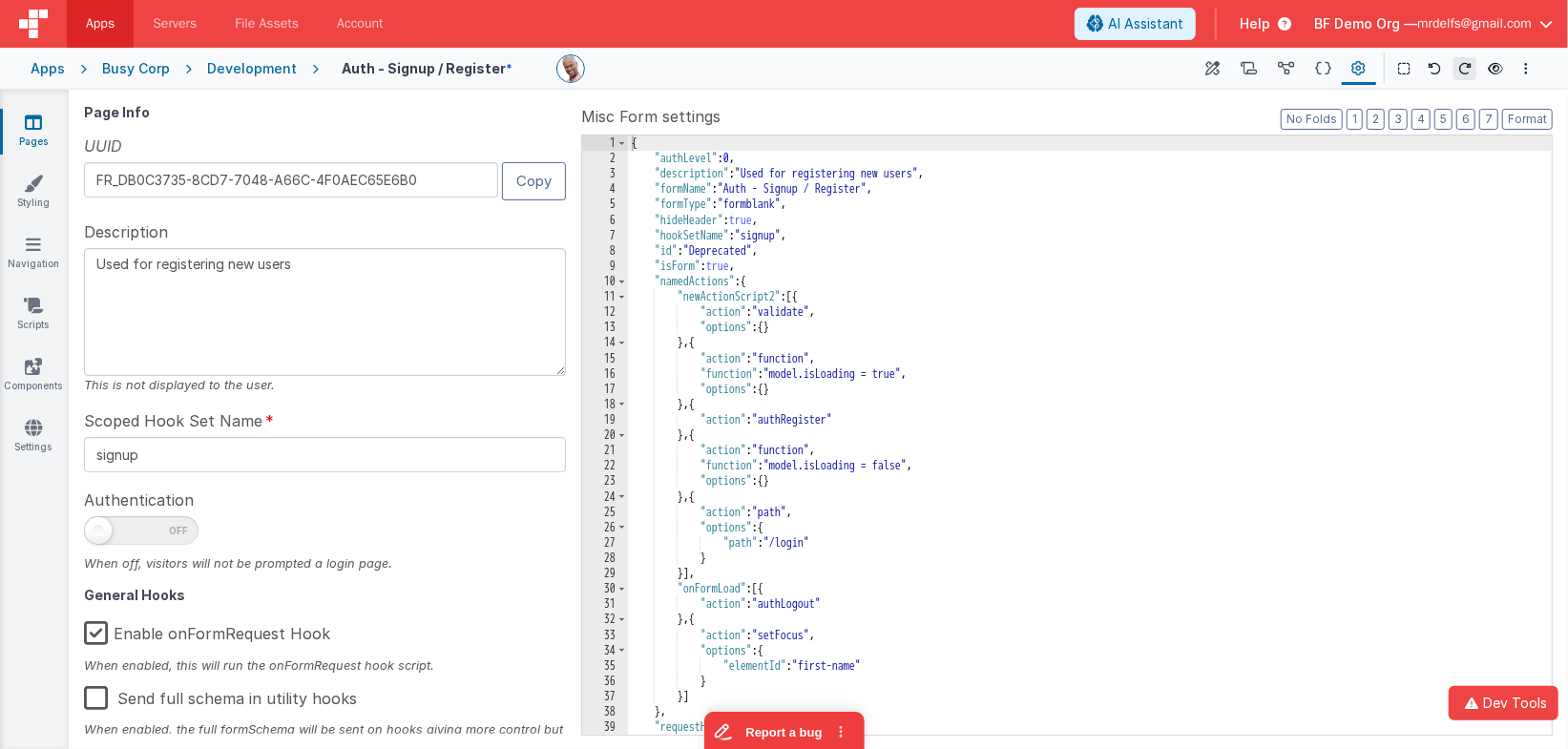 click at bounding box center (33, 122) 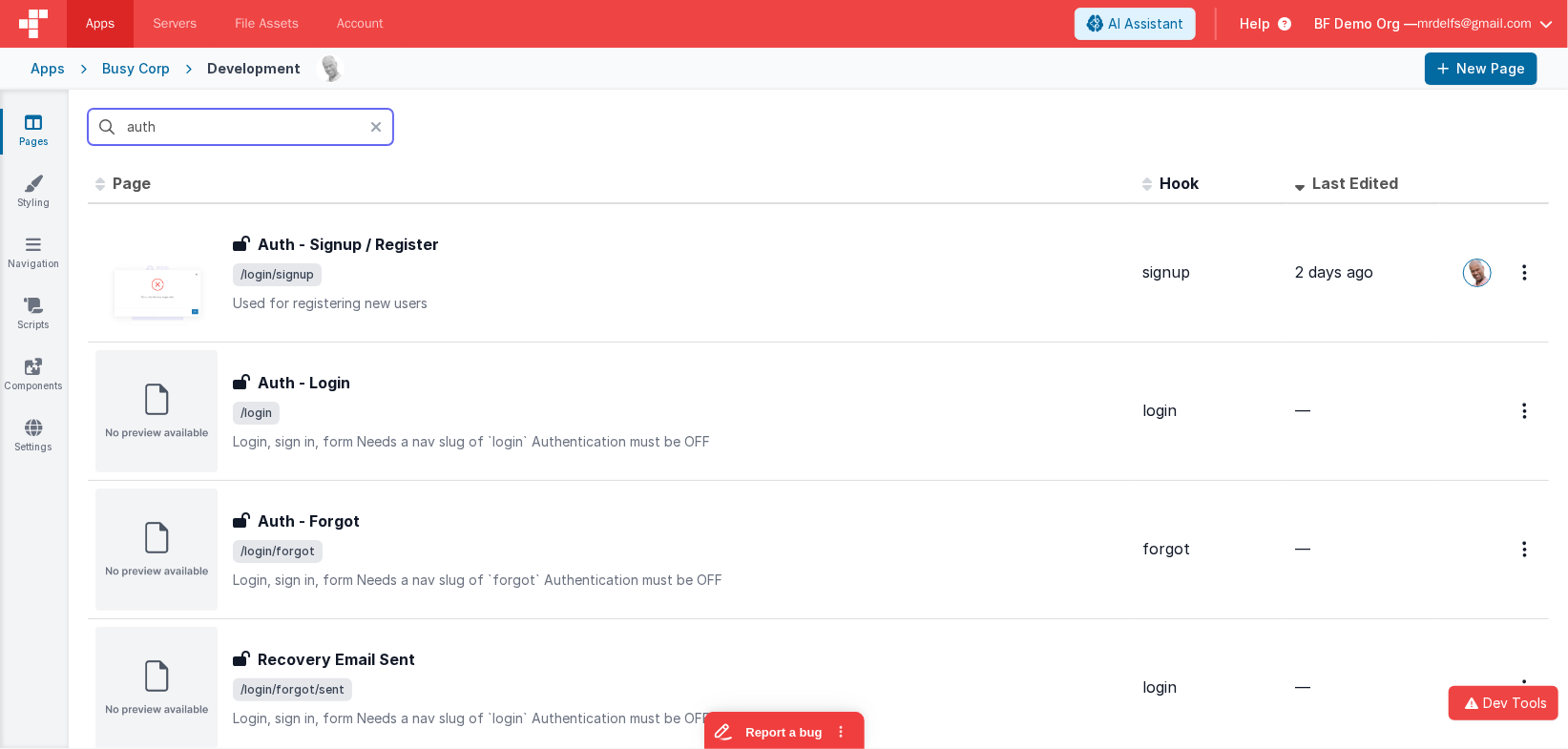 drag, startPoint x: 232, startPoint y: 132, endPoint x: 80, endPoint y: 82, distance: 160.0125 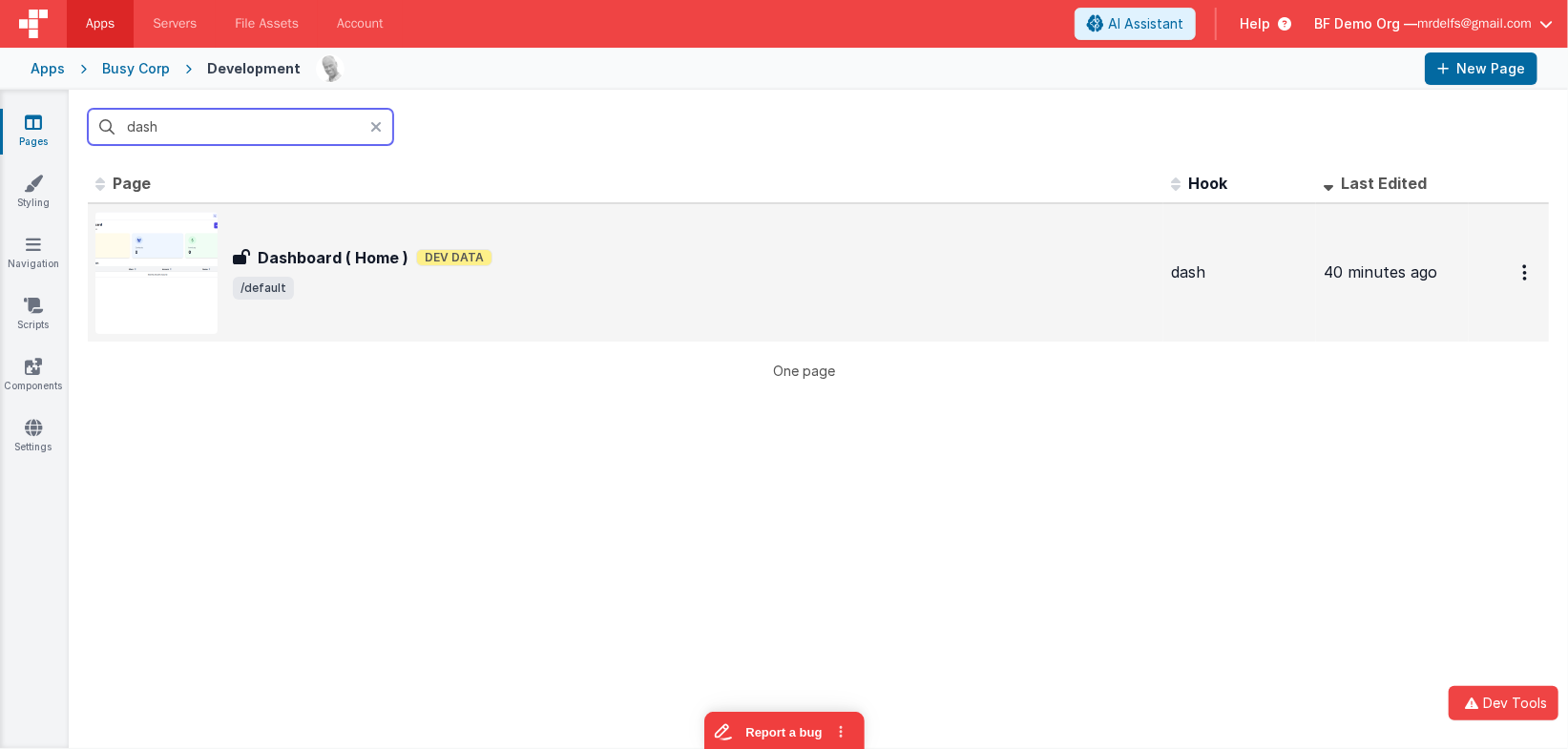 type on "dash" 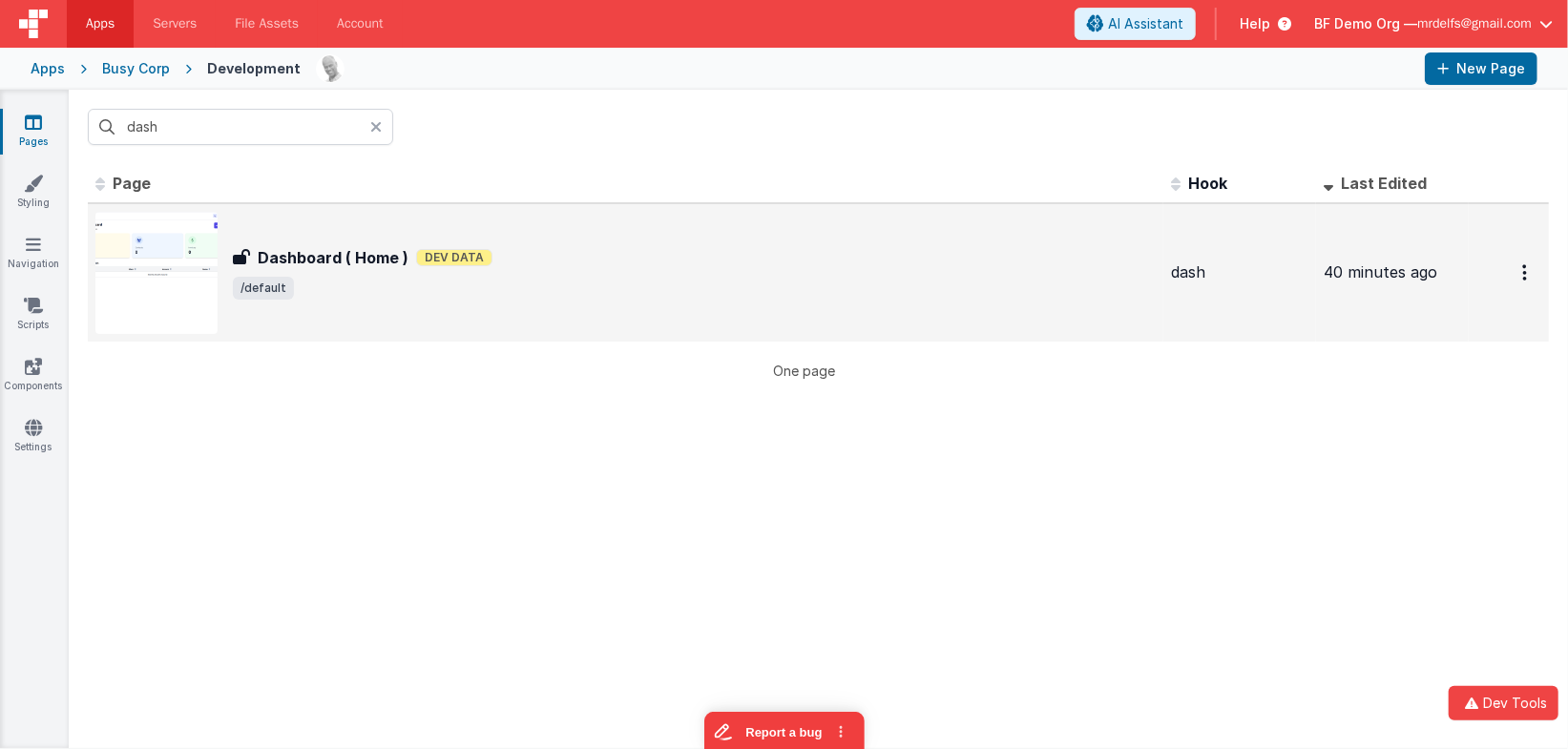 click on "/default" at bounding box center [694, 288] 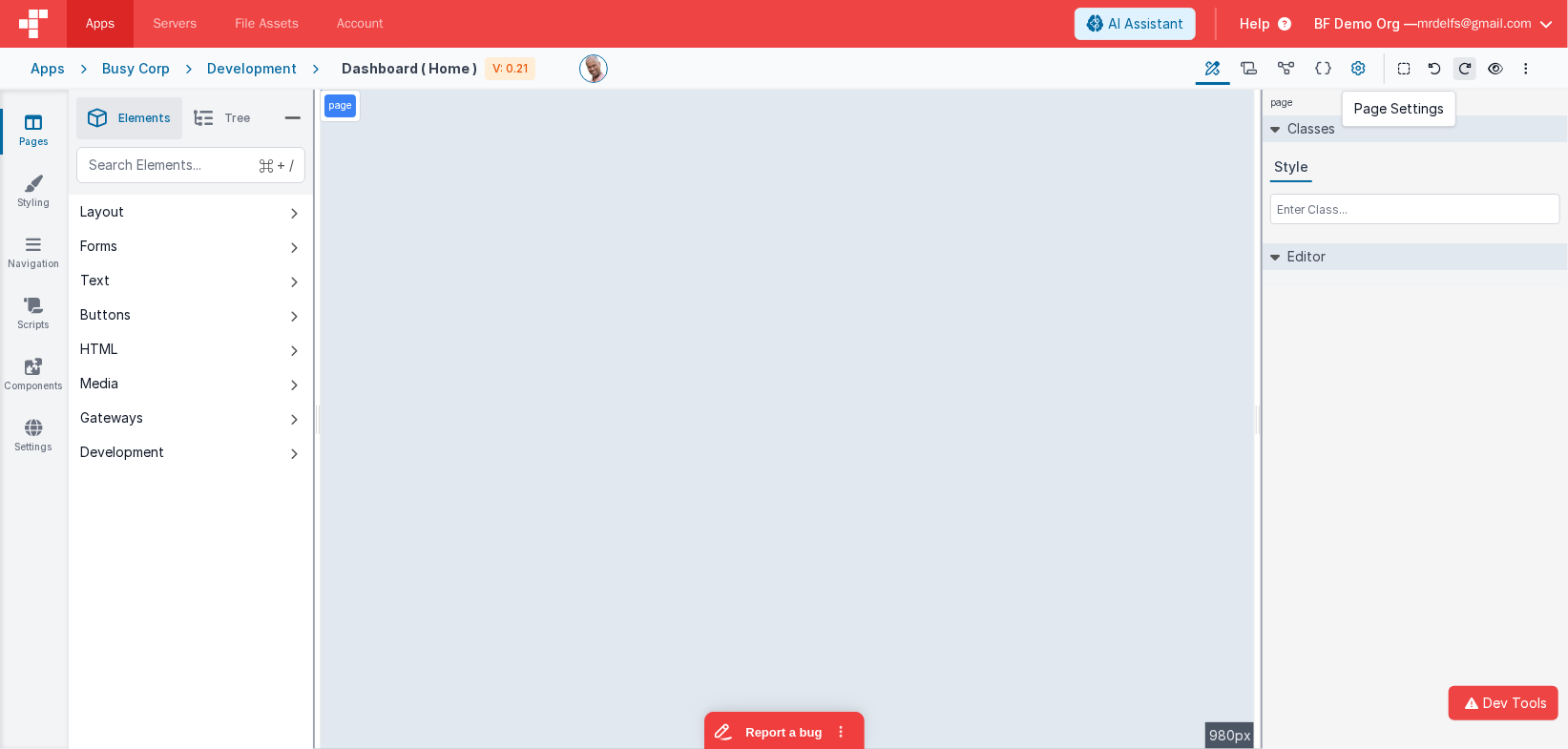 click at bounding box center (1359, 69) 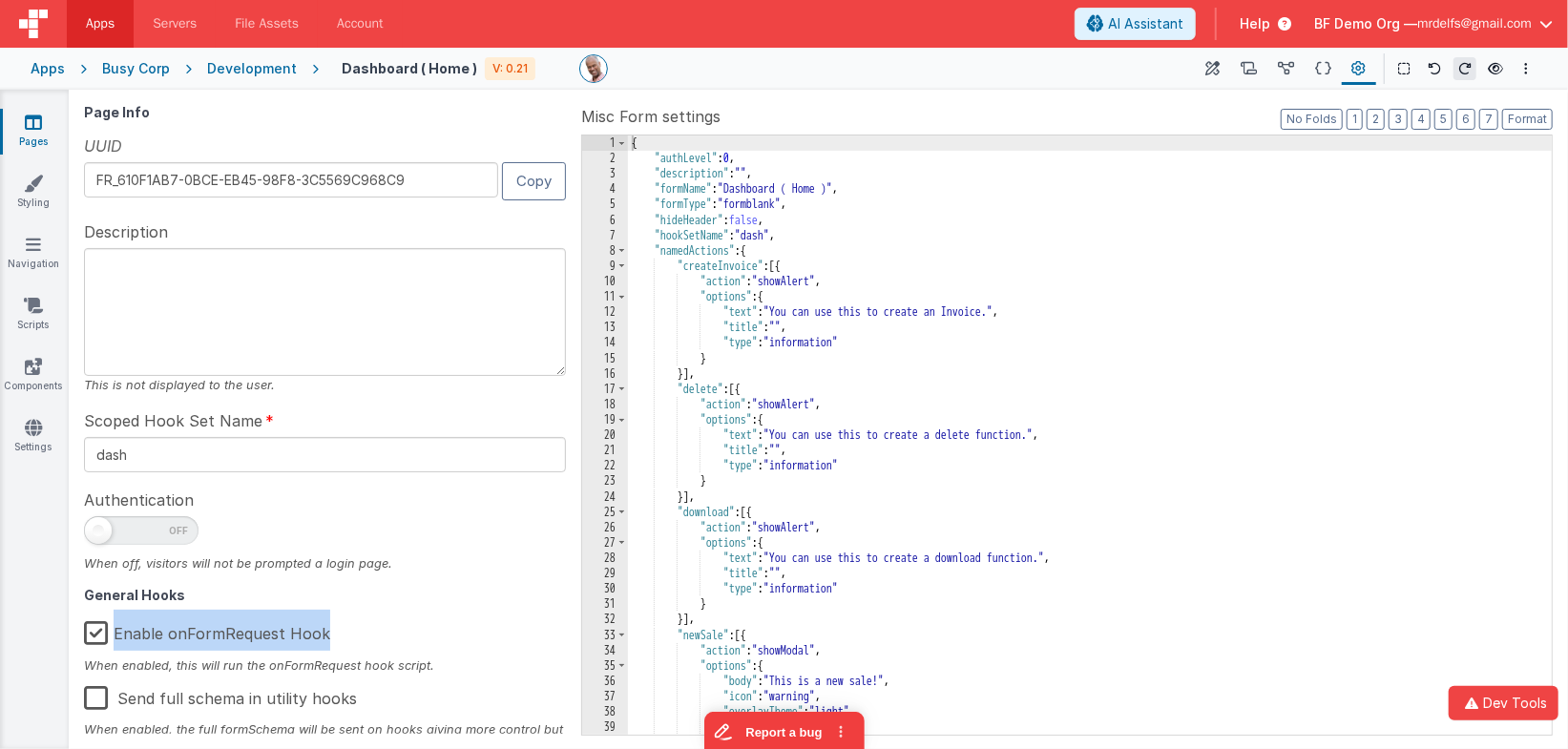 drag, startPoint x: 127, startPoint y: 629, endPoint x: 328, endPoint y: 621, distance: 201.15914 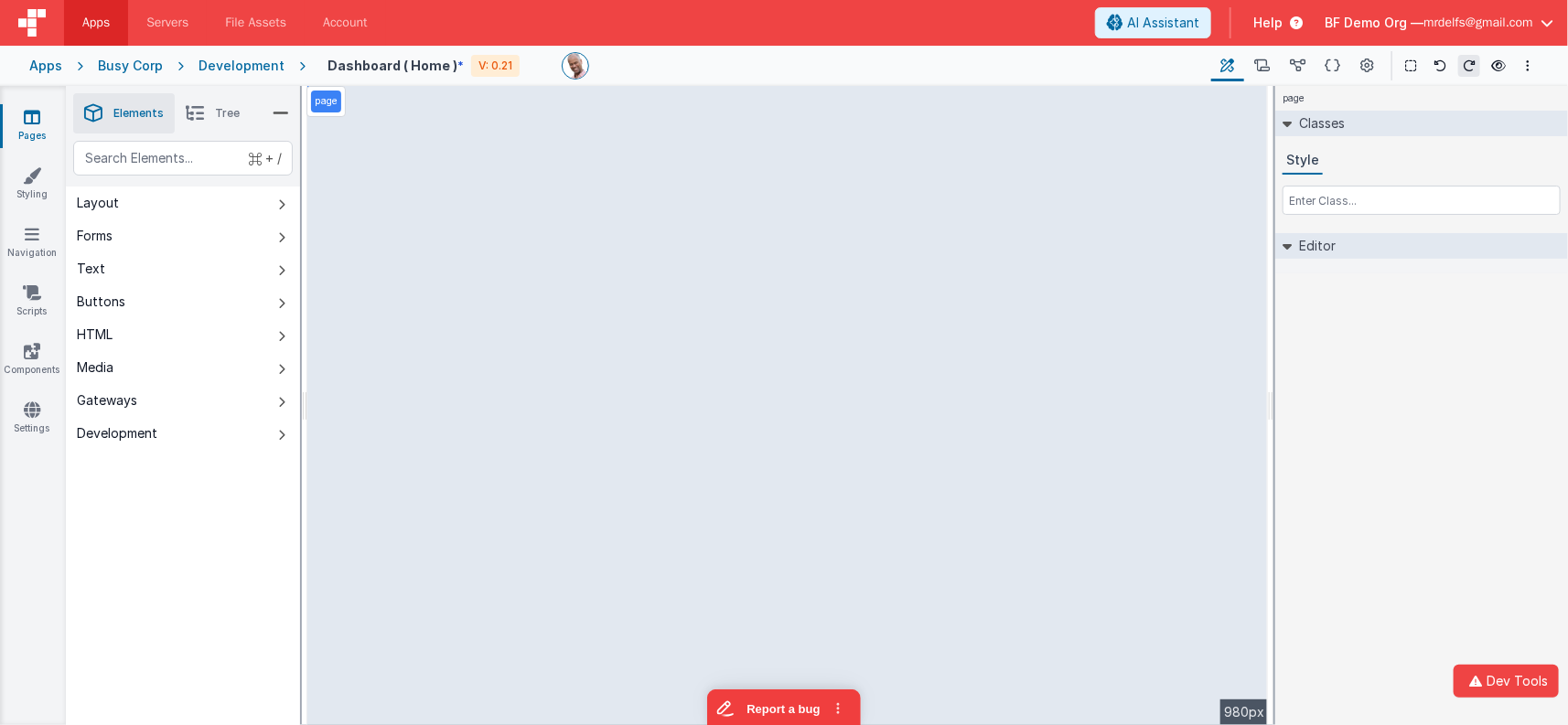 click on "Development" at bounding box center [242, 66] 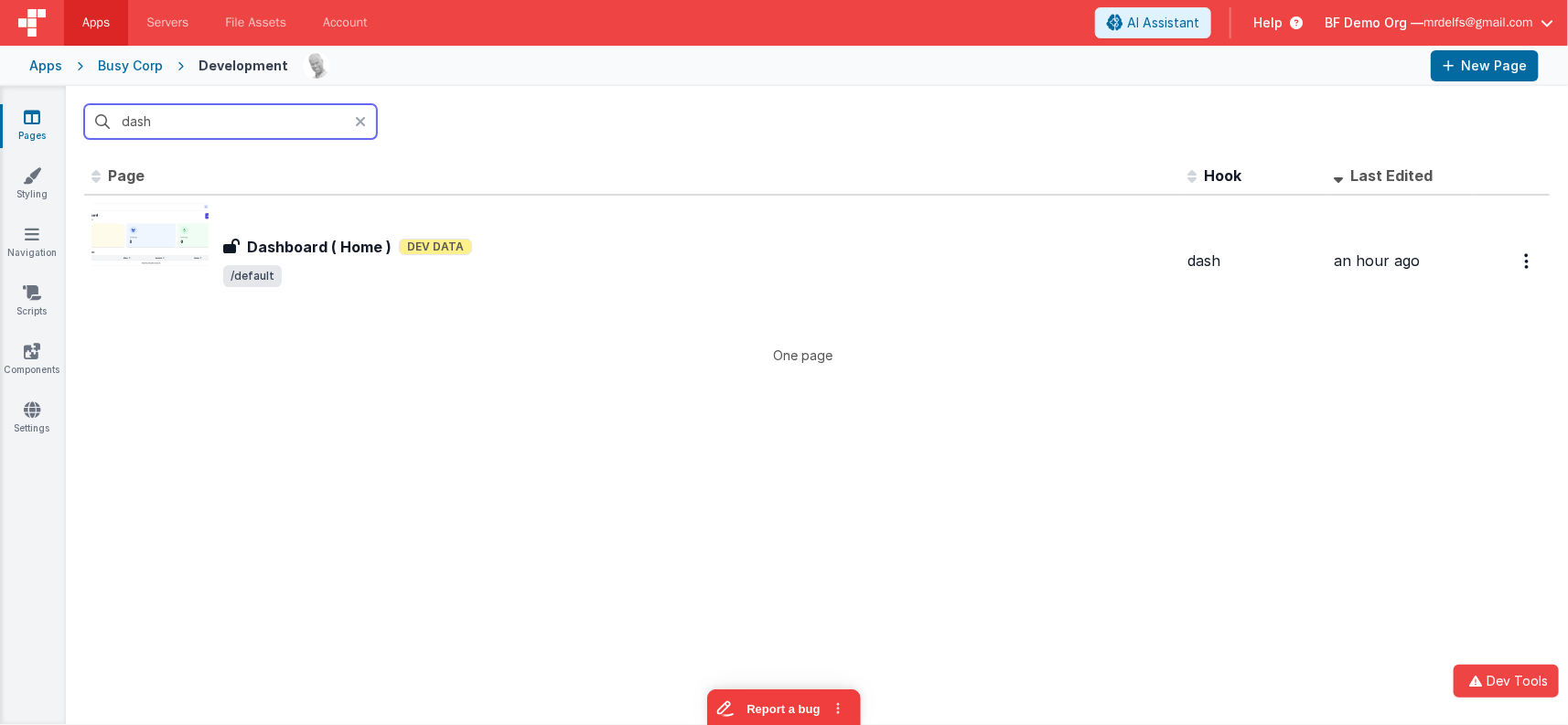 drag, startPoint x: 199, startPoint y: 120, endPoint x: 54, endPoint y: 85, distance: 149.16434 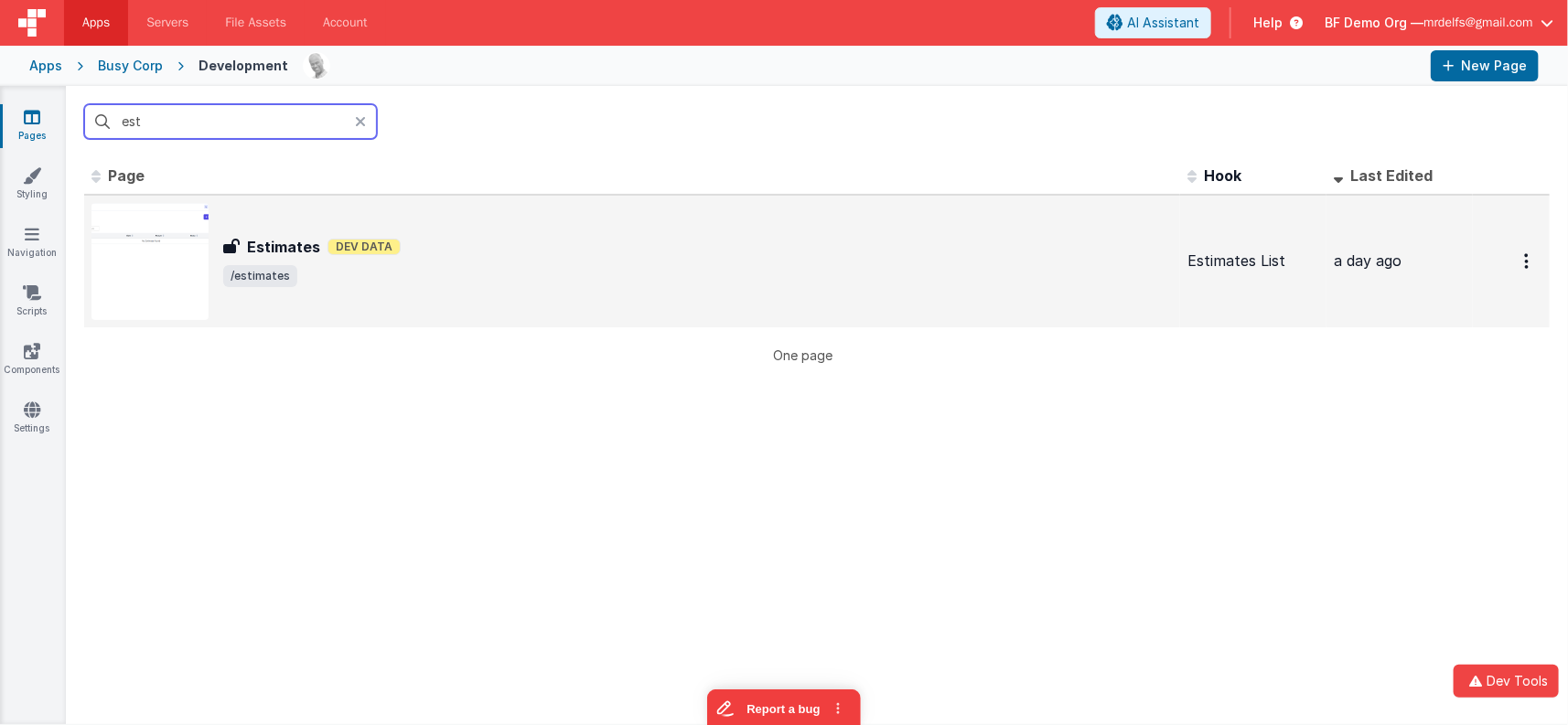 type on "est" 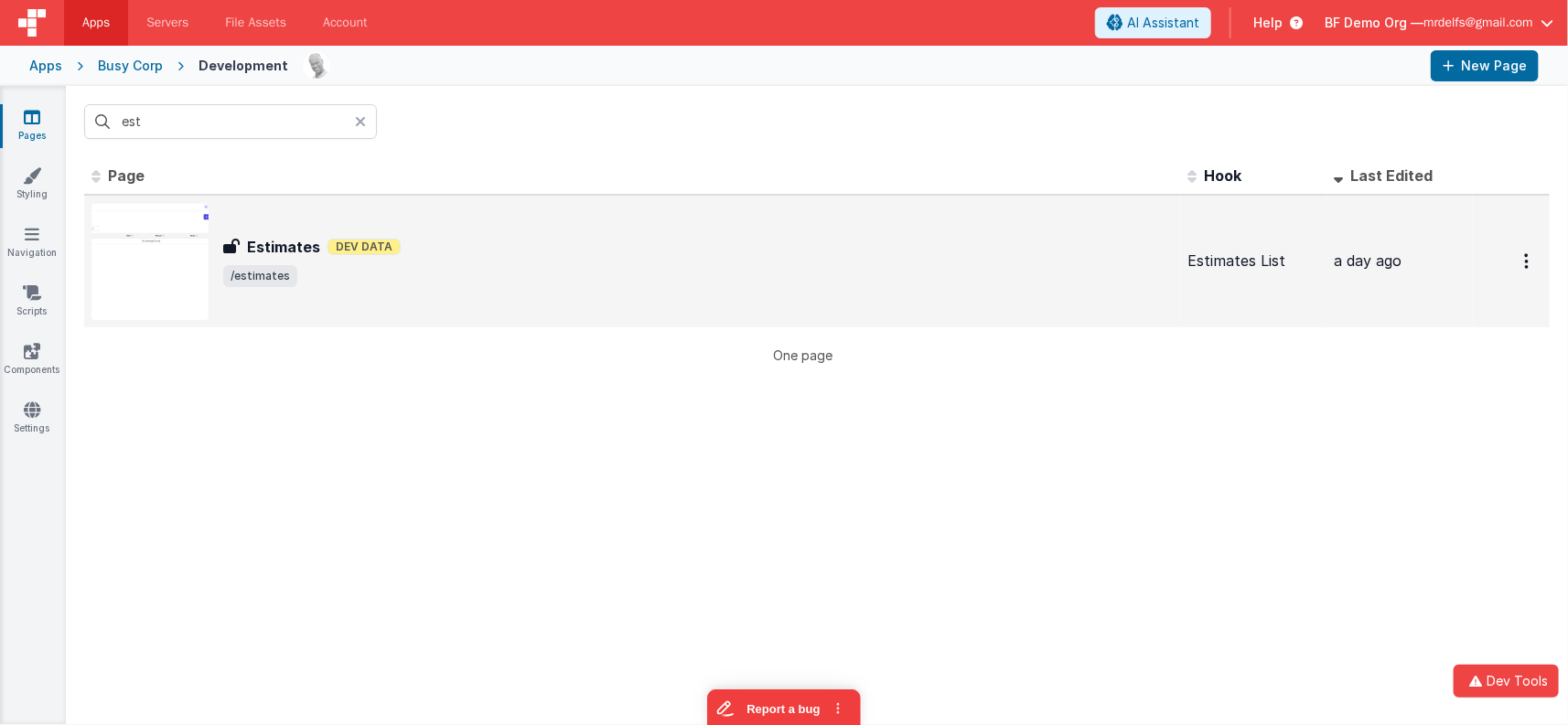 click on "Estimates
Estimates
Dev Data
/estimates" at bounding box center (632, 261) 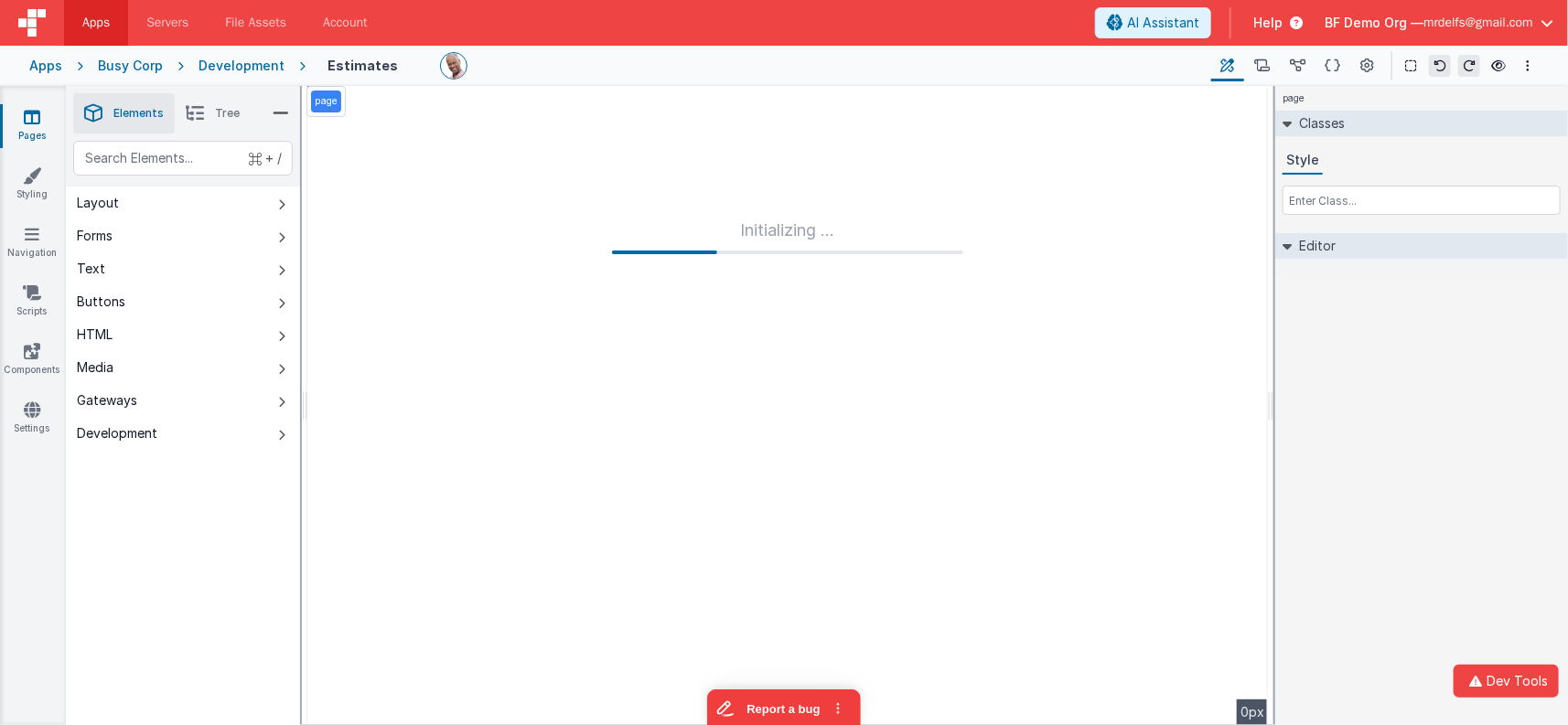 click on "page   Classes   Style             Editor
DEV: Focus
DEV: builderToggleConditionalCSS
DEV: Remove DND
DEV: updateSchema F
DEV: convertToVFG3" at bounding box center (1422, 405) 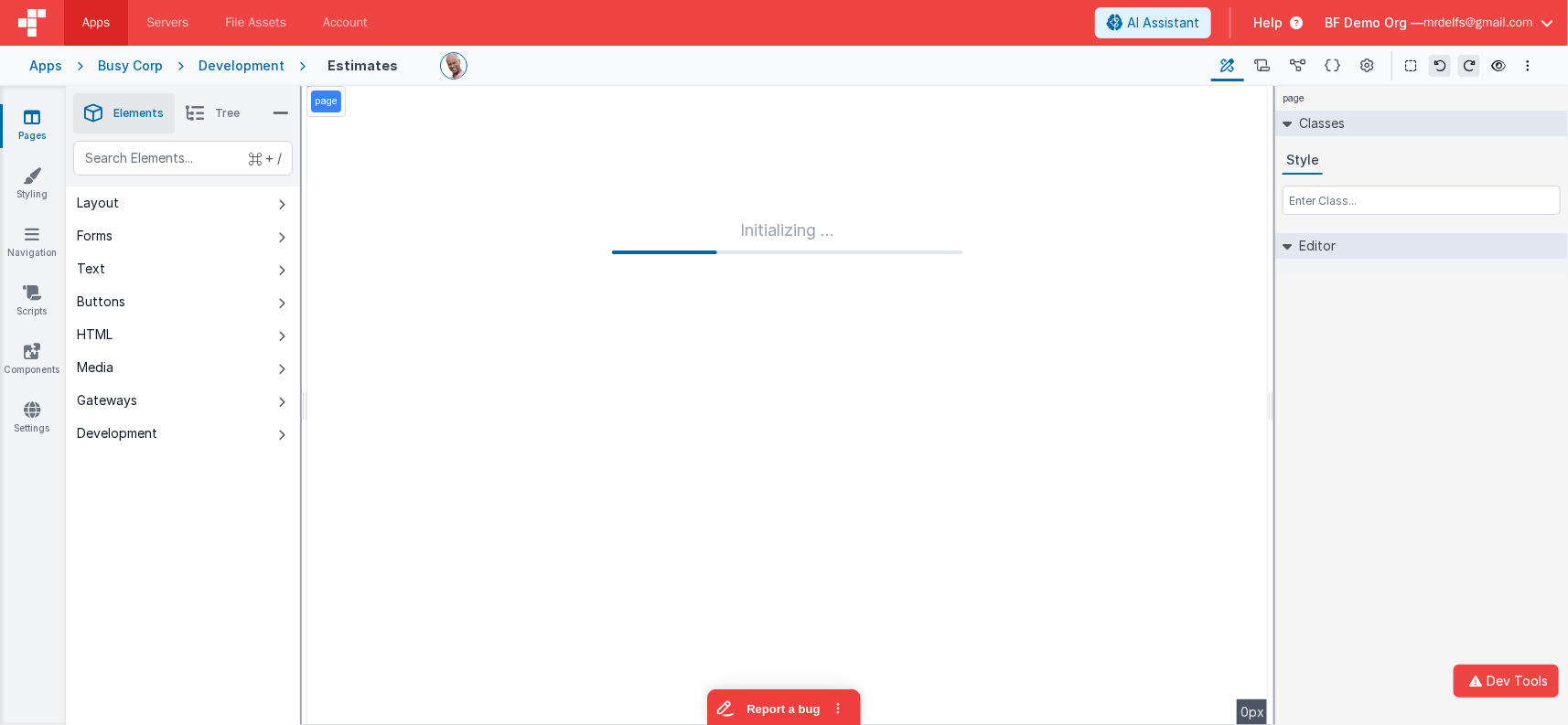 click on "Development" at bounding box center [242, 66] 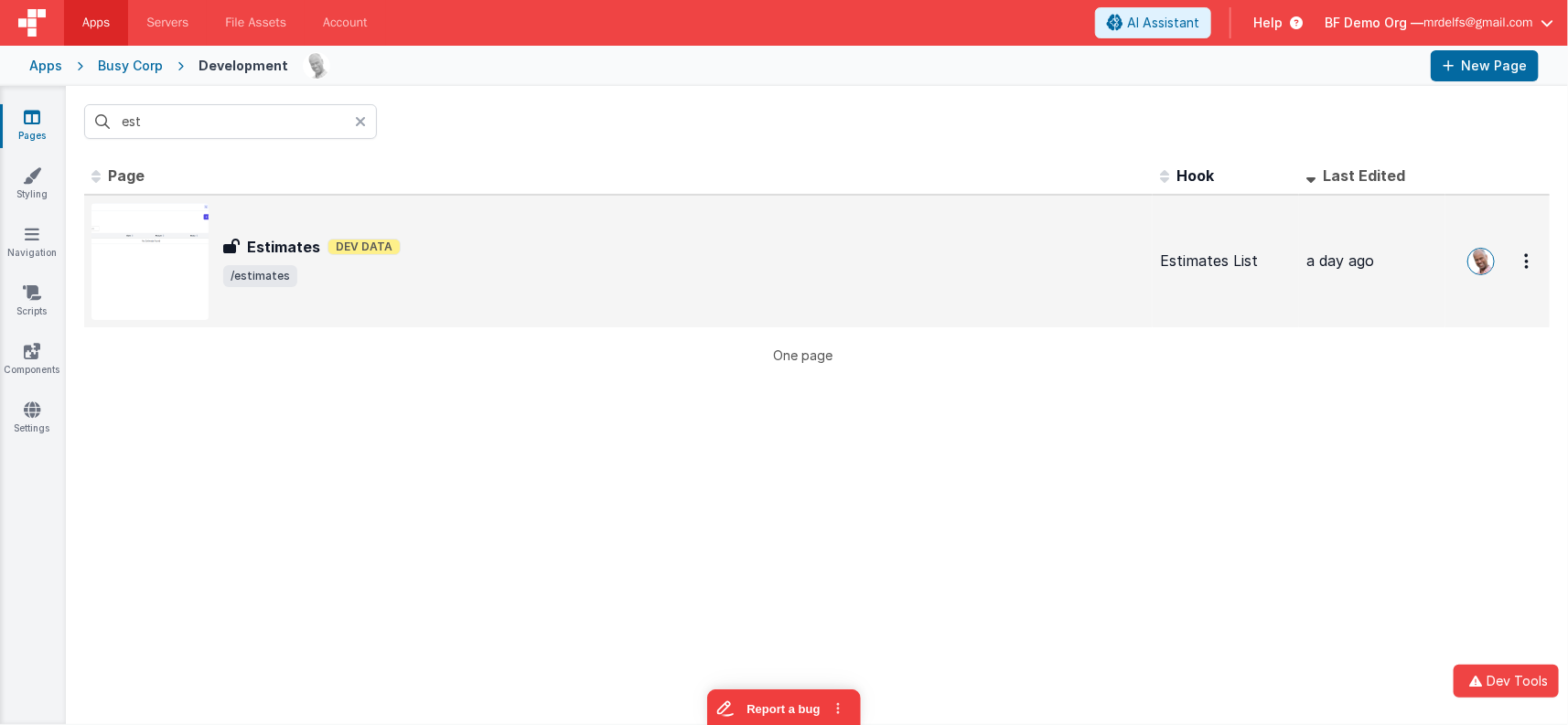 click on "Estimates
Dev Data" at bounding box center [684, 247] 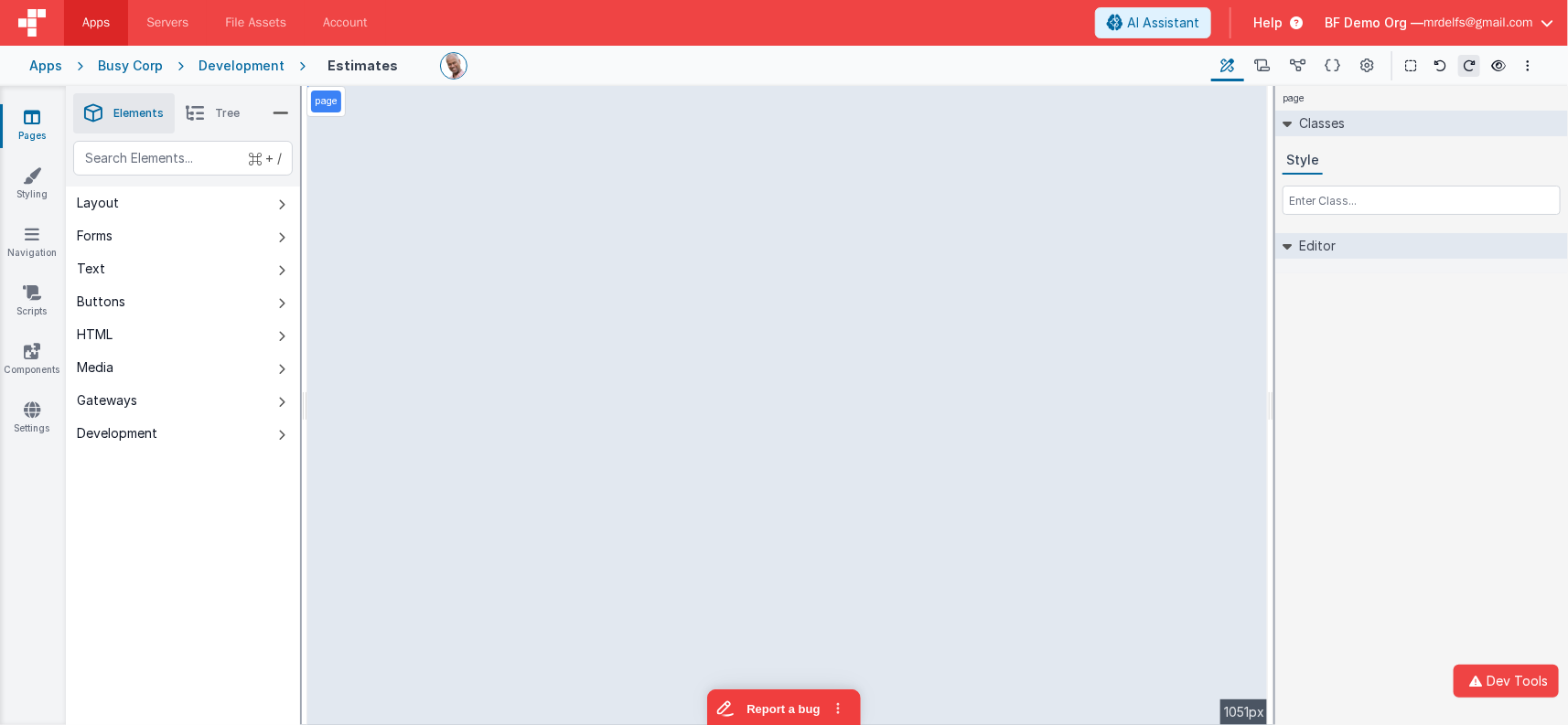 select 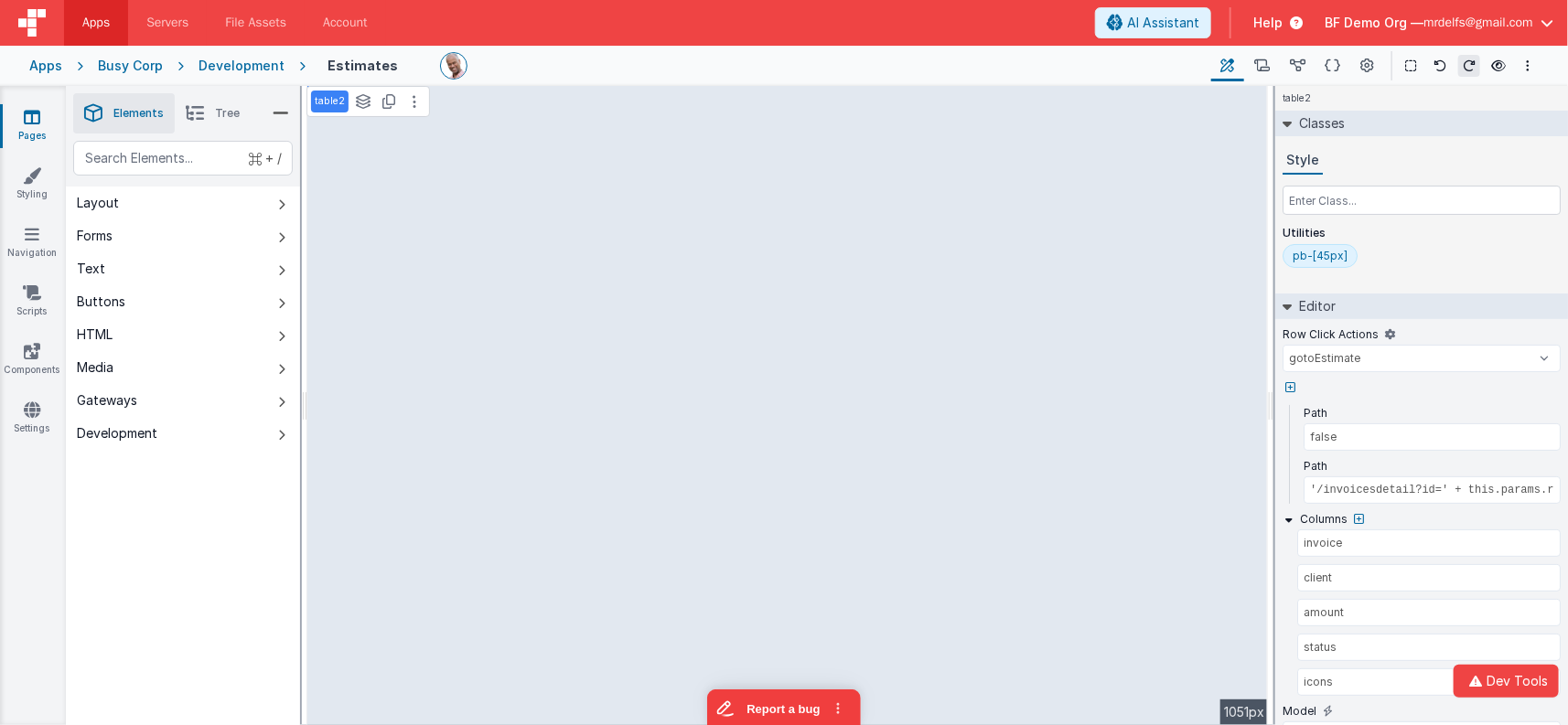 select 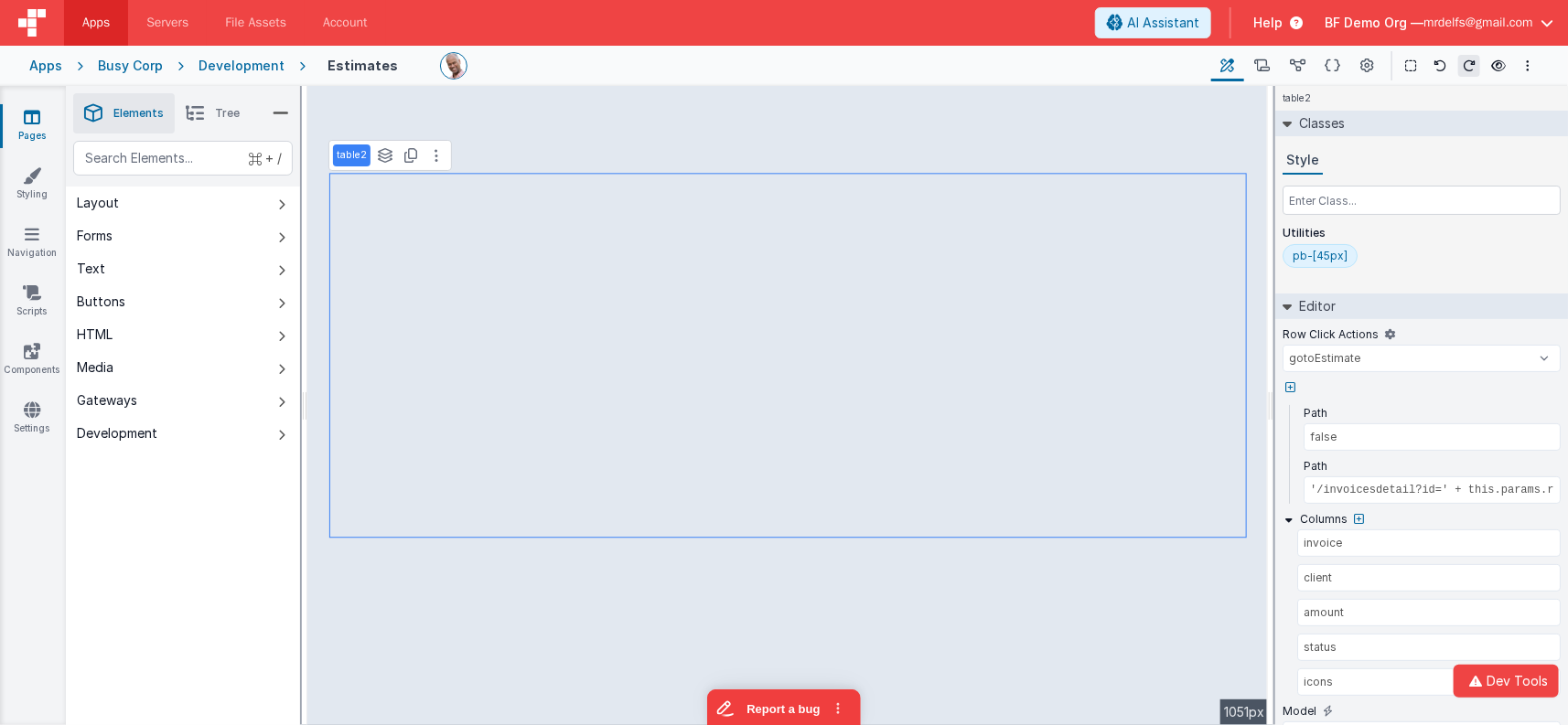 select 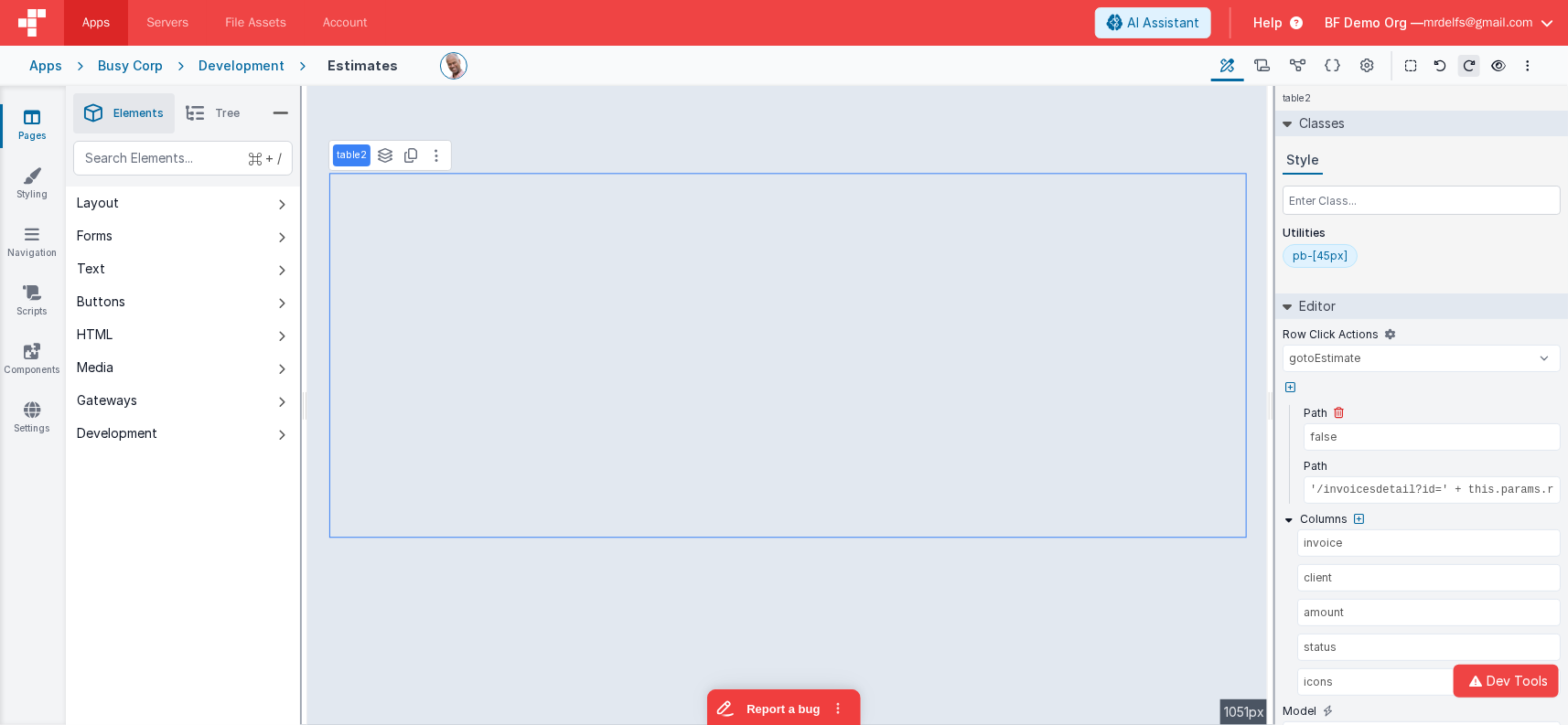 select 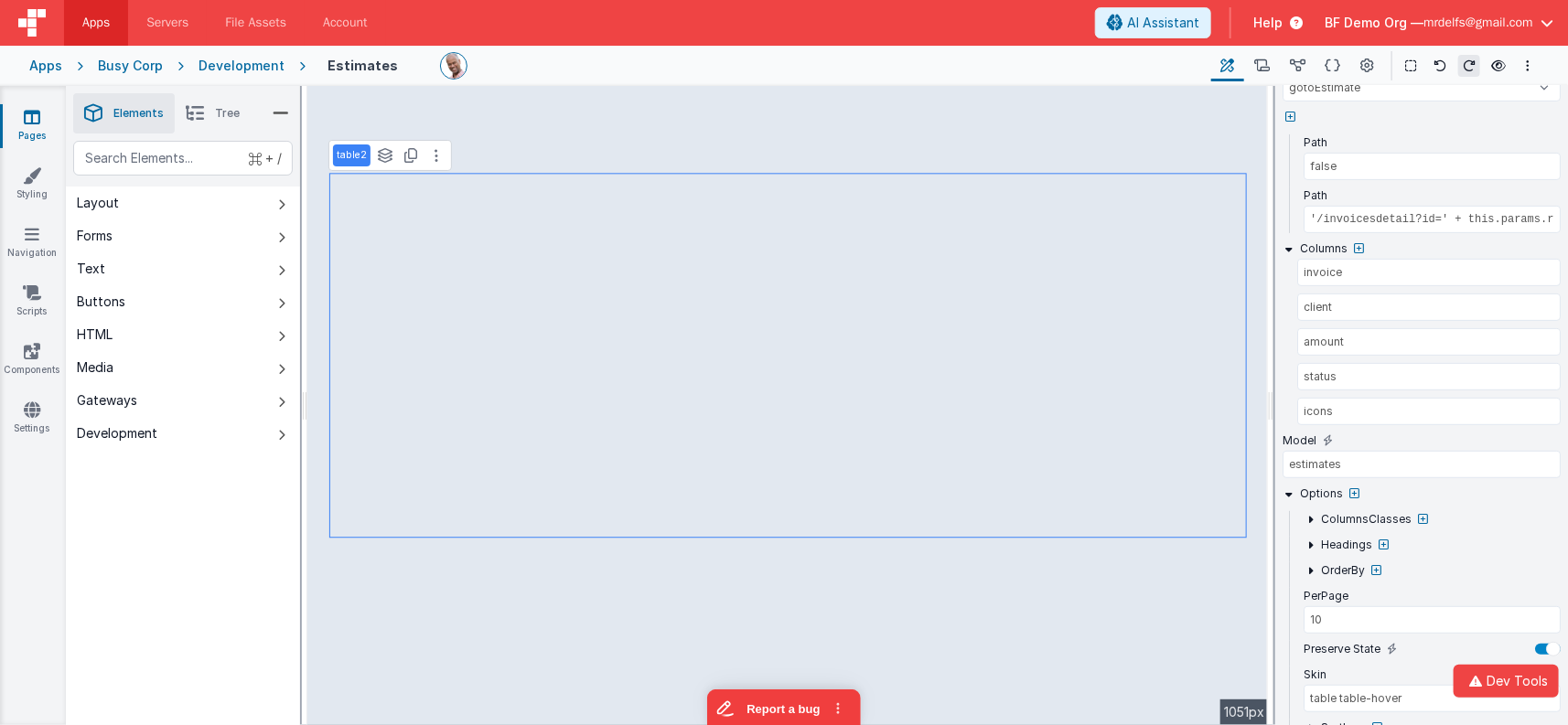 scroll, scrollTop: 272, scrollLeft: 0, axis: vertical 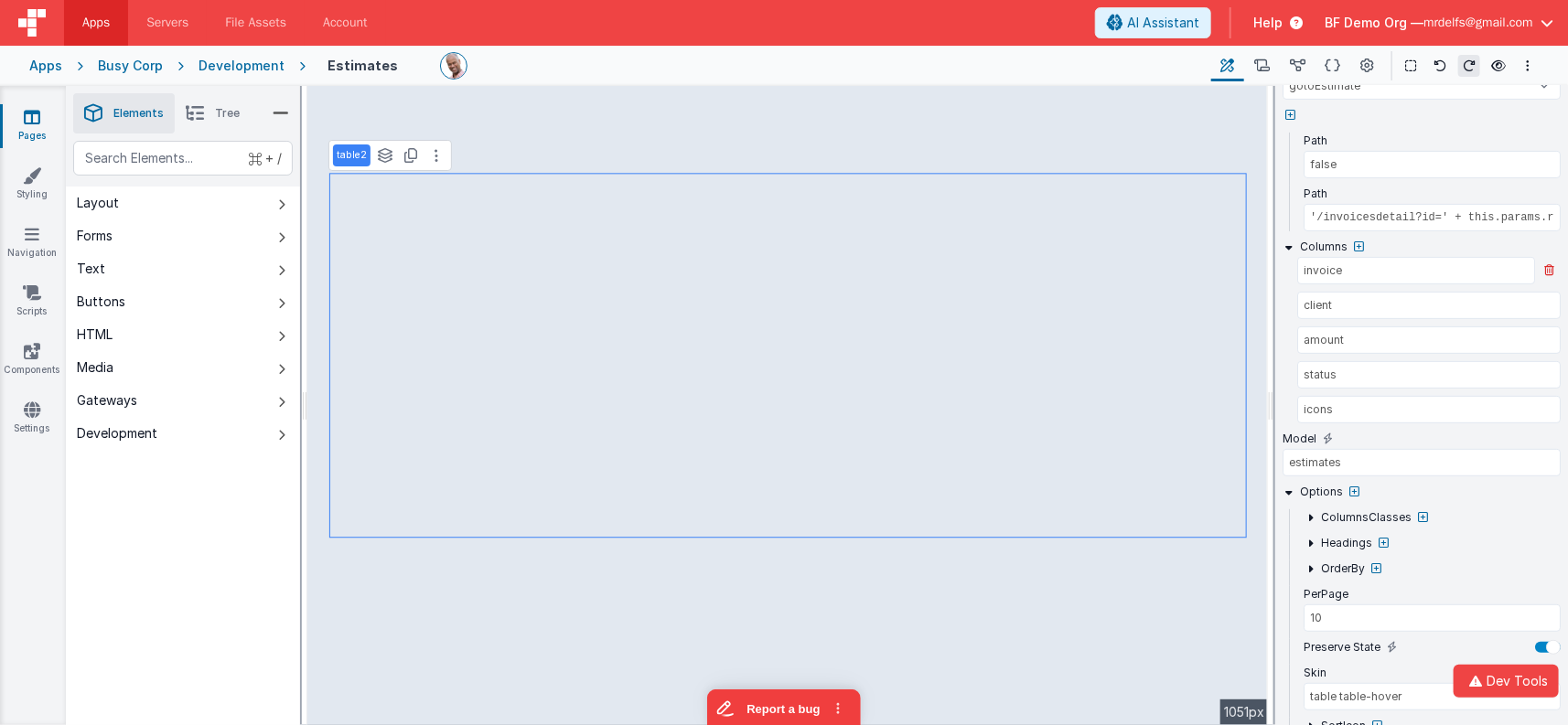 select 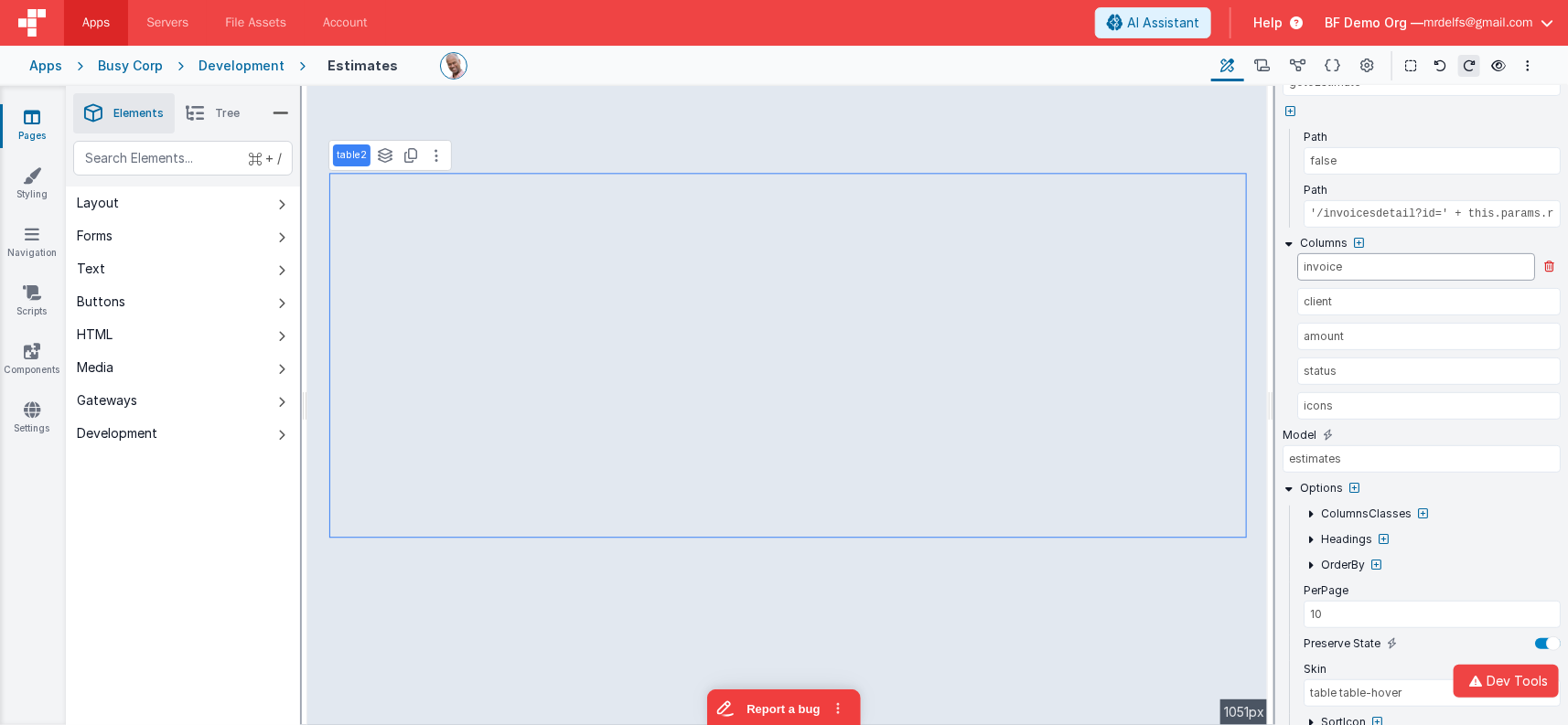 click on "invoice" at bounding box center (1416, 267) 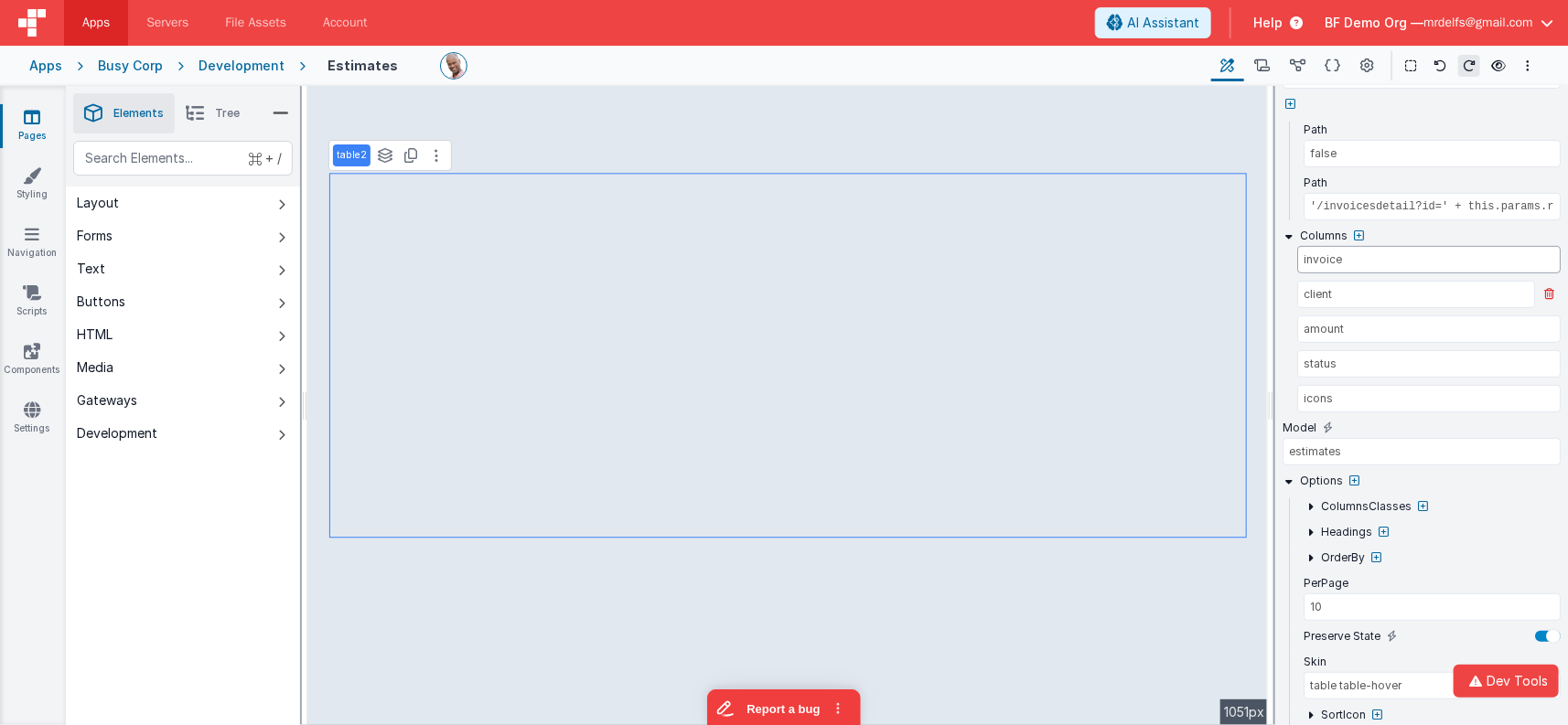 select 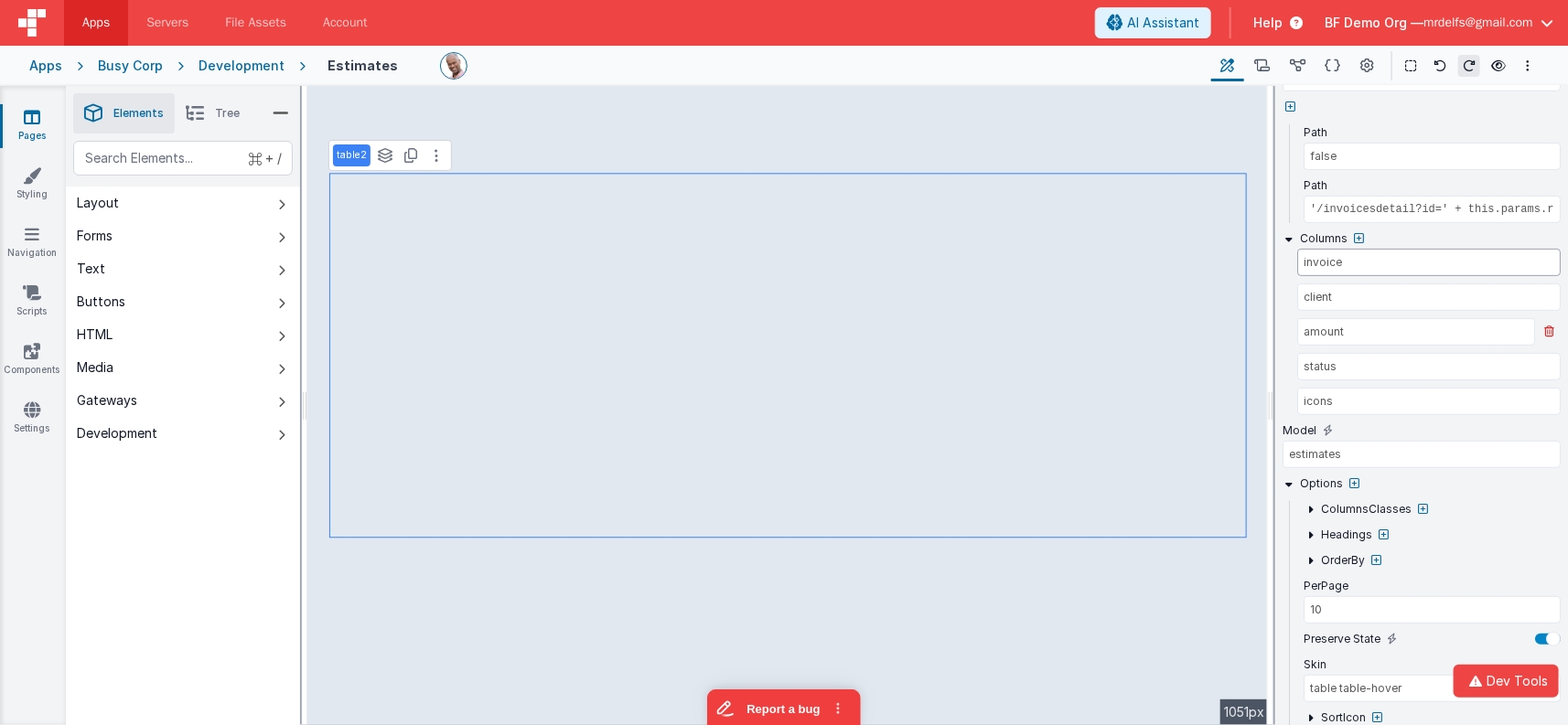 scroll, scrollTop: 283, scrollLeft: 0, axis: vertical 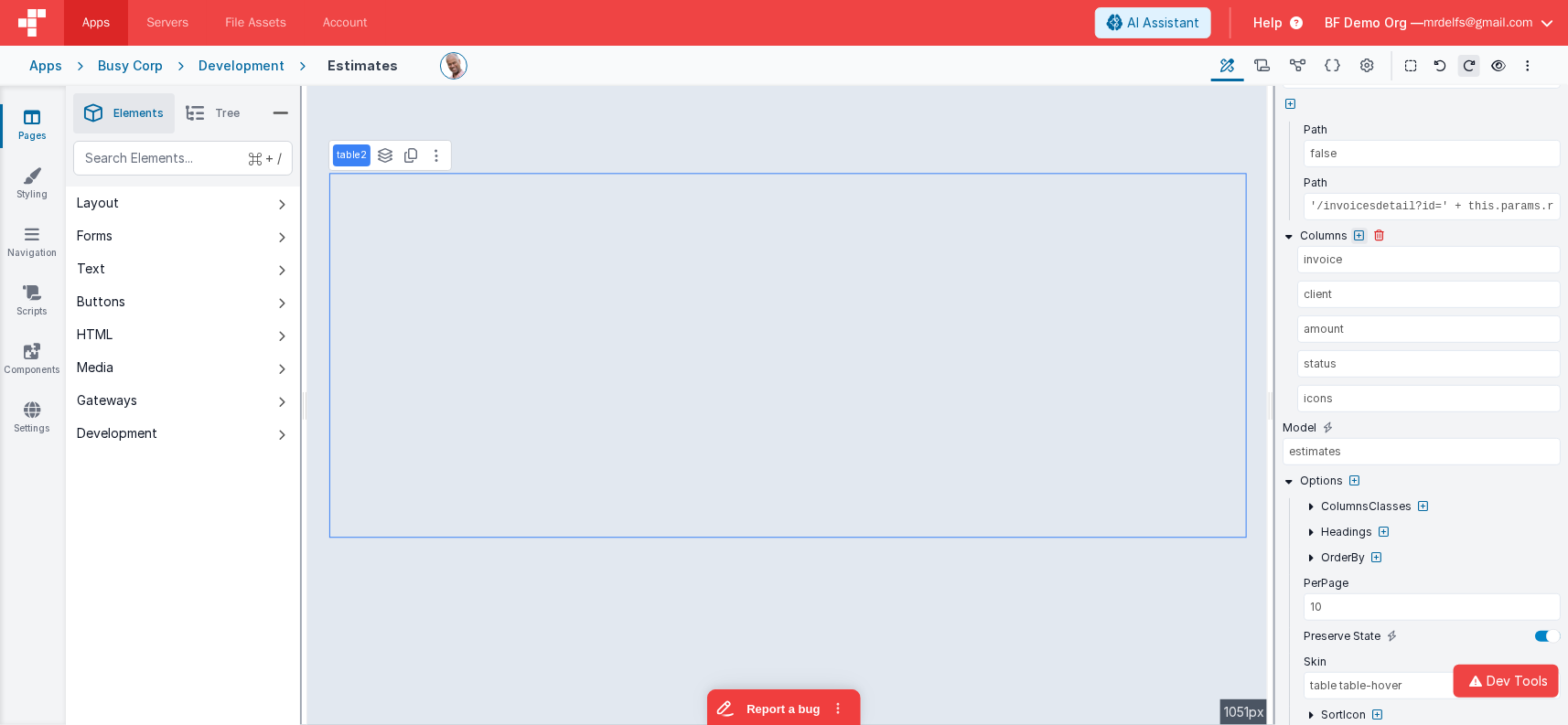 click at bounding box center [1359, 236] 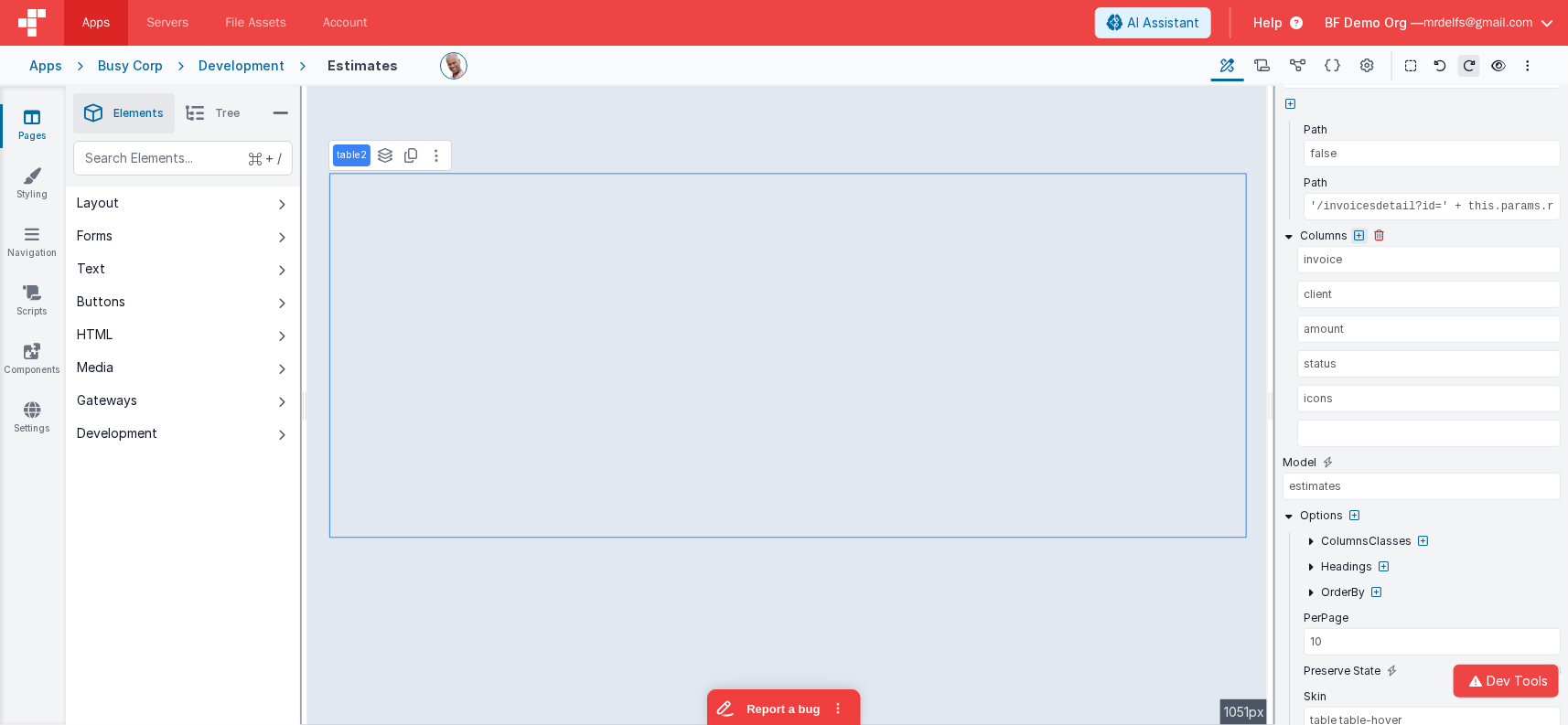 select 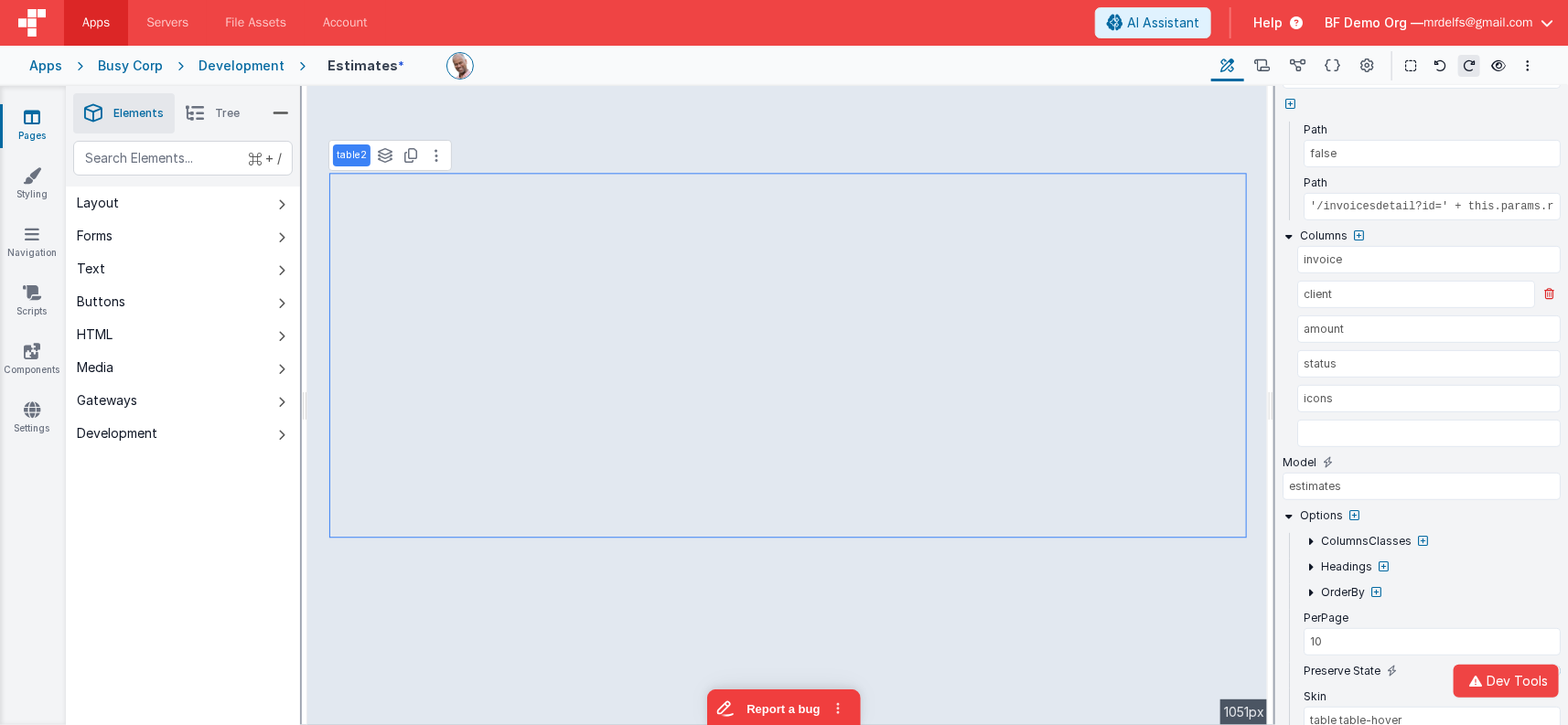 select 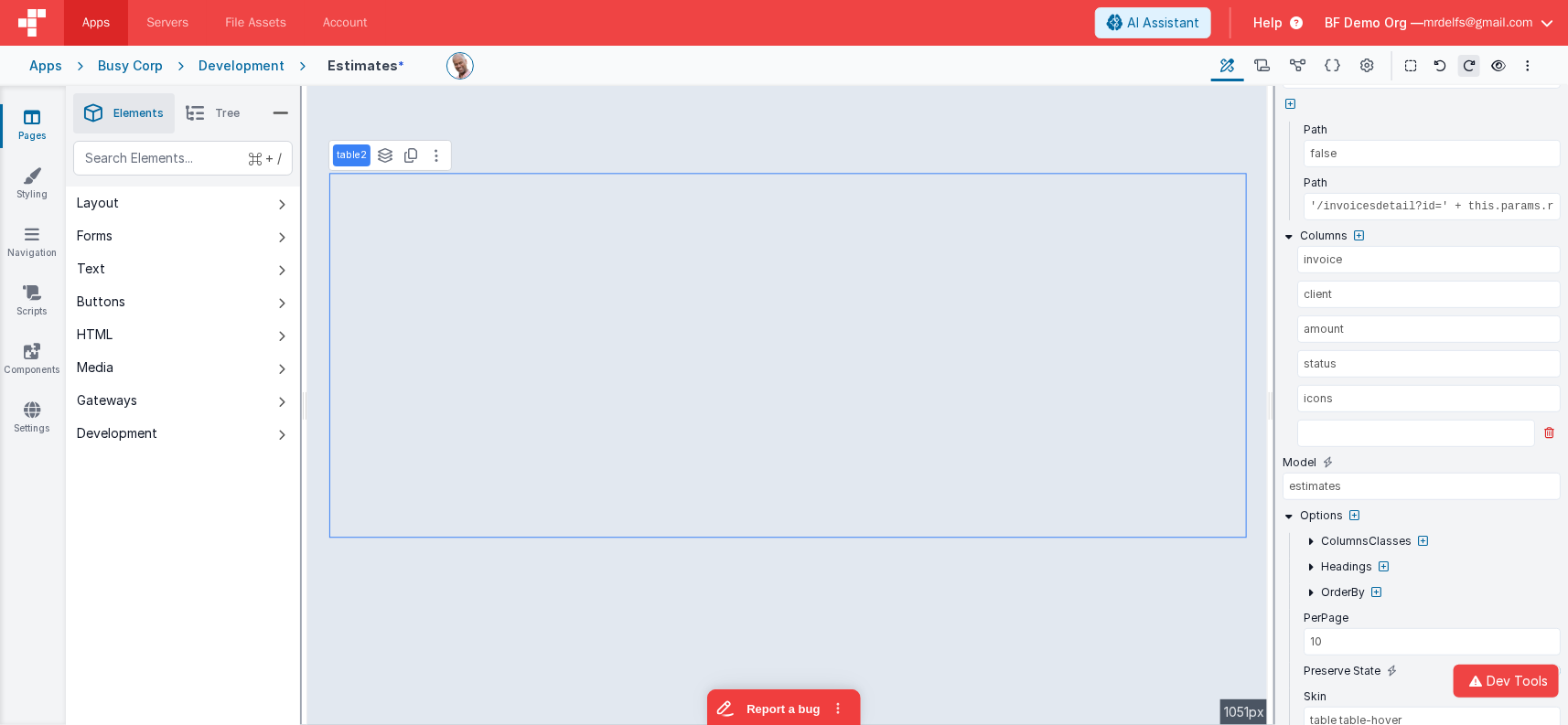 select 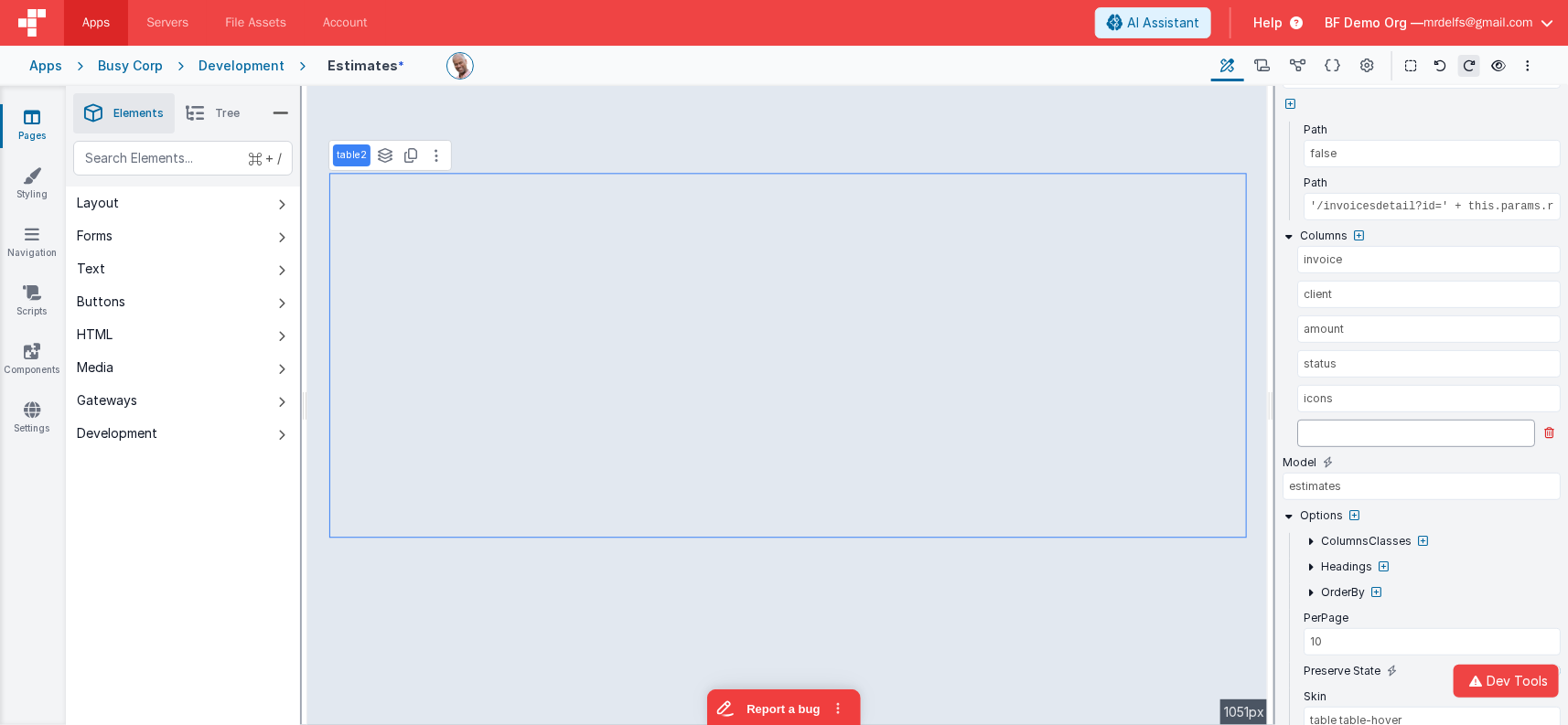 click at bounding box center (1416, 433) 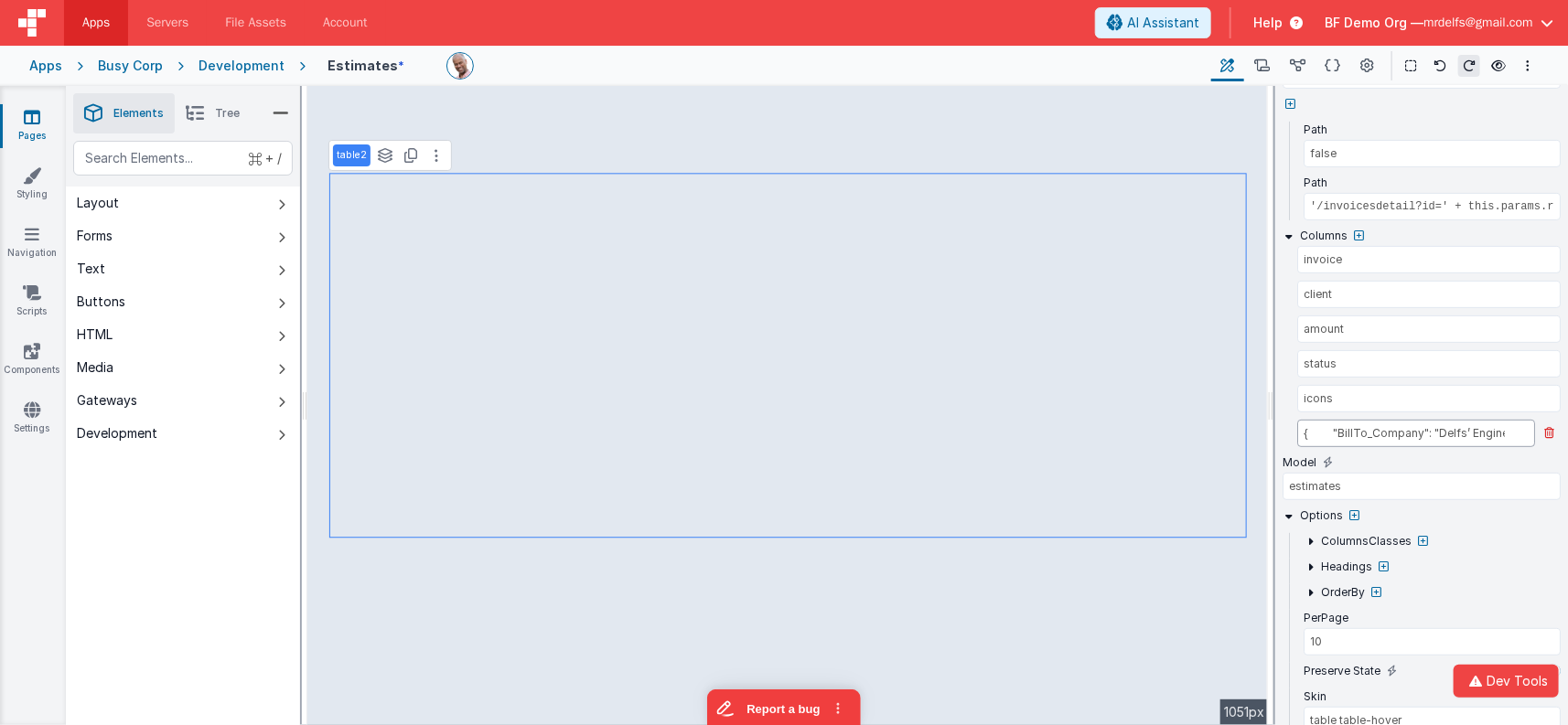 scroll, scrollTop: 0, scrollLeft: 1187, axis: horizontal 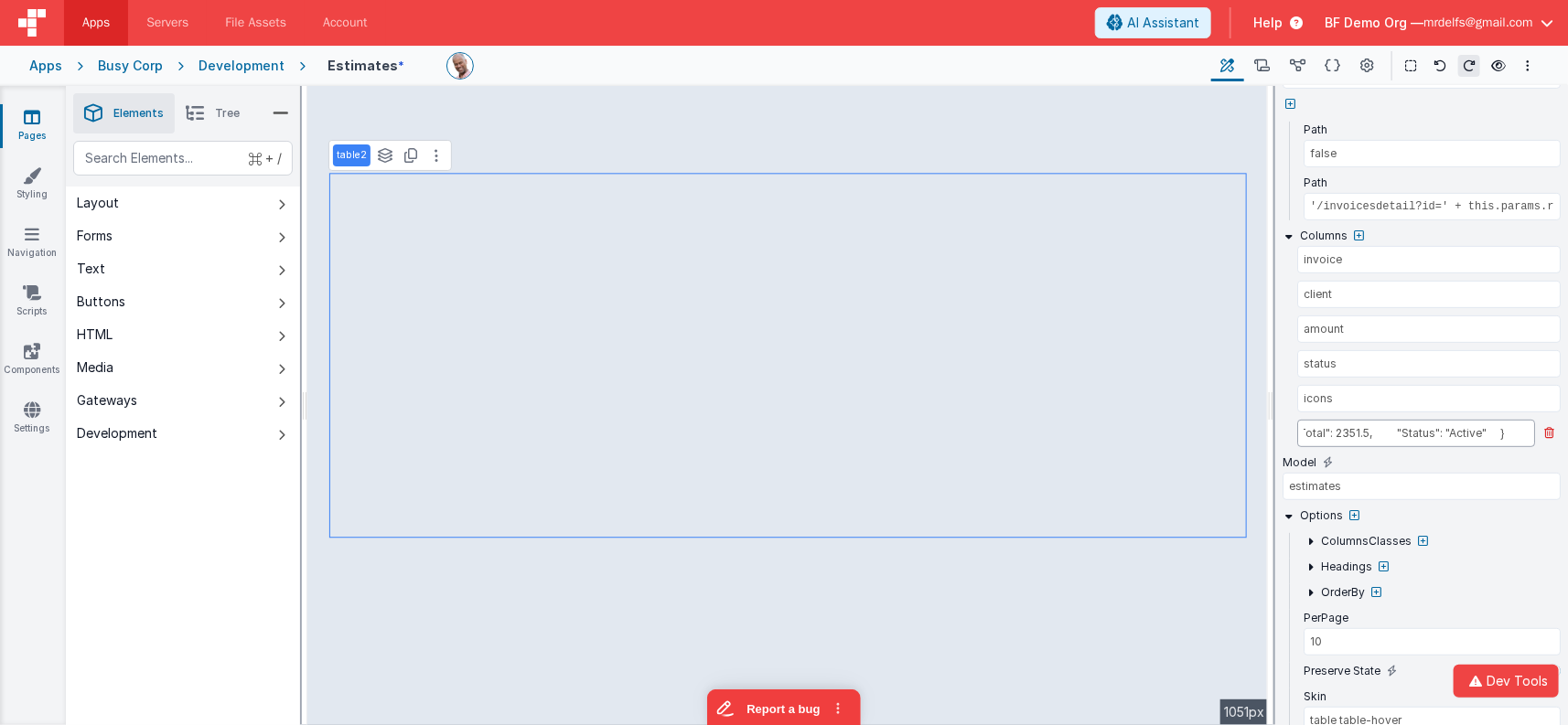 select 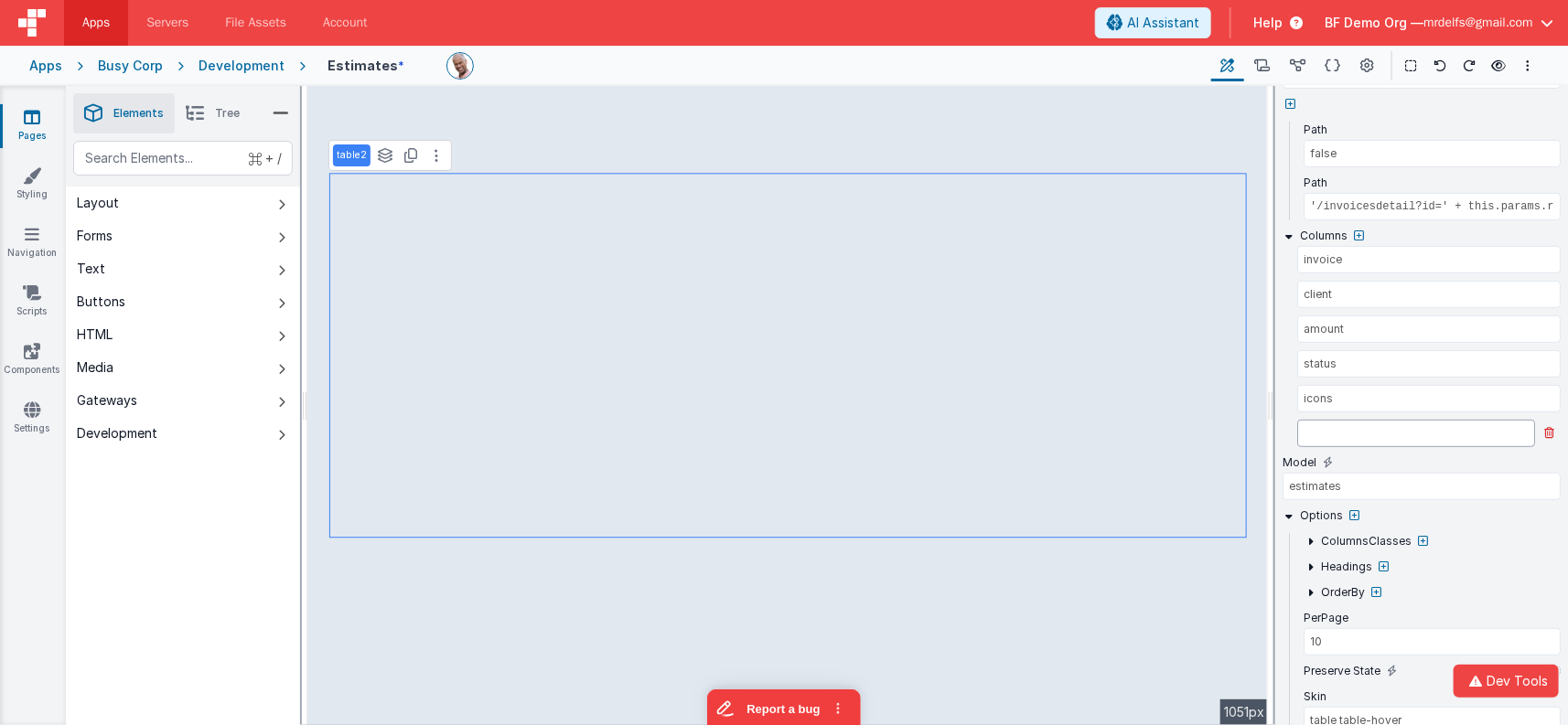 select 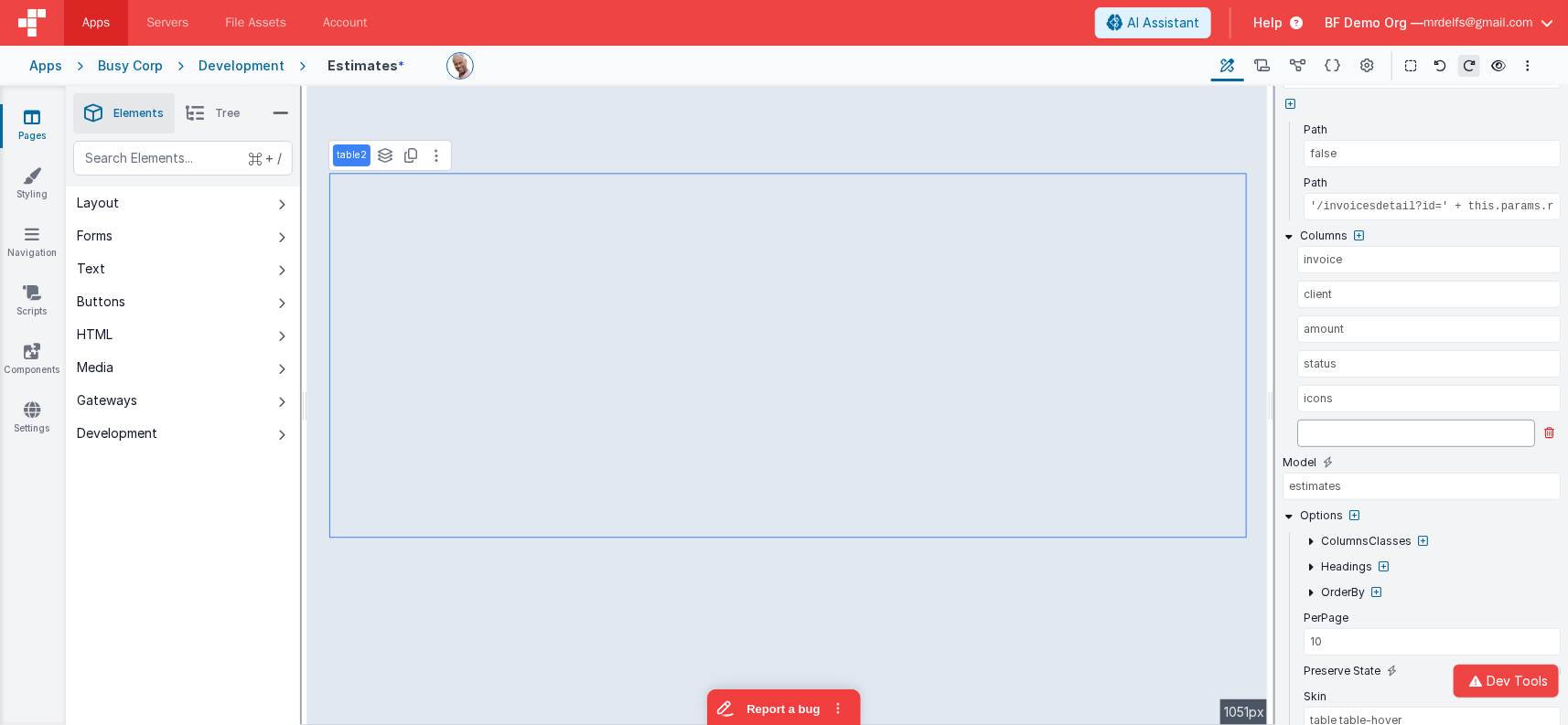 scroll, scrollTop: 0, scrollLeft: 0, axis: both 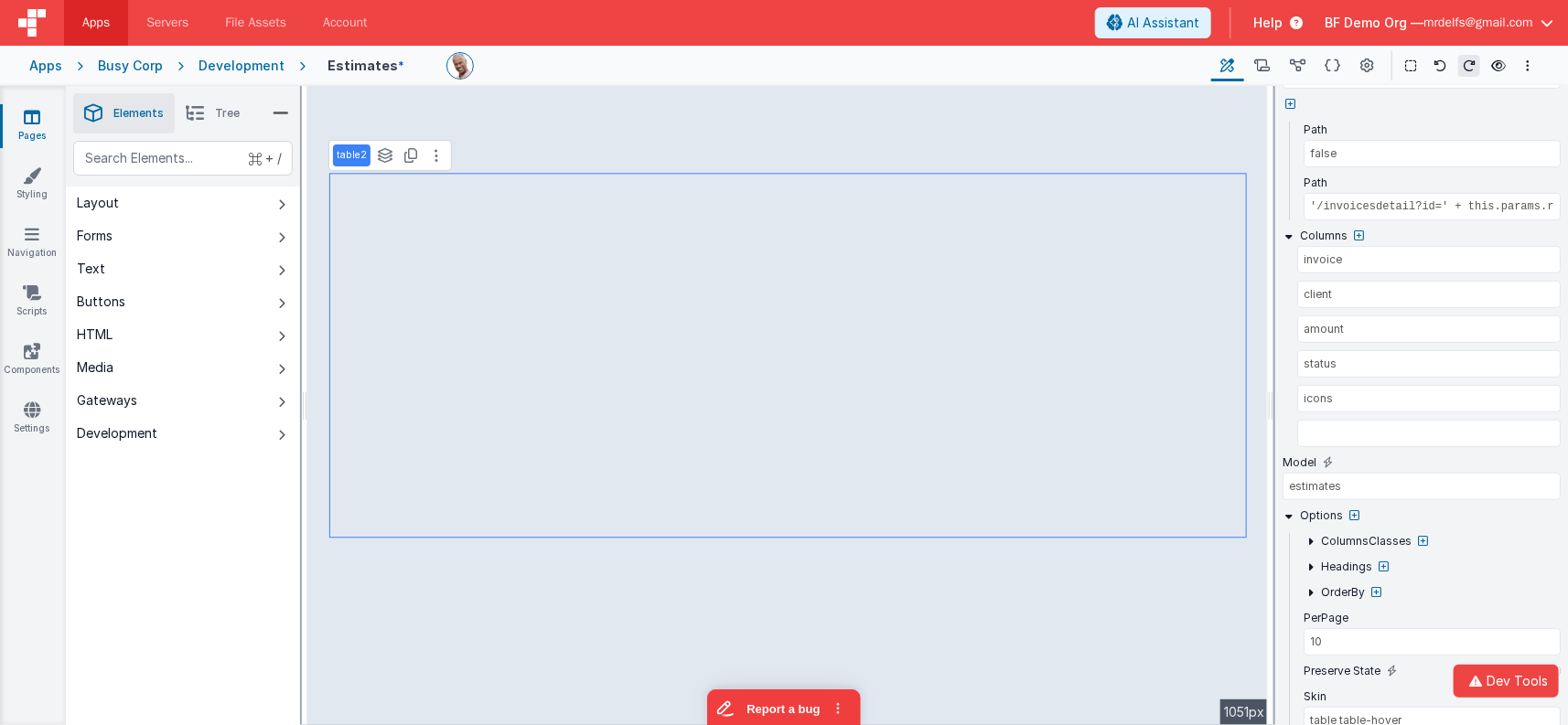 select 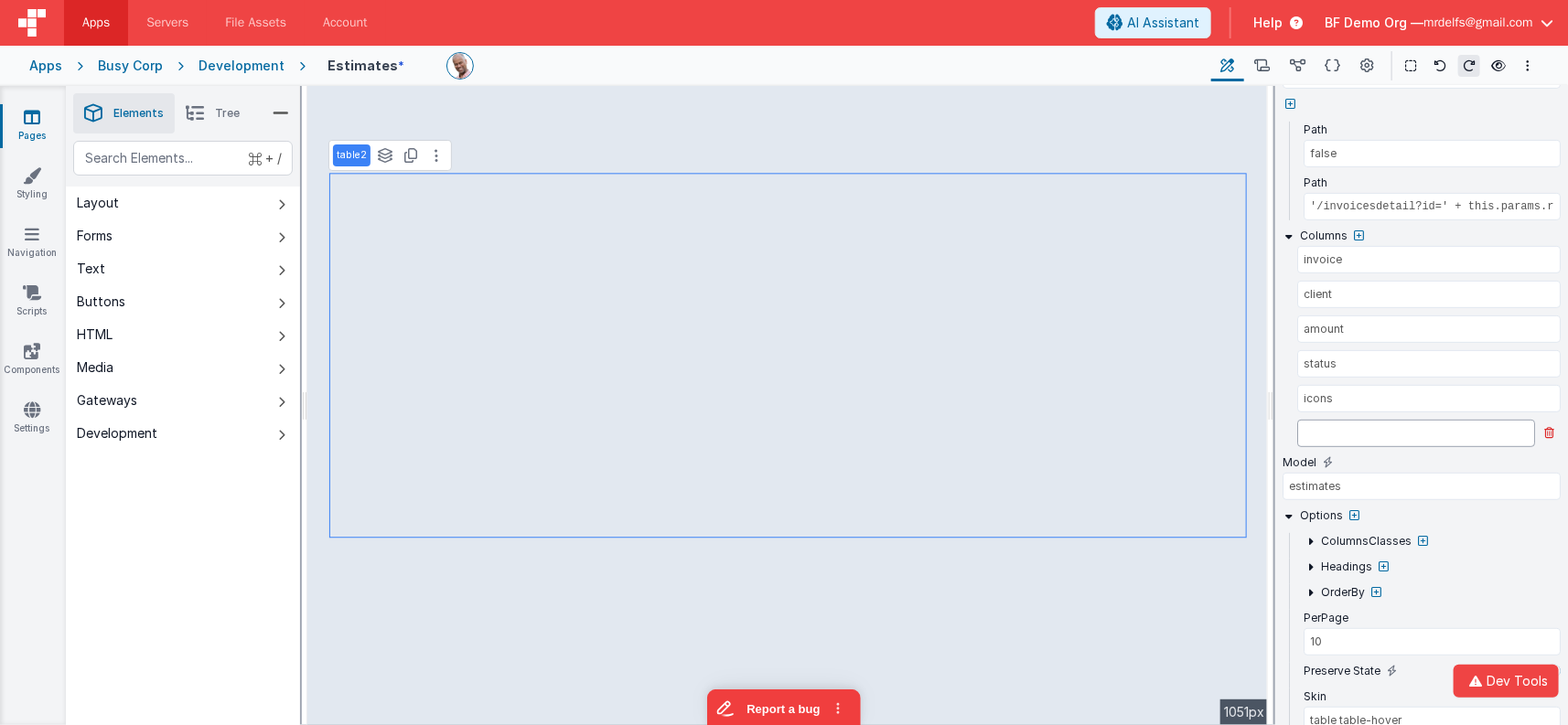 select 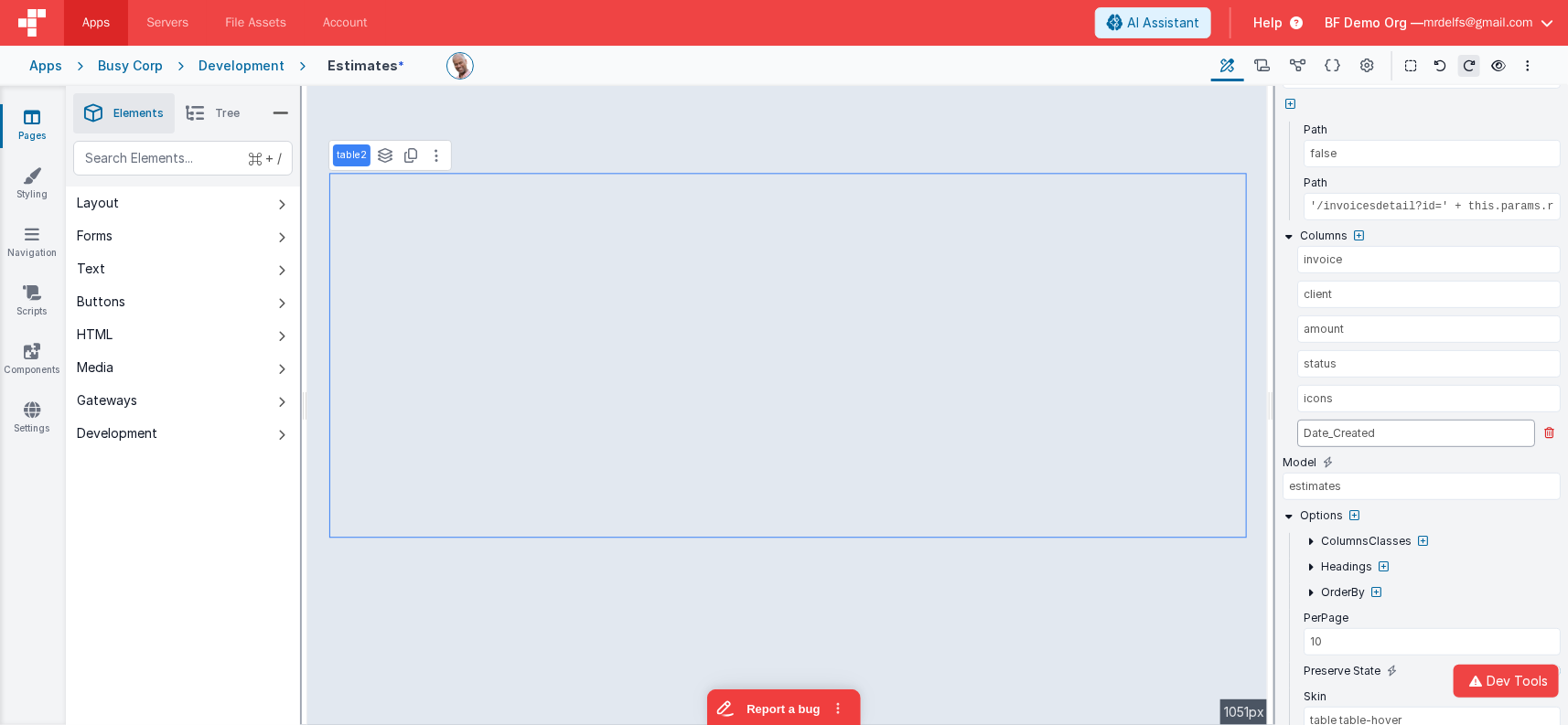 select 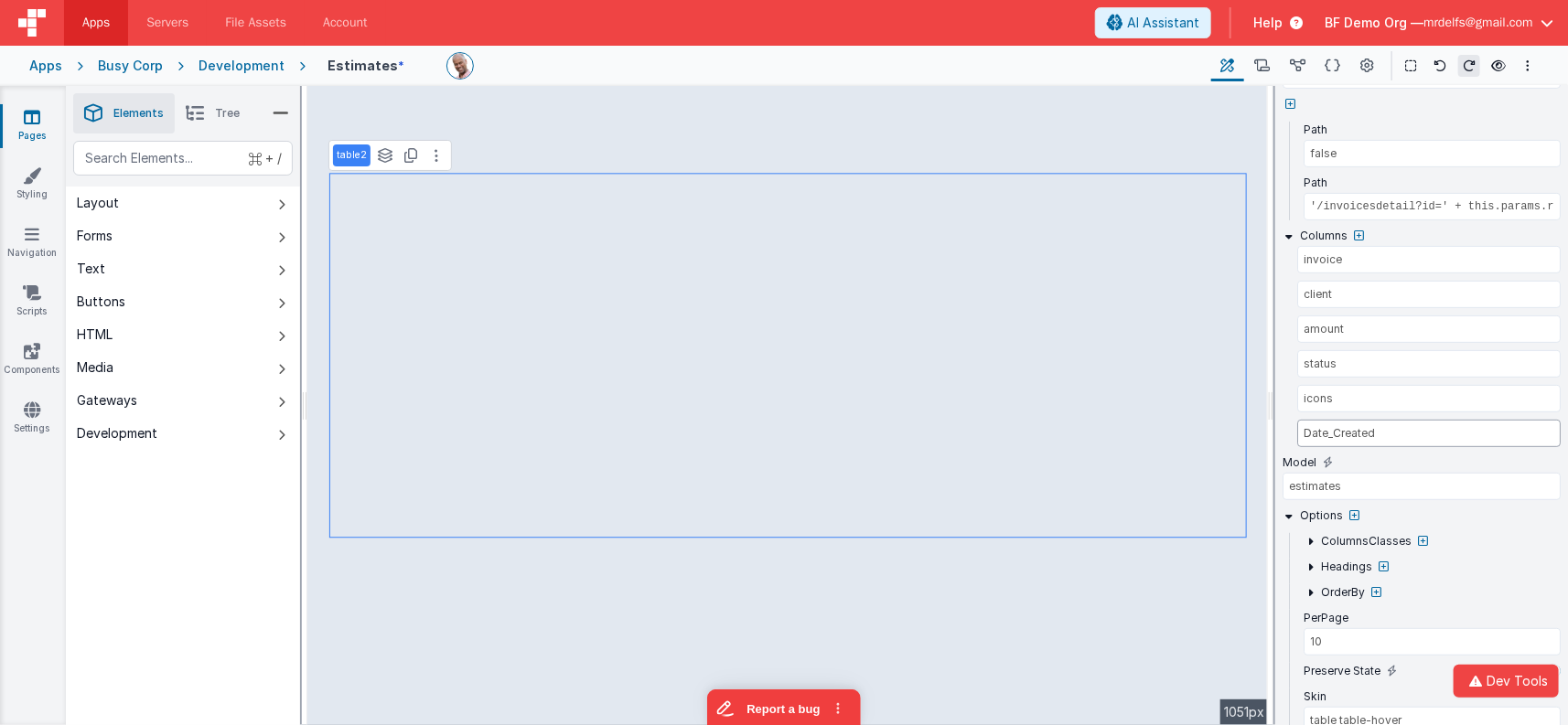 select 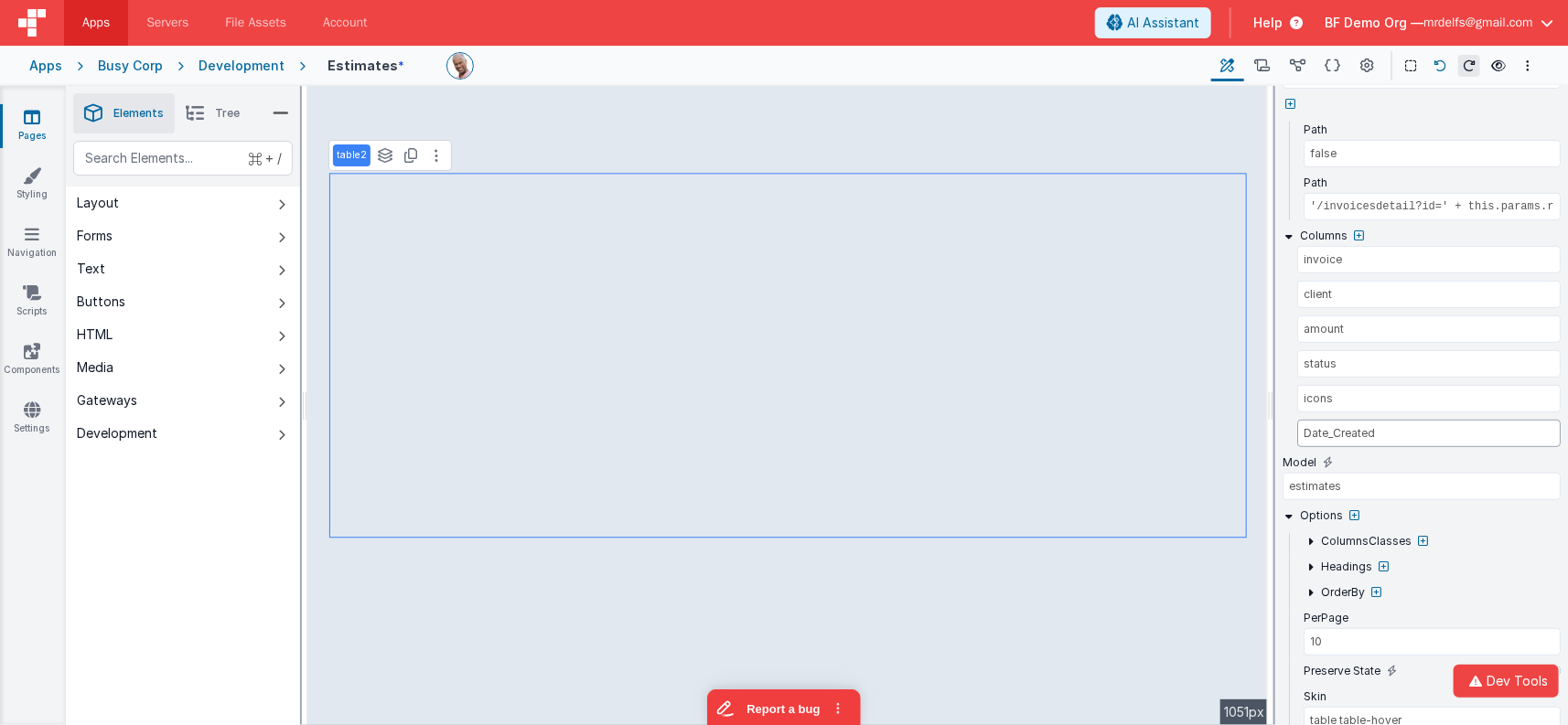 type on "Date_Created" 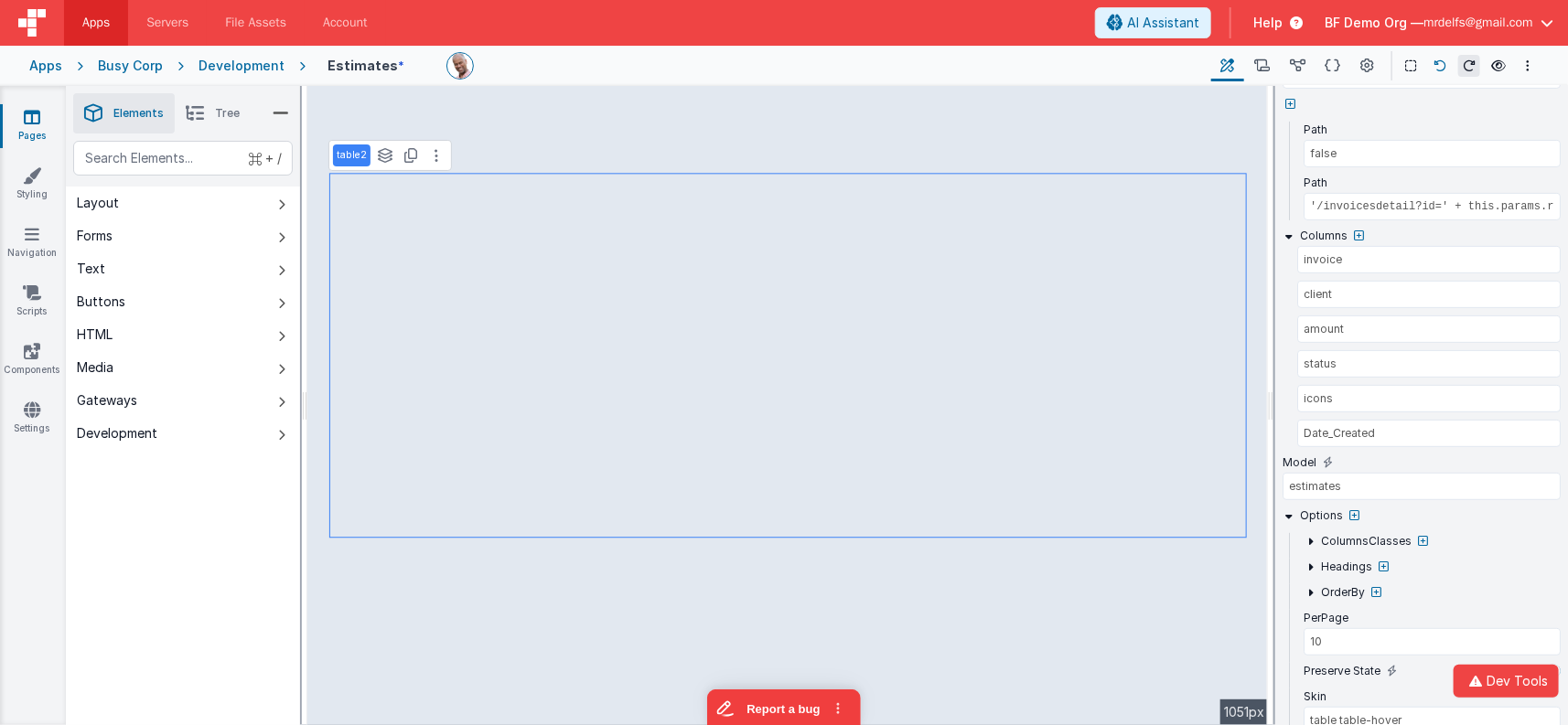 select 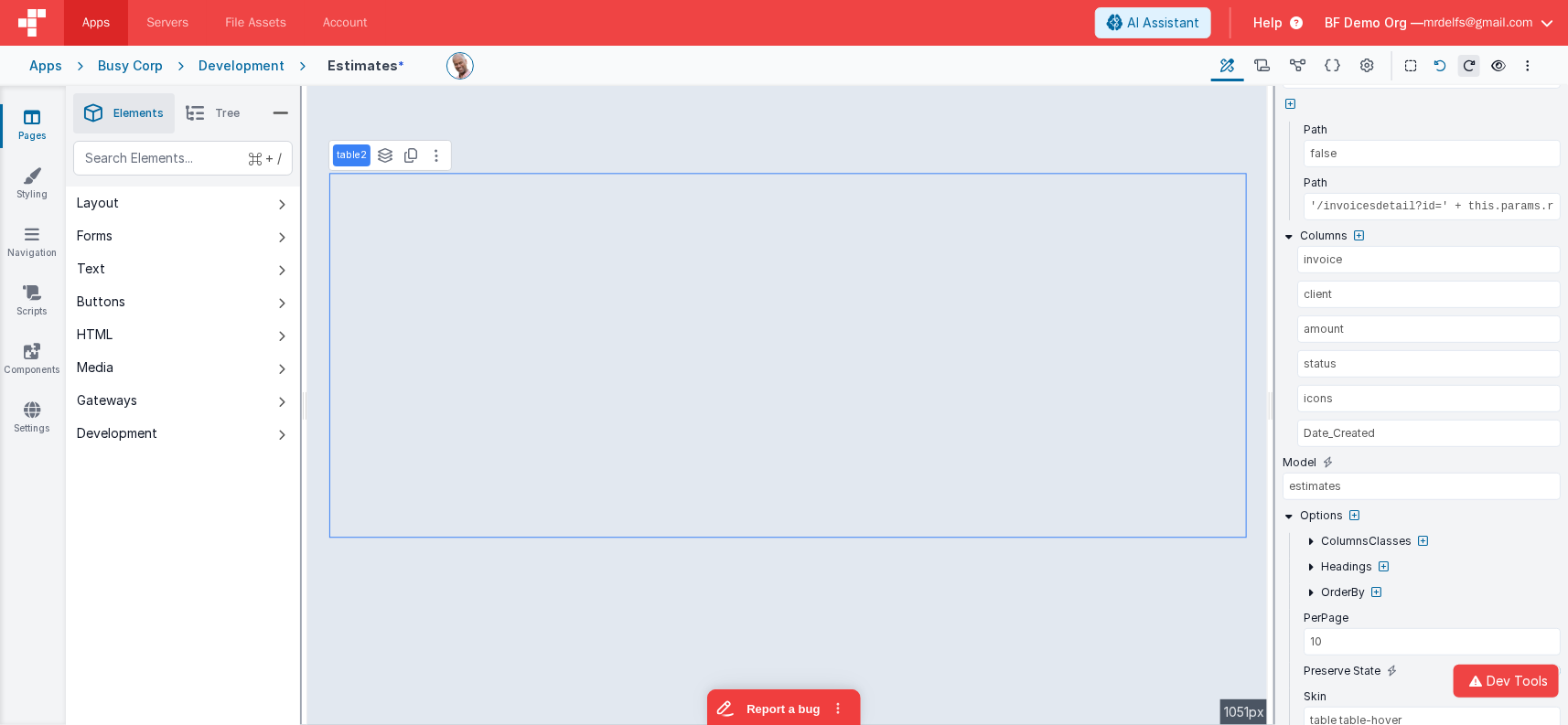 select 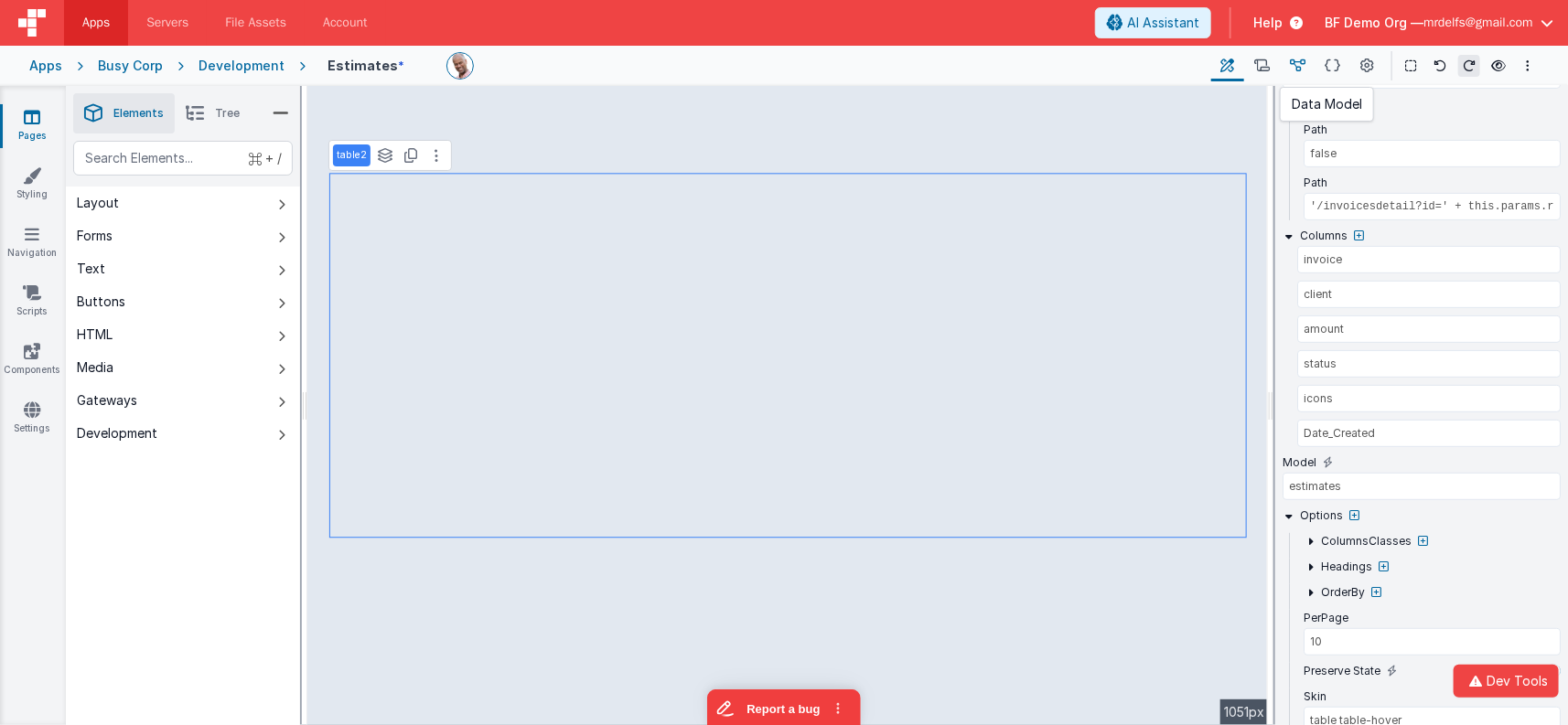 click at bounding box center (1297, 66) 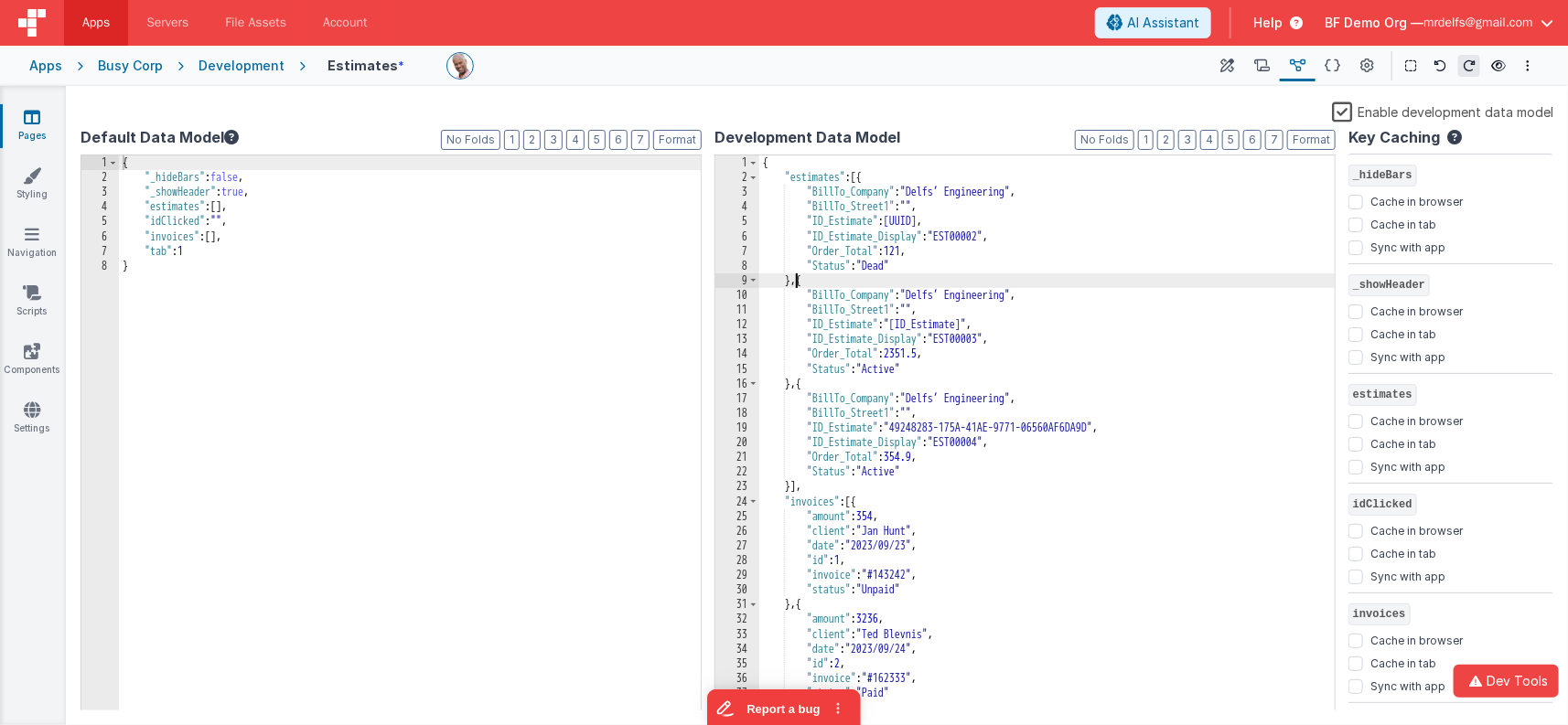 click on "{      "estimates" :  [{           "BillTo_Company" :  "Delfs’ Engineering" ,           "BillTo_Street1" :  "" ,           "ID_Estimate" :  "749C556F-5CA1-4137-B46F-55D84B84EEC3" ,           "ID_Estimate_Display" :  "EST00002" ,           "Order_Total" :  121 ,           "Status" :  "Dead"      } ,  {           "BillTo_Company" :  "Delfs’ Engineering" ,           "BillTo_Street1" :  "" ,           "ID_Estimate" :  "F94FB9A9-E5F6-4C42-B87D-BEC57C475227" ,           "ID_Estimate_Display" :  "EST00003" ,           "Order_Total" :  2351.5 ,           "Status" :  "Active"      } ,  {           "BillTo_Company" :  "Delfs’ Engineering" ,           "BillTo_Street1" :  "" ,           "ID_Estimate" :  "49248283-175A-41AE-9771-06560AF6DA9D" ,           "ID_Estimate_Display" :  "EST00004" ,           "Order_Total" :  354.9 ,           "Status" :  "Active"      }] ,      "invoices" :  [{           "amount" :  354 ,           "client" :  "[FIRST] [LAST]" ,           "date" :  "[DATE]" ,           "id" :  1 ," at bounding box center (1047, 448) 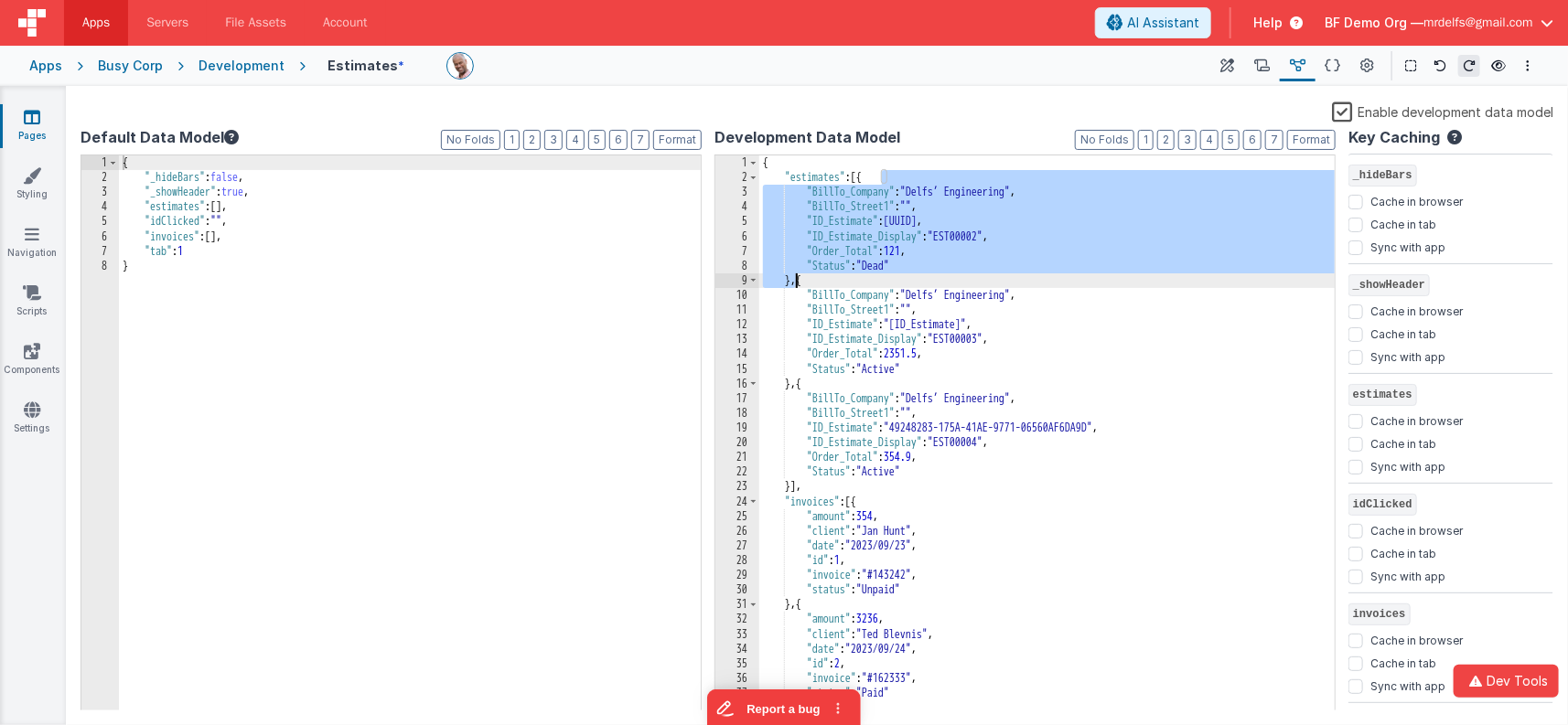select 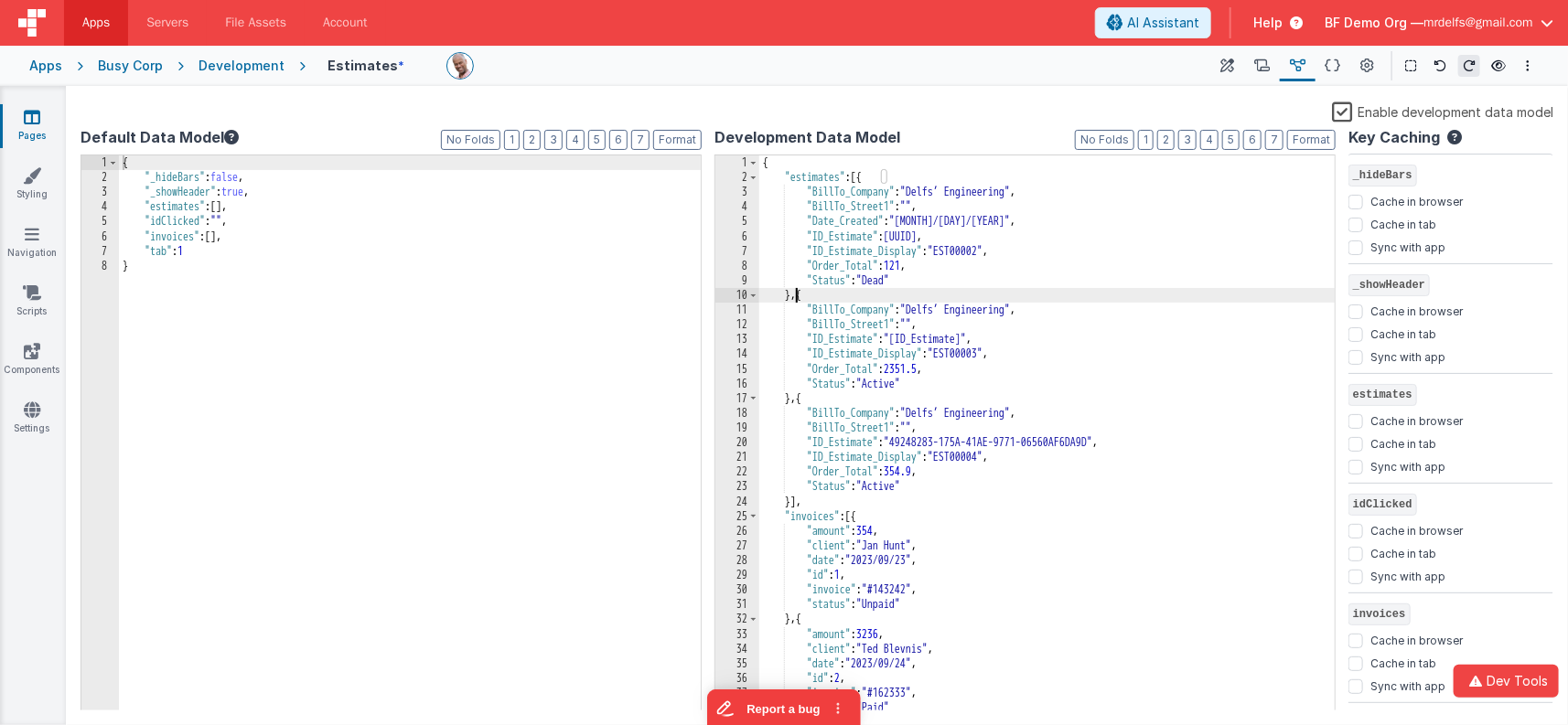 select 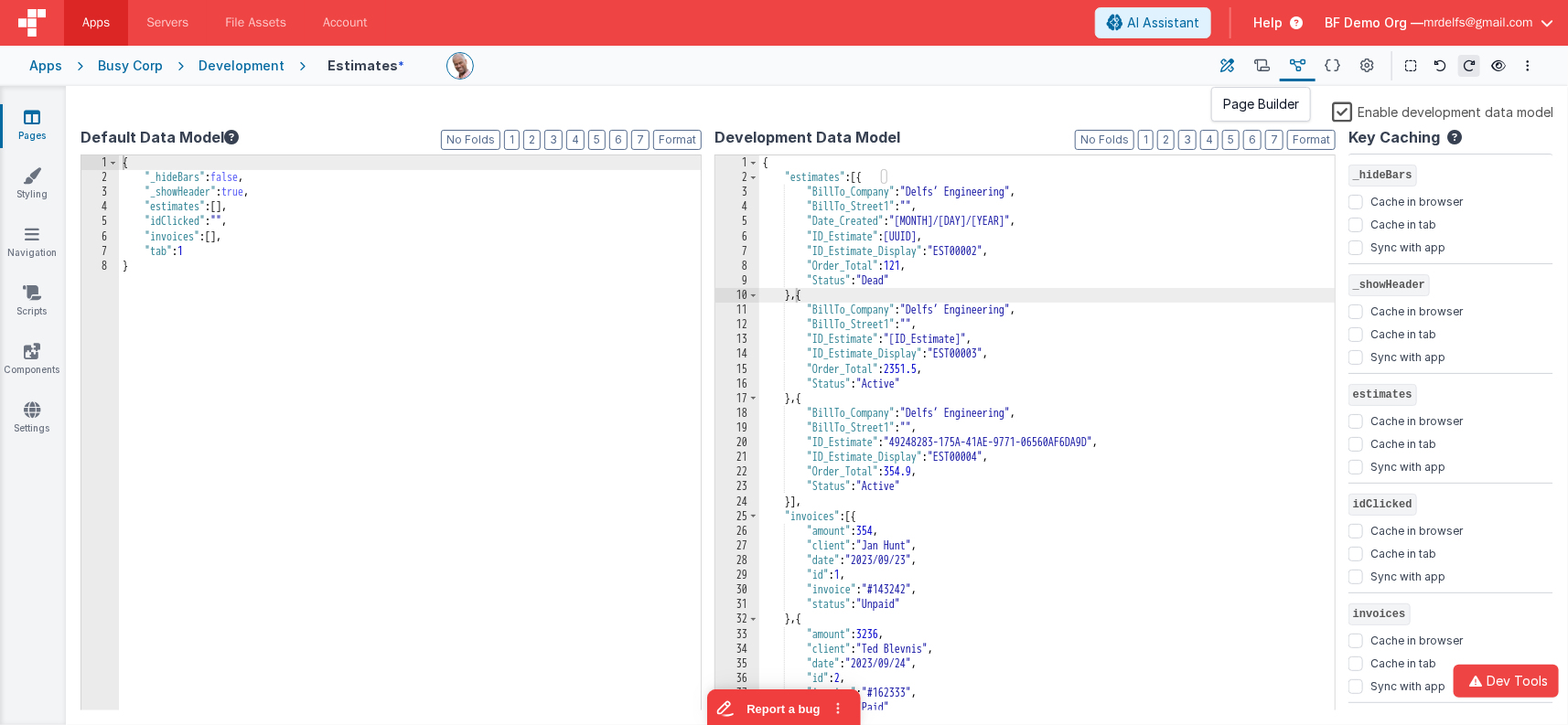 click at bounding box center [1228, 66] 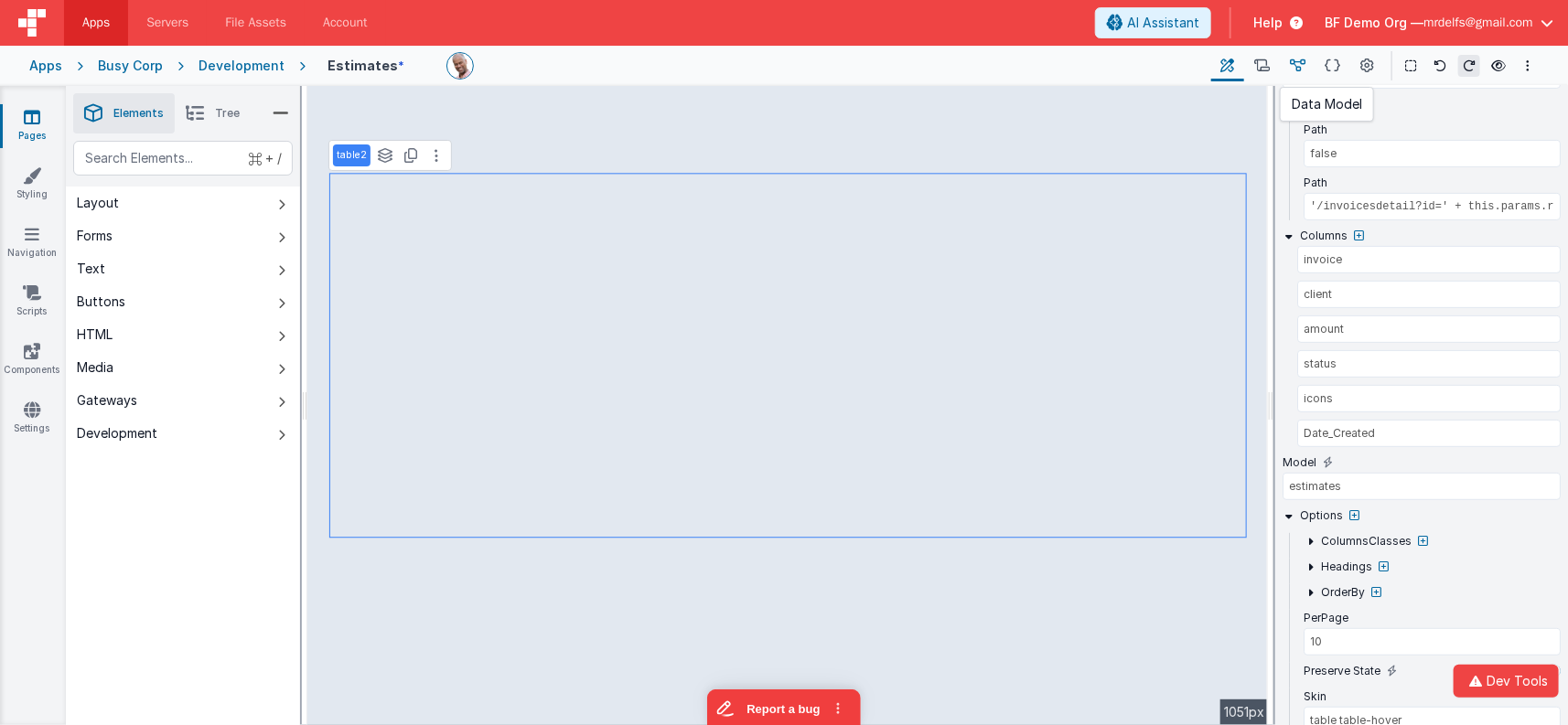 click at bounding box center (1297, 66) 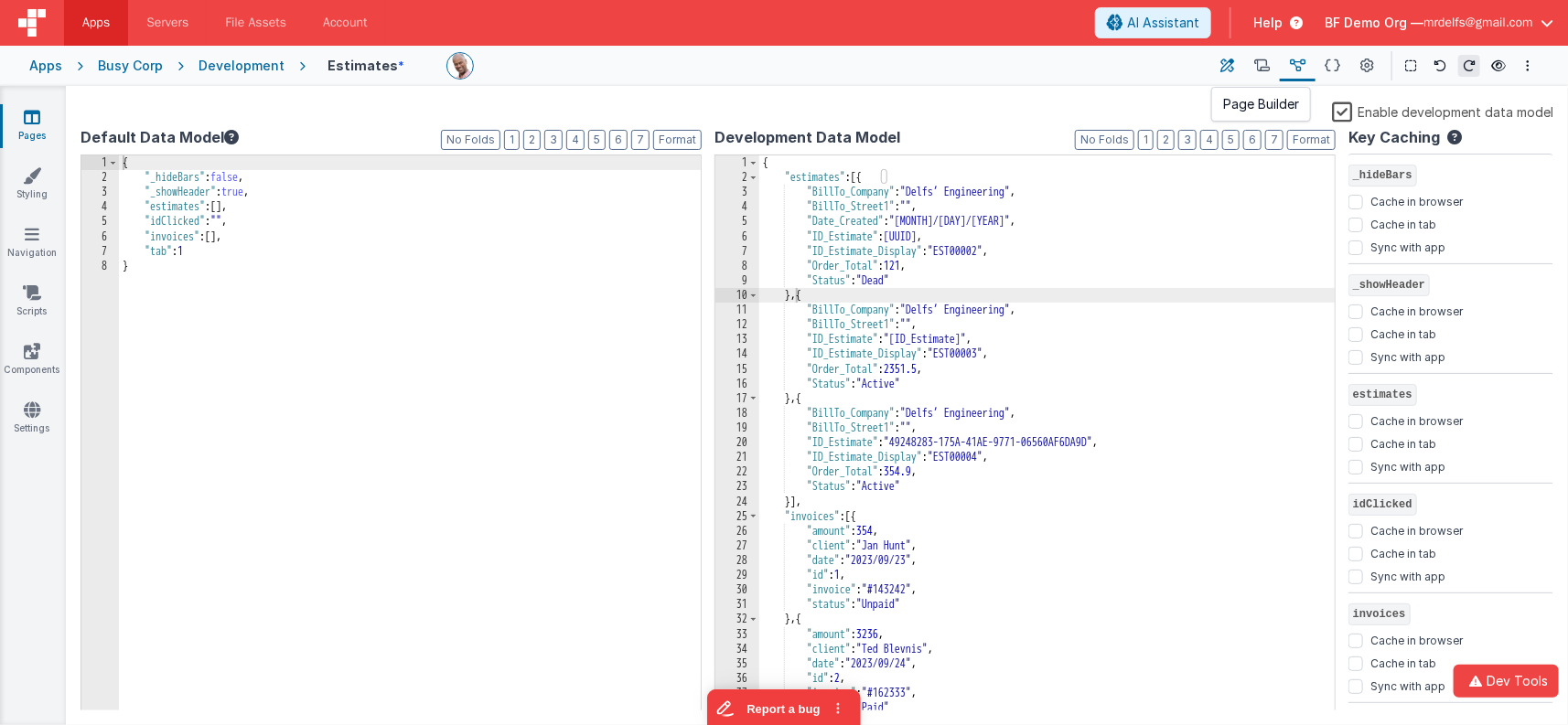 click at bounding box center [1228, 66] 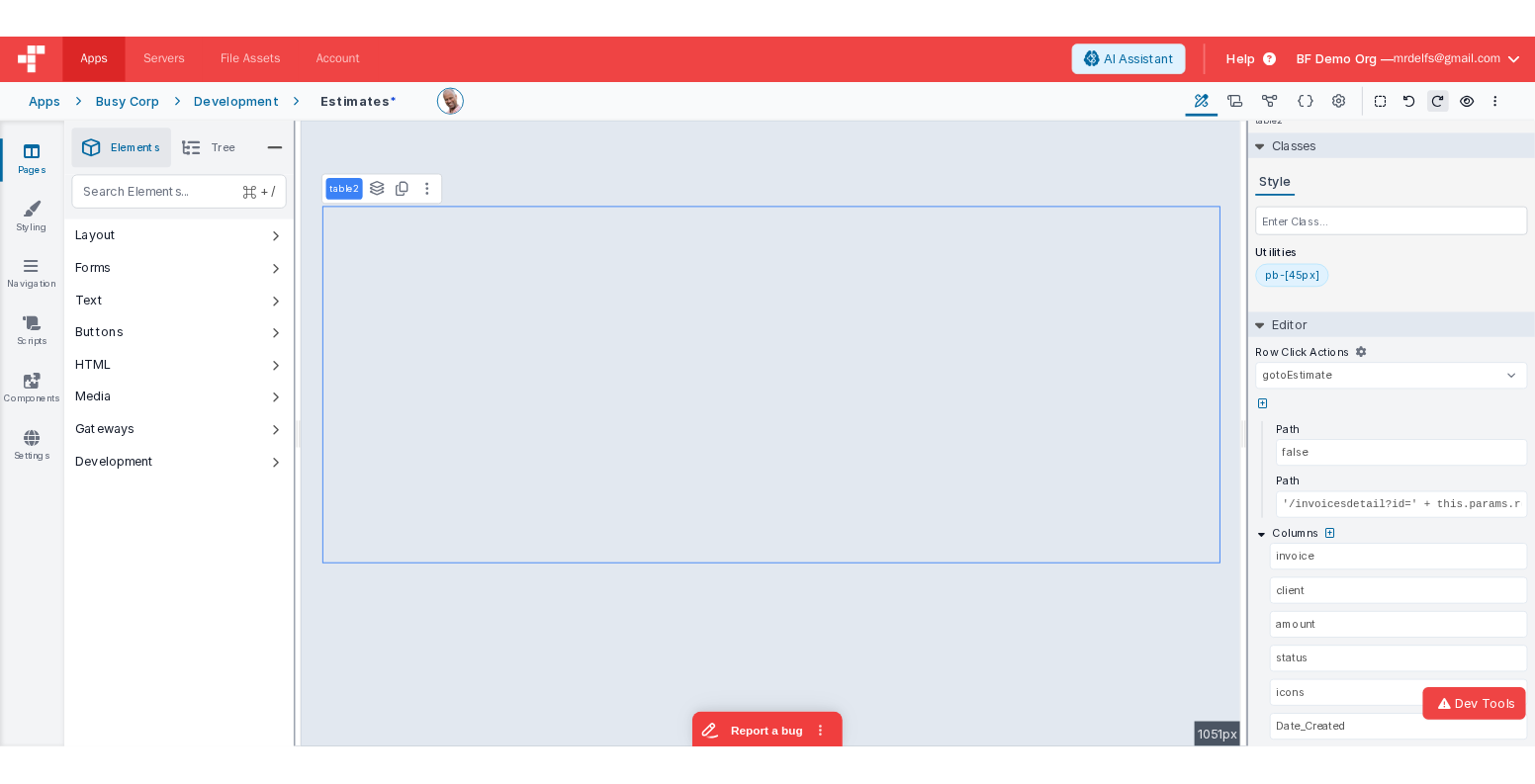 scroll, scrollTop: 0, scrollLeft: 0, axis: both 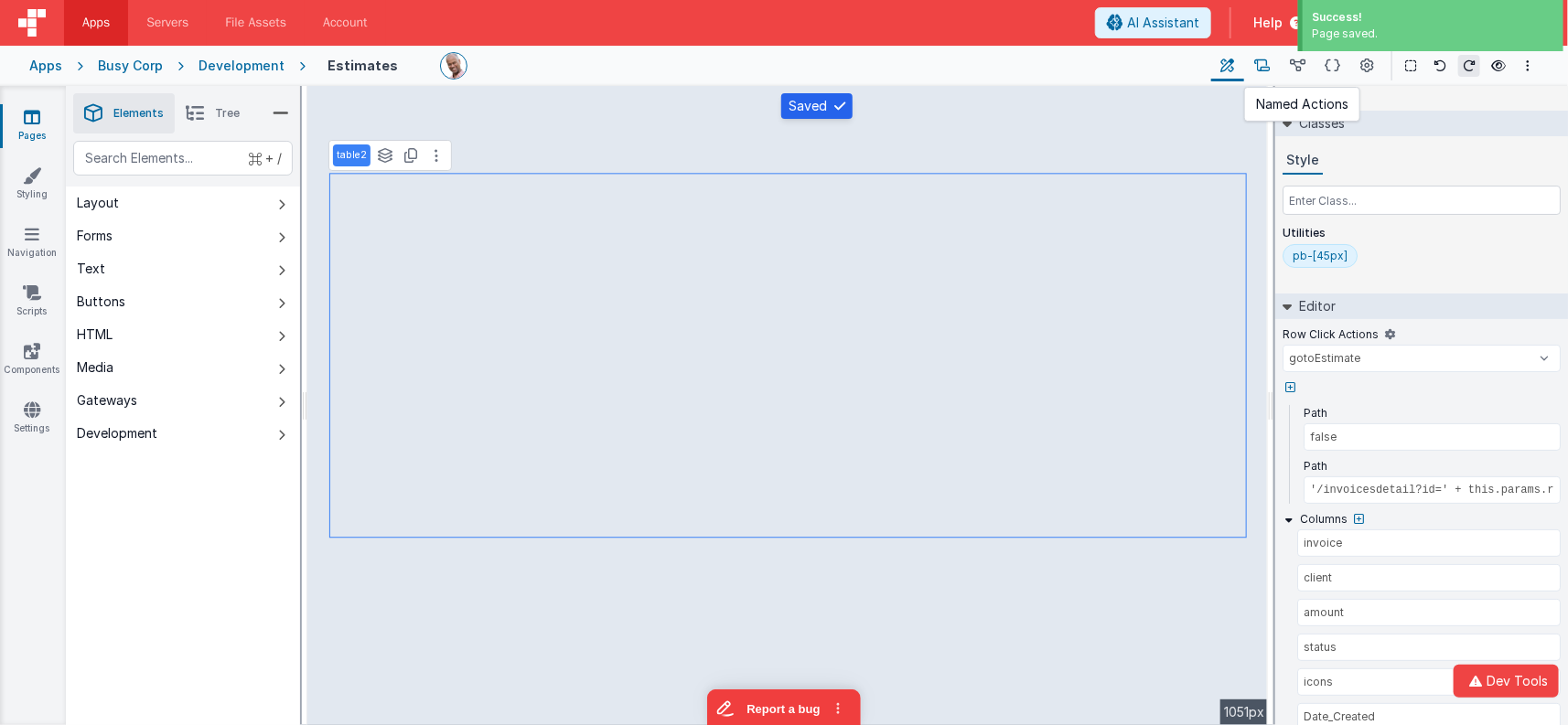 click at bounding box center (1262, 66) 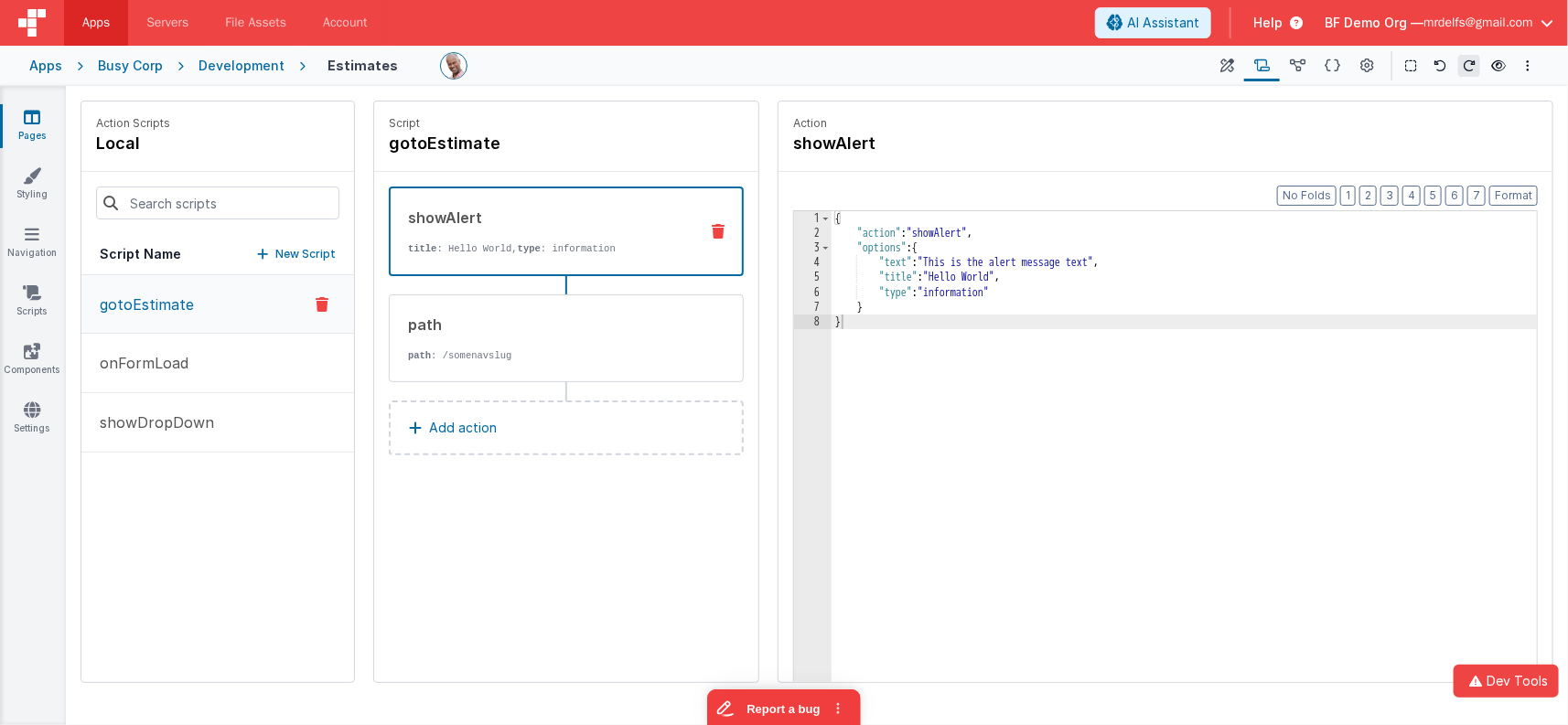 click on "gotoEstimate" at bounding box center (141, 304) 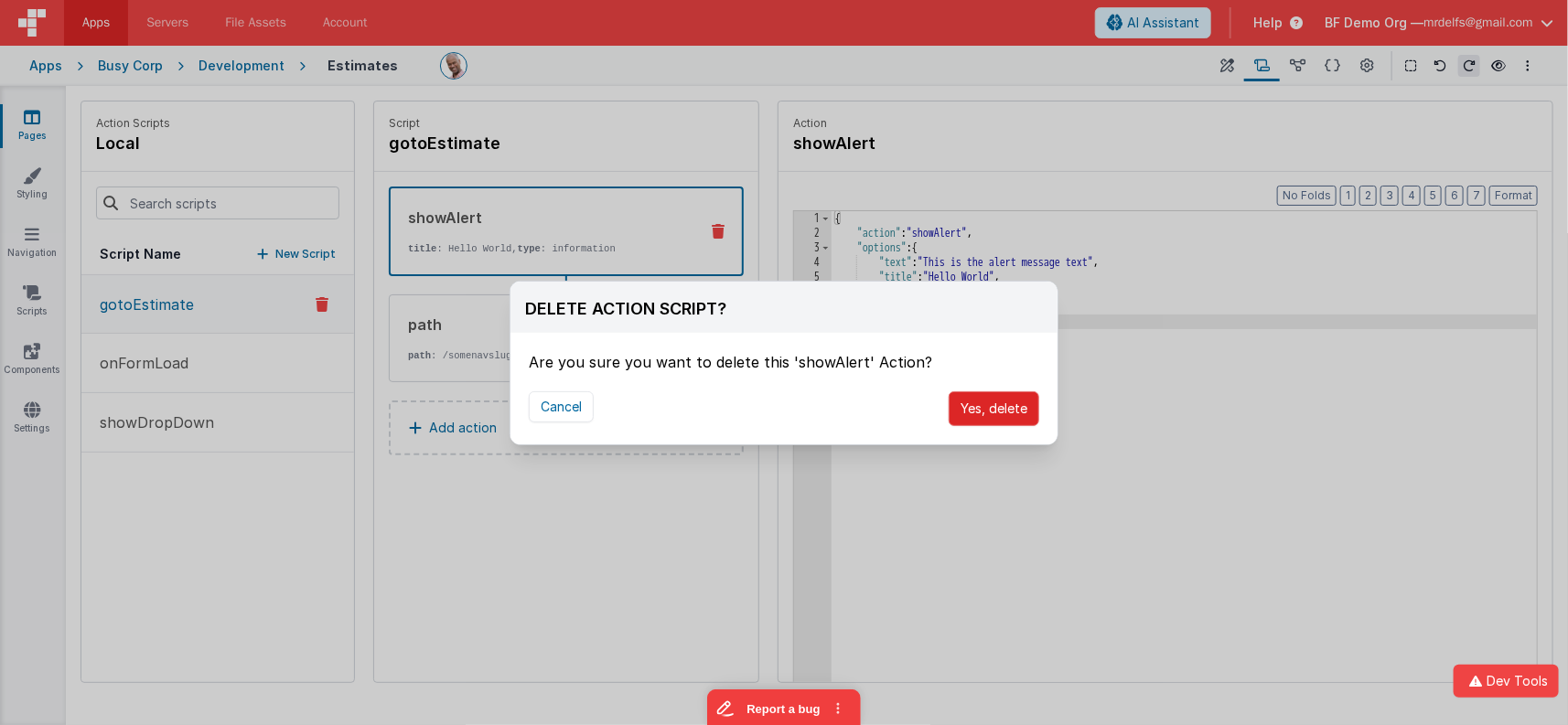 click on "Yes, delete" at bounding box center (993, 409) 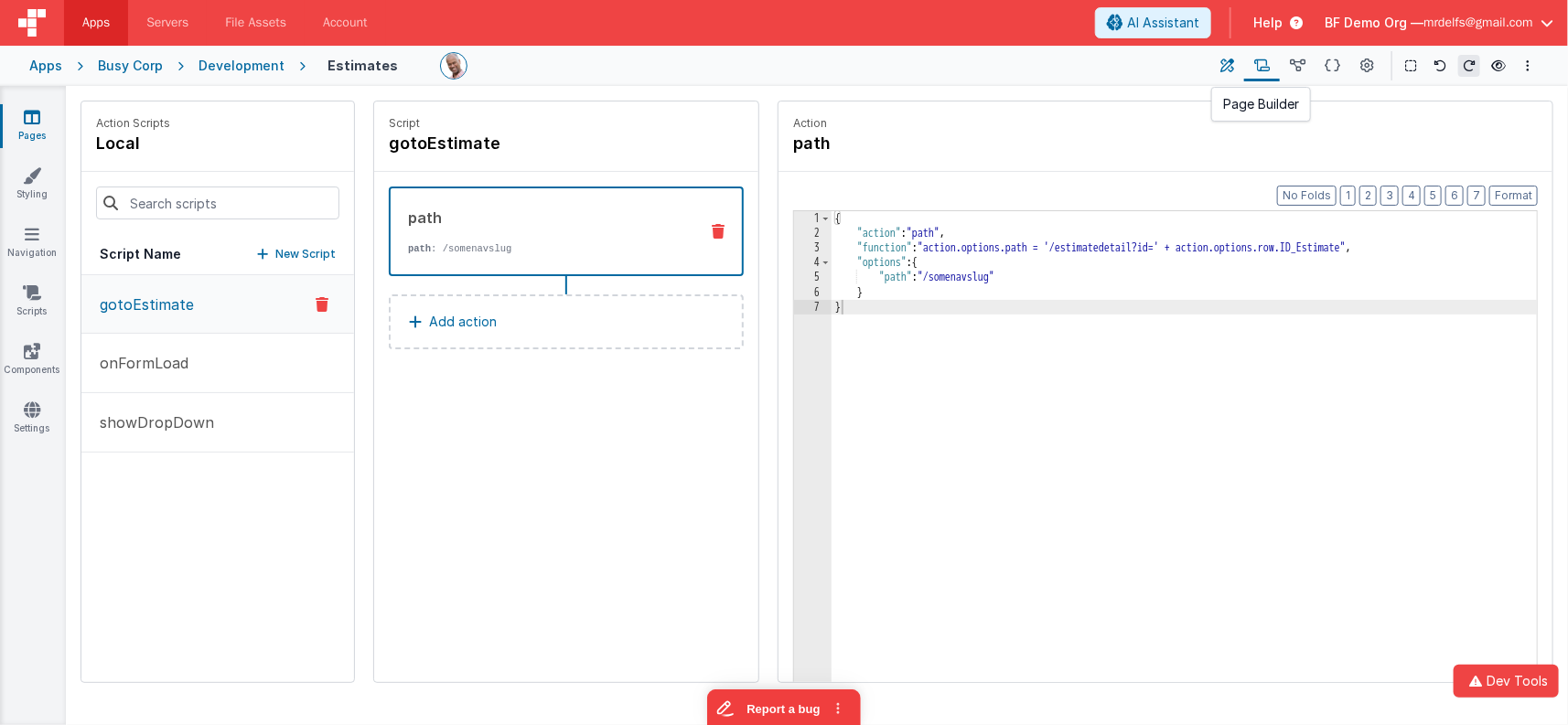 drag, startPoint x: 1225, startPoint y: 59, endPoint x: 1219, endPoint y: 70, distance: 12.529964 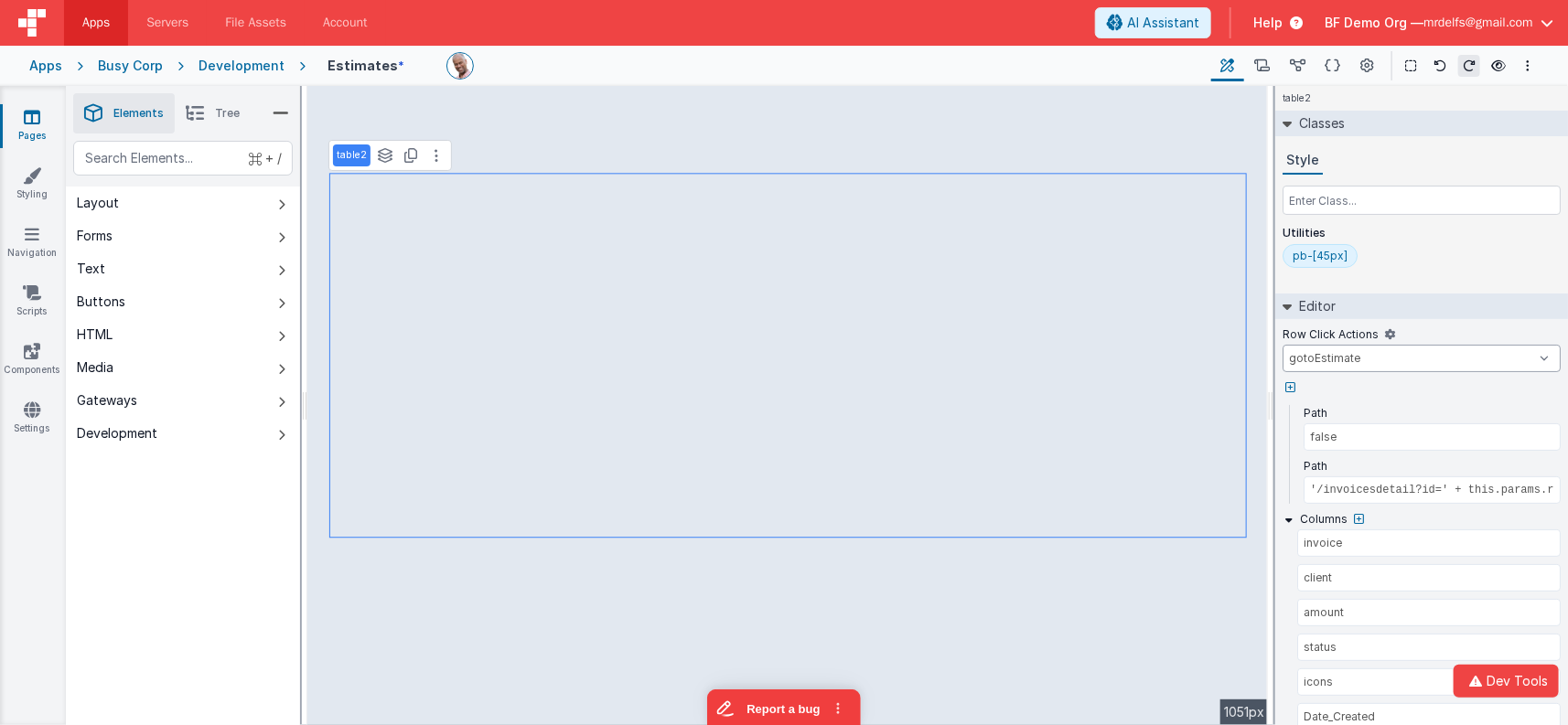 click on "gotoEstimate onFormLoad showDropDown   goToAccount goToContacts goToDashBoard goToDocuments goToInvoicesSimple goToInvoicesWithTab hideSideBar logoutOfApp onAppLoad onLogin showSideBar toggleSideBar" at bounding box center [1422, 358] 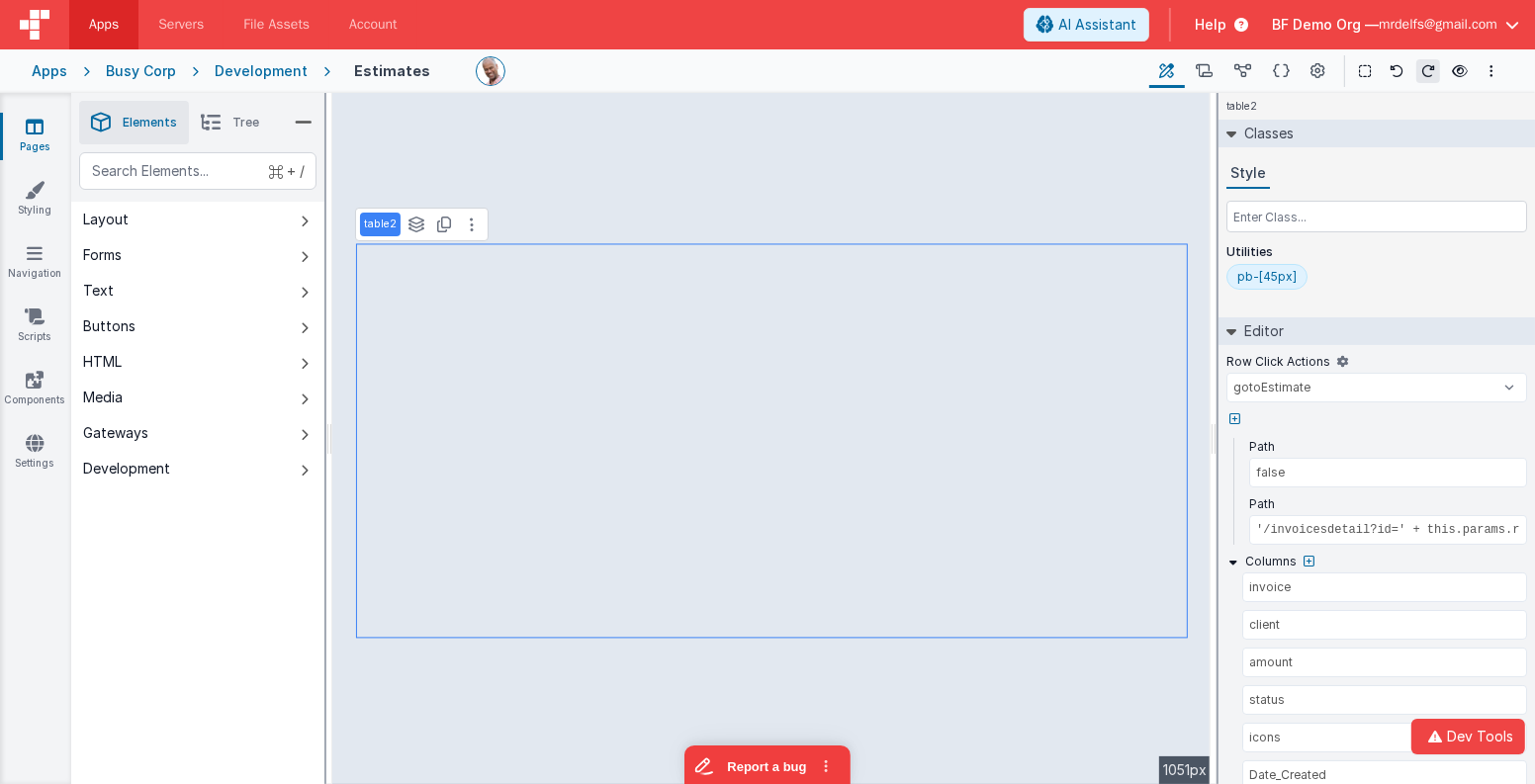 click at bounding box center [35, 127] 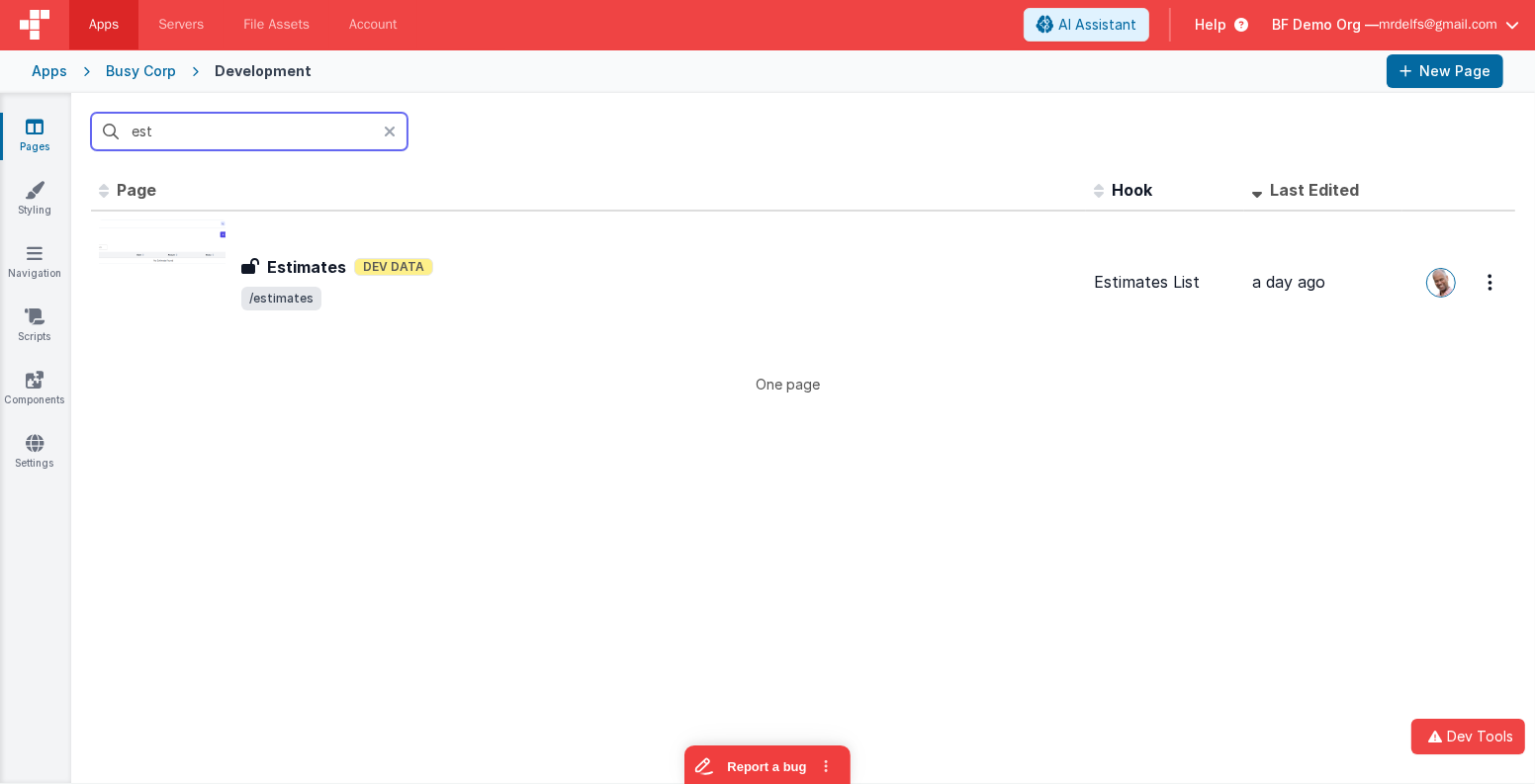 drag, startPoint x: 303, startPoint y: 133, endPoint x: 100, endPoint y: 101, distance: 205.50669 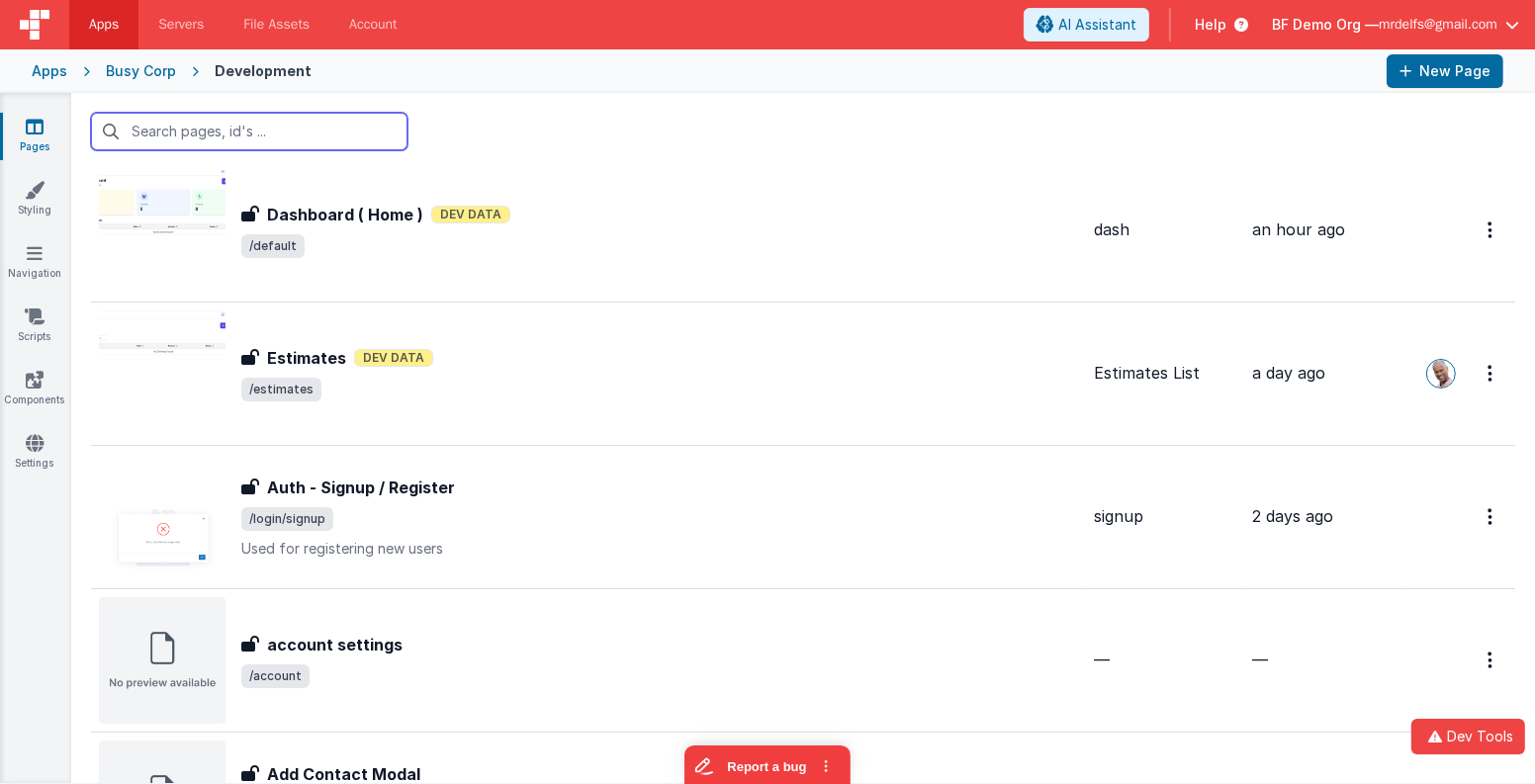 scroll, scrollTop: 56, scrollLeft: 0, axis: vertical 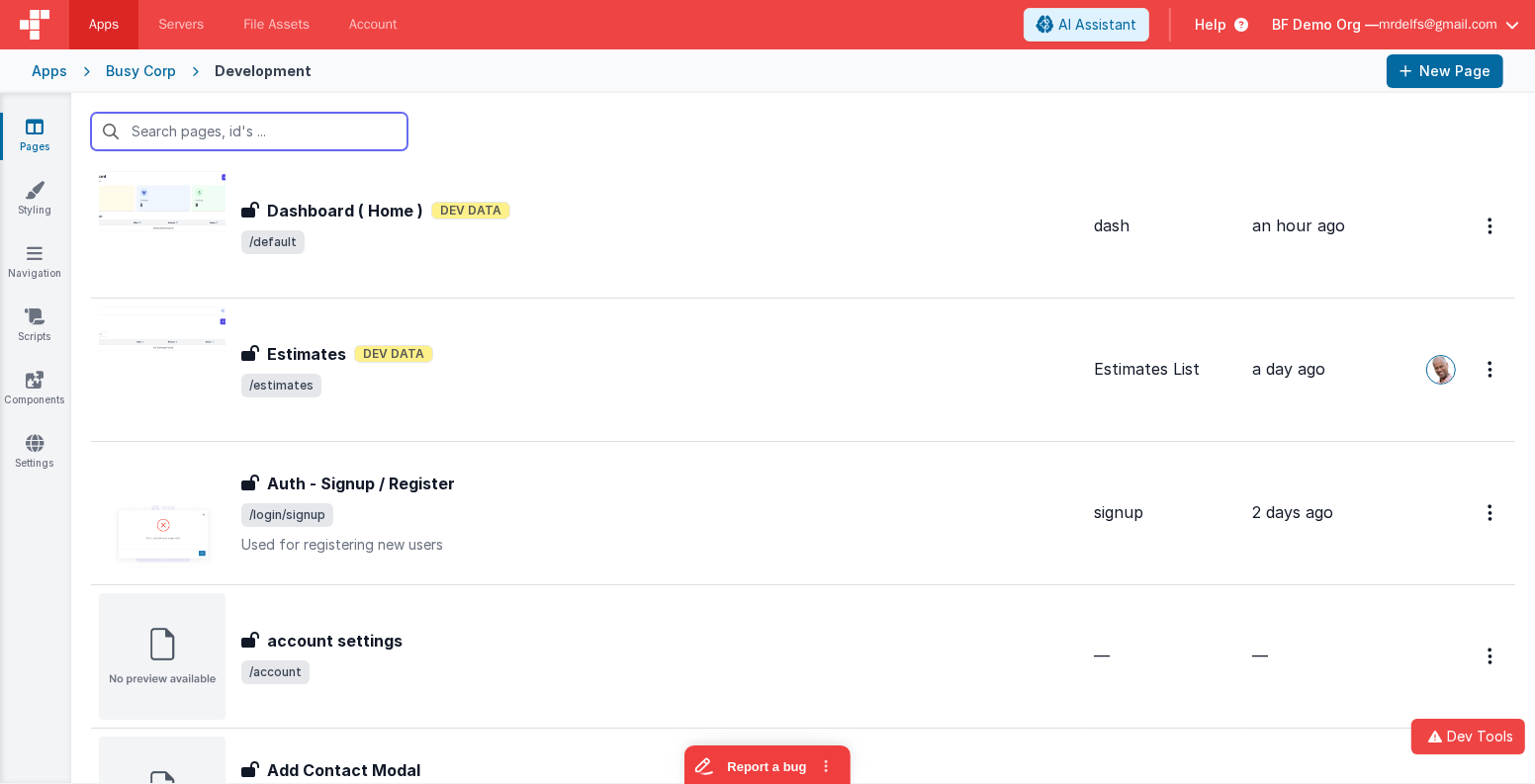click at bounding box center [249, 131] 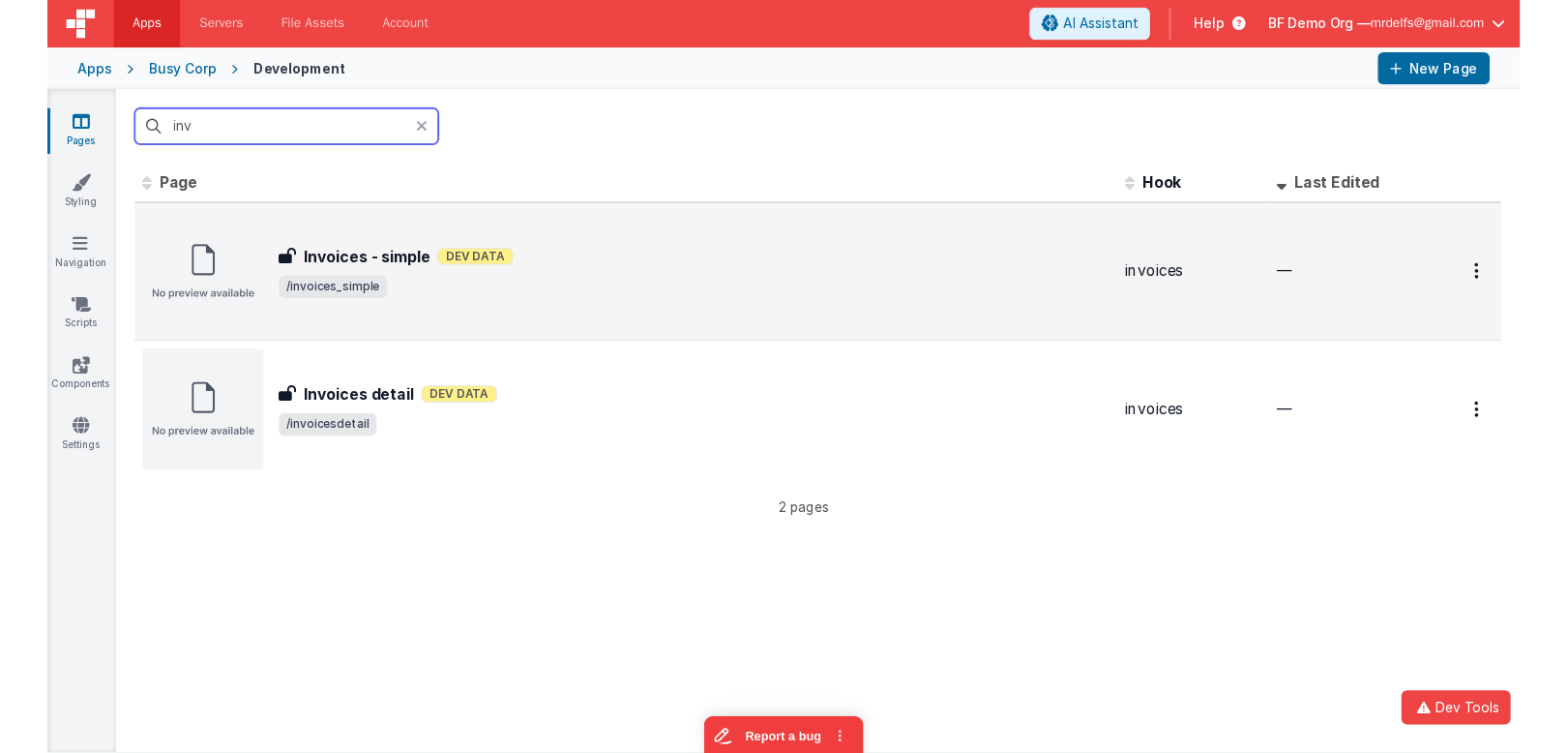 scroll, scrollTop: 0, scrollLeft: 0, axis: both 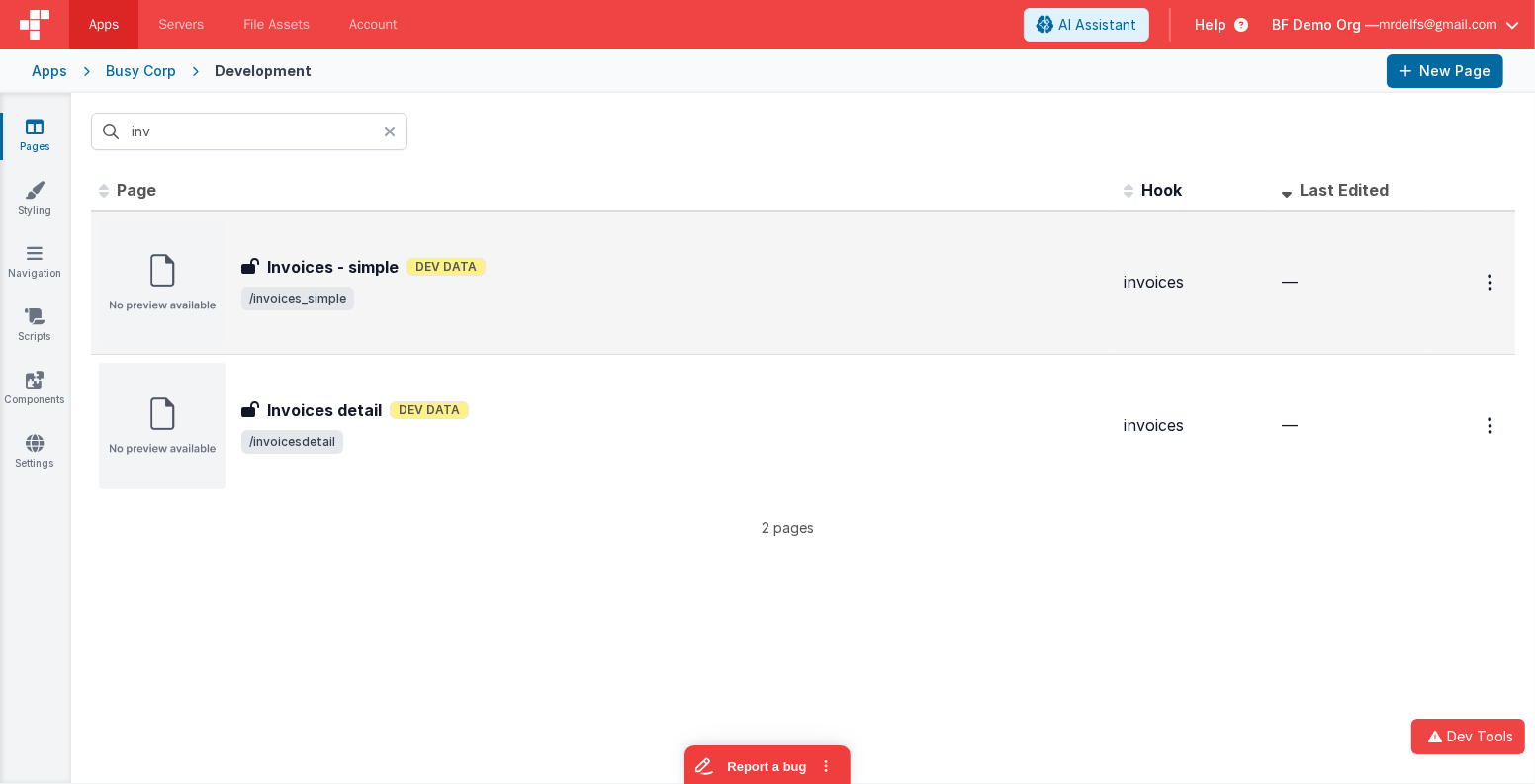 click on "/invoices_simple" at bounding box center (675, 299) 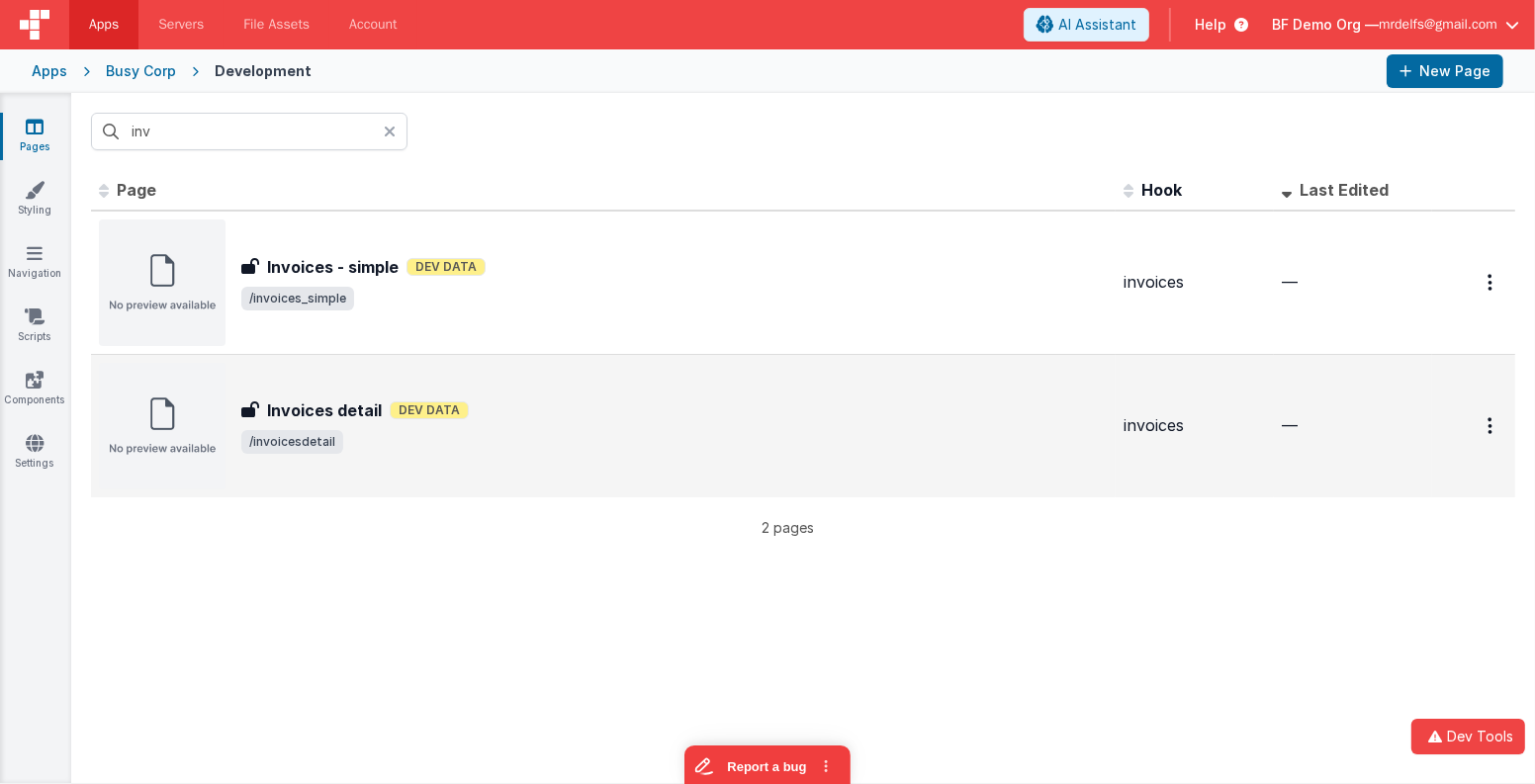 click on "/invoicesdetail" at bounding box center (675, 442) 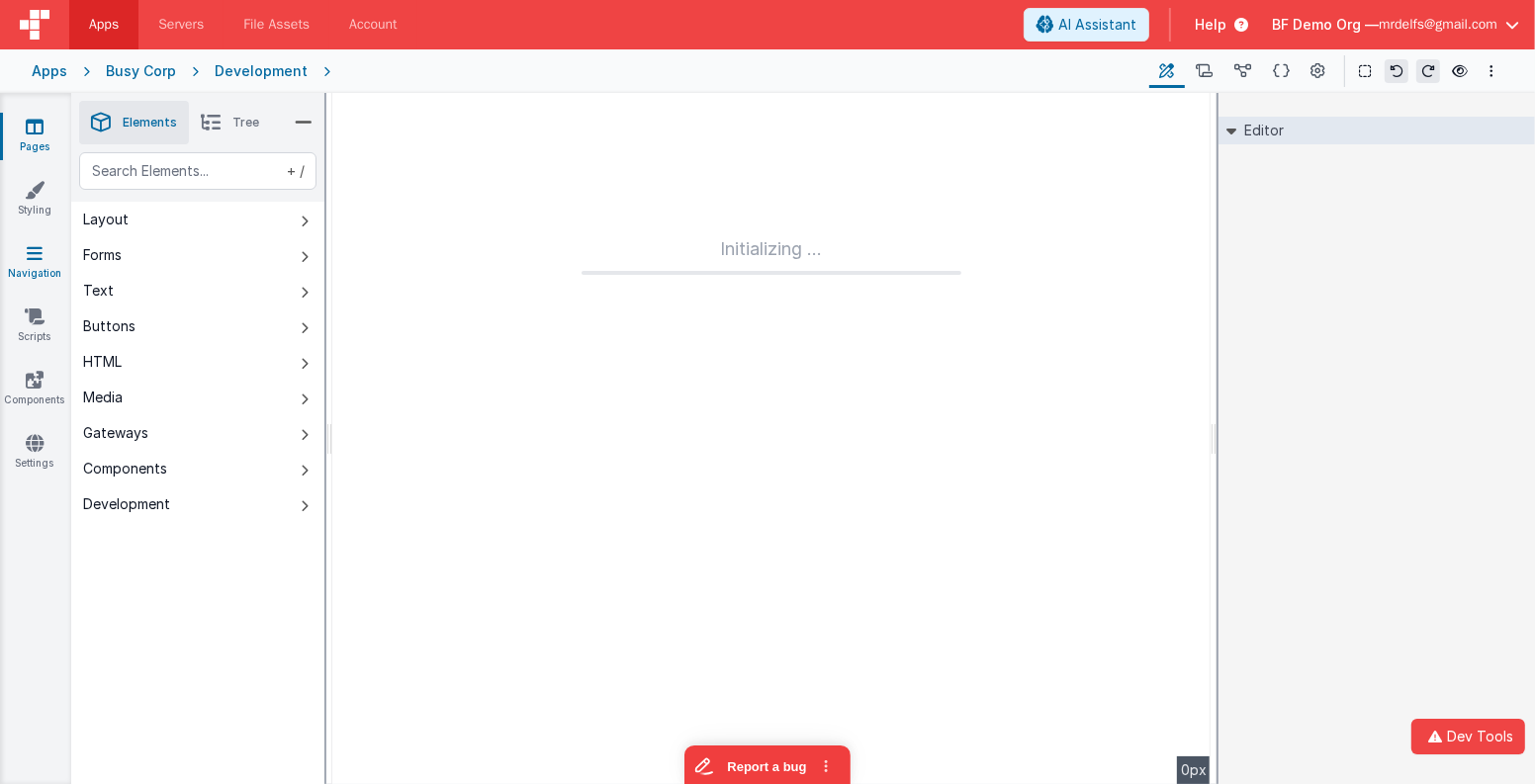 click on "Navigation" at bounding box center [35, 263] 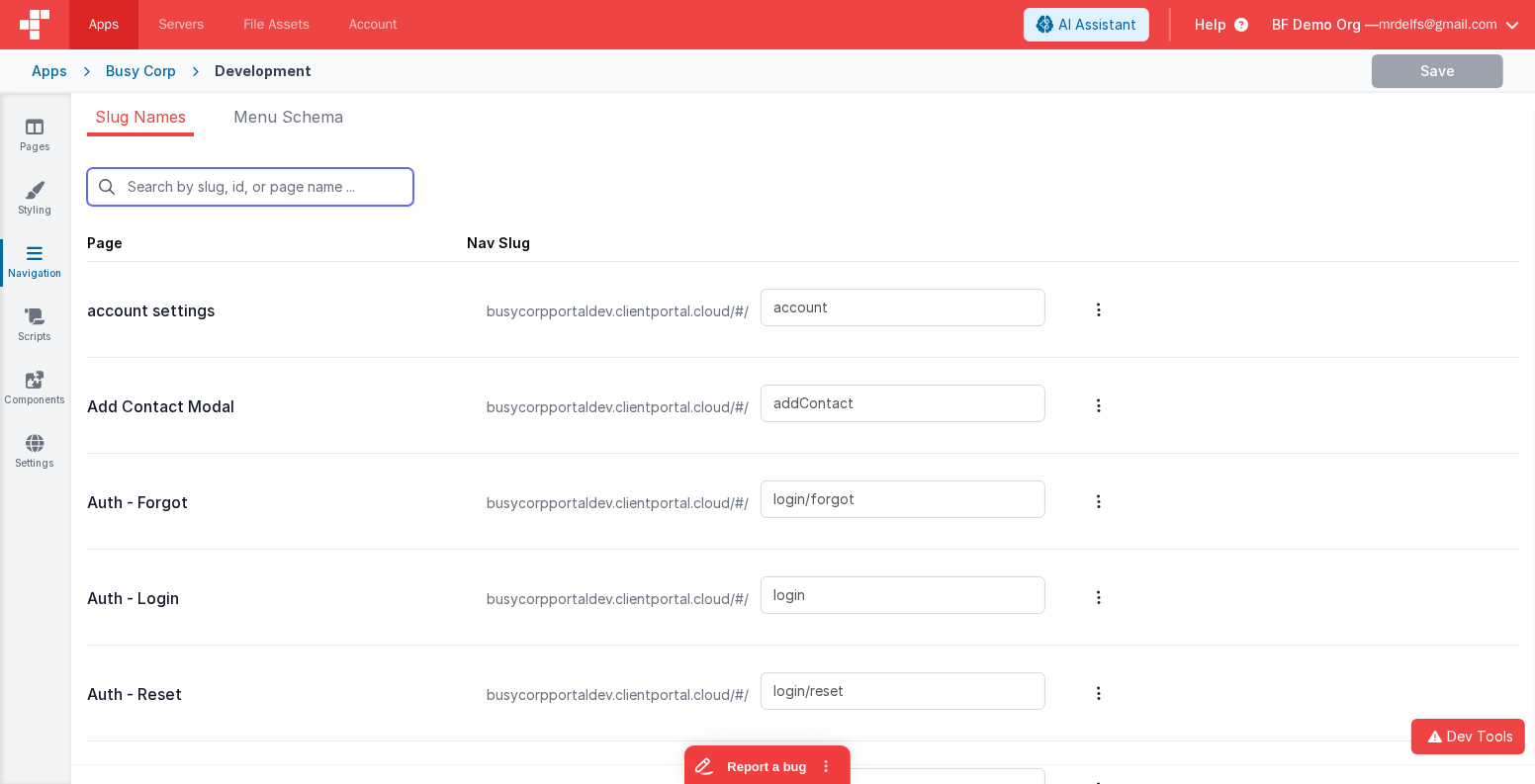 click at bounding box center (250, 187) 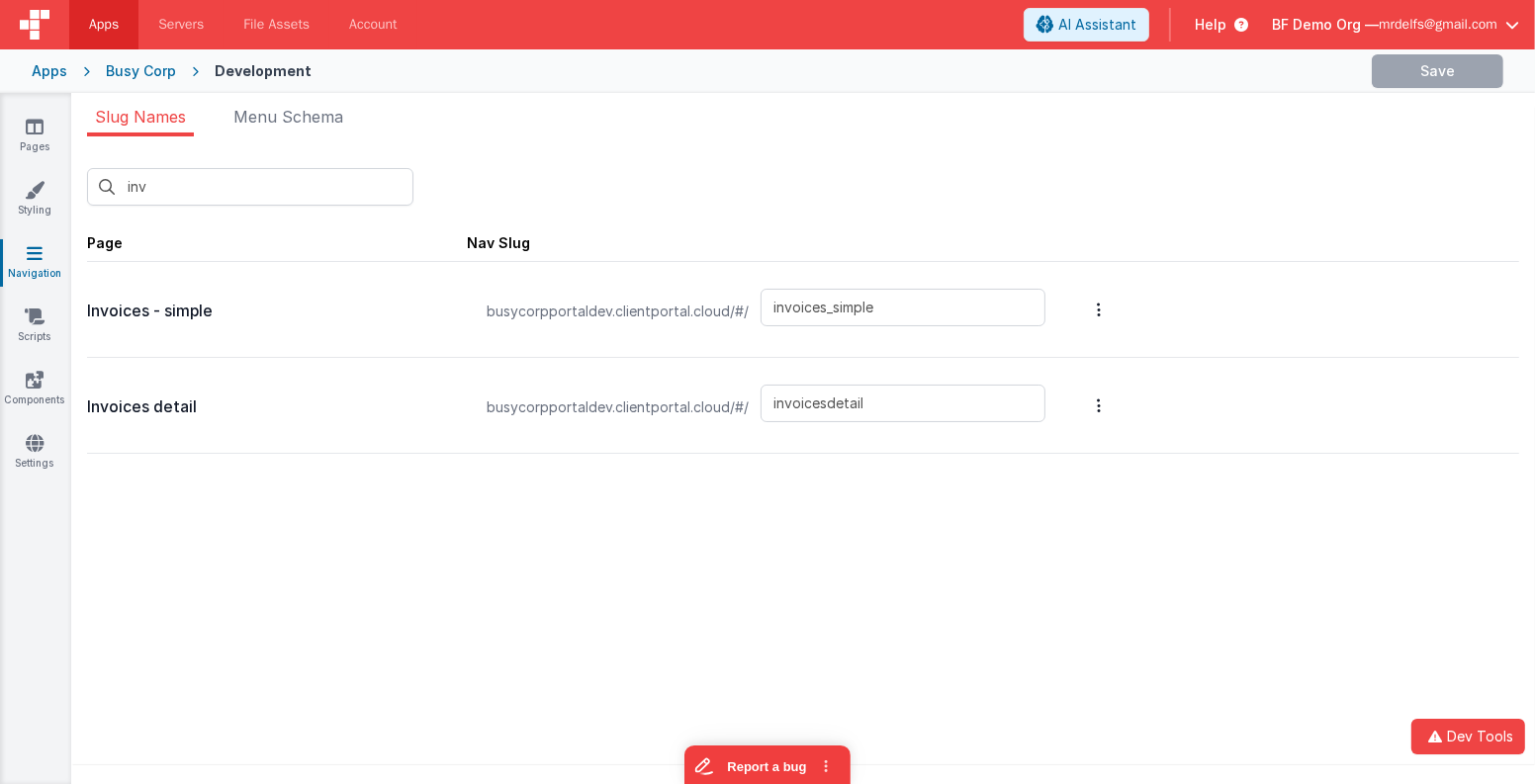 click on "Invoices detail
busycorpportaldev.clientportal.cloud/#/
invoicesdetail" at bounding box center (803, 405) 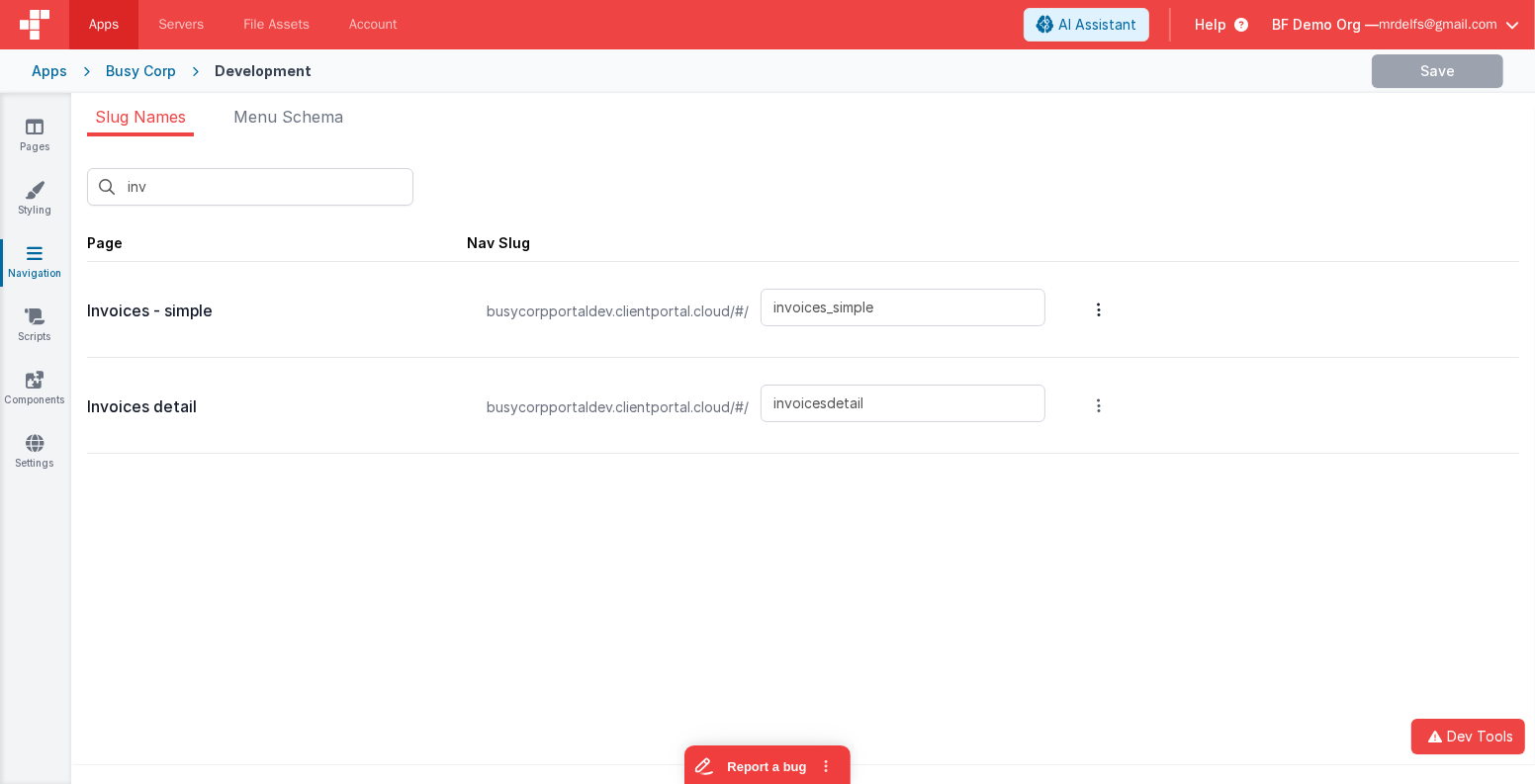 click at bounding box center (1099, 309) 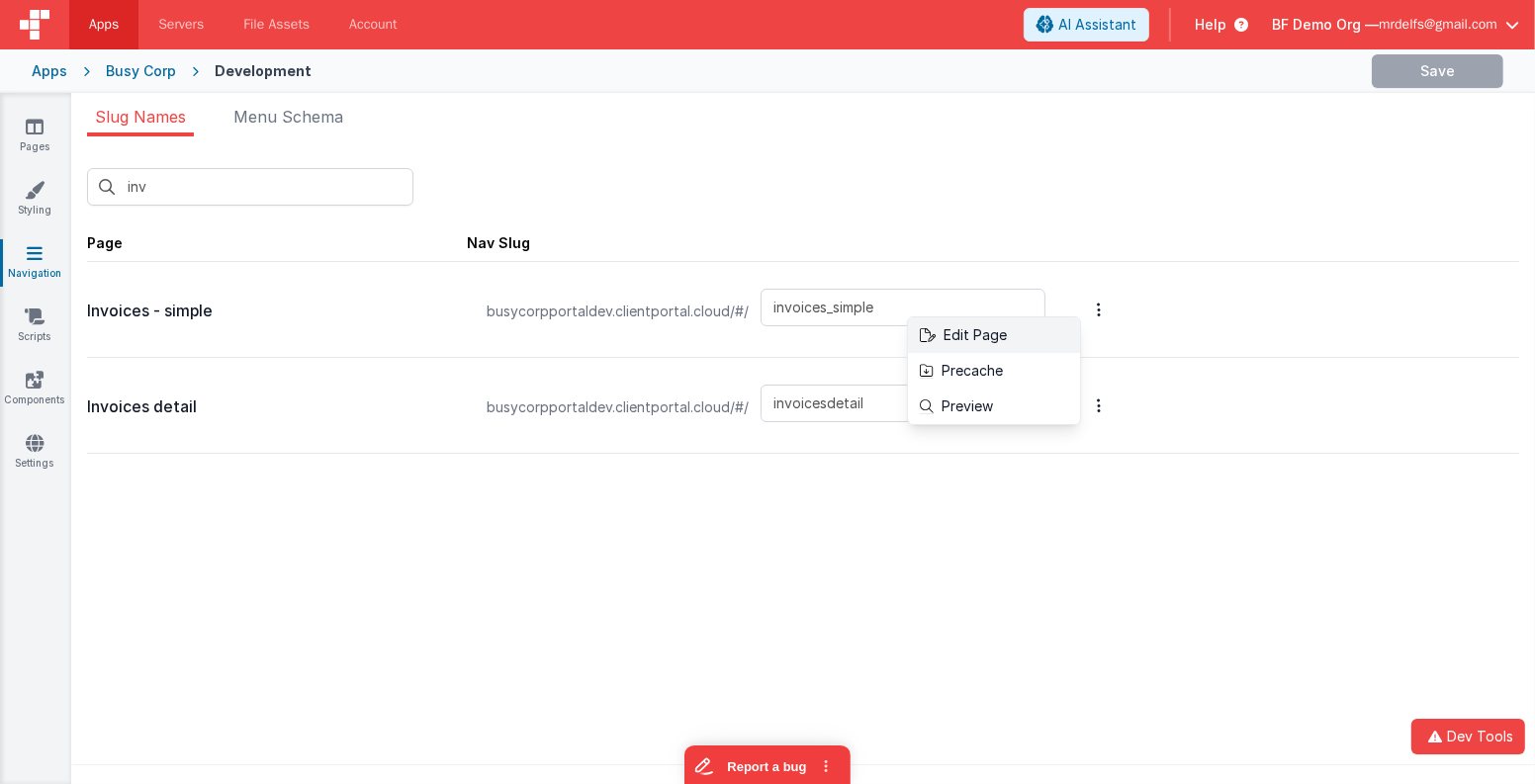 click on "Edit Page" at bounding box center (994, 335) 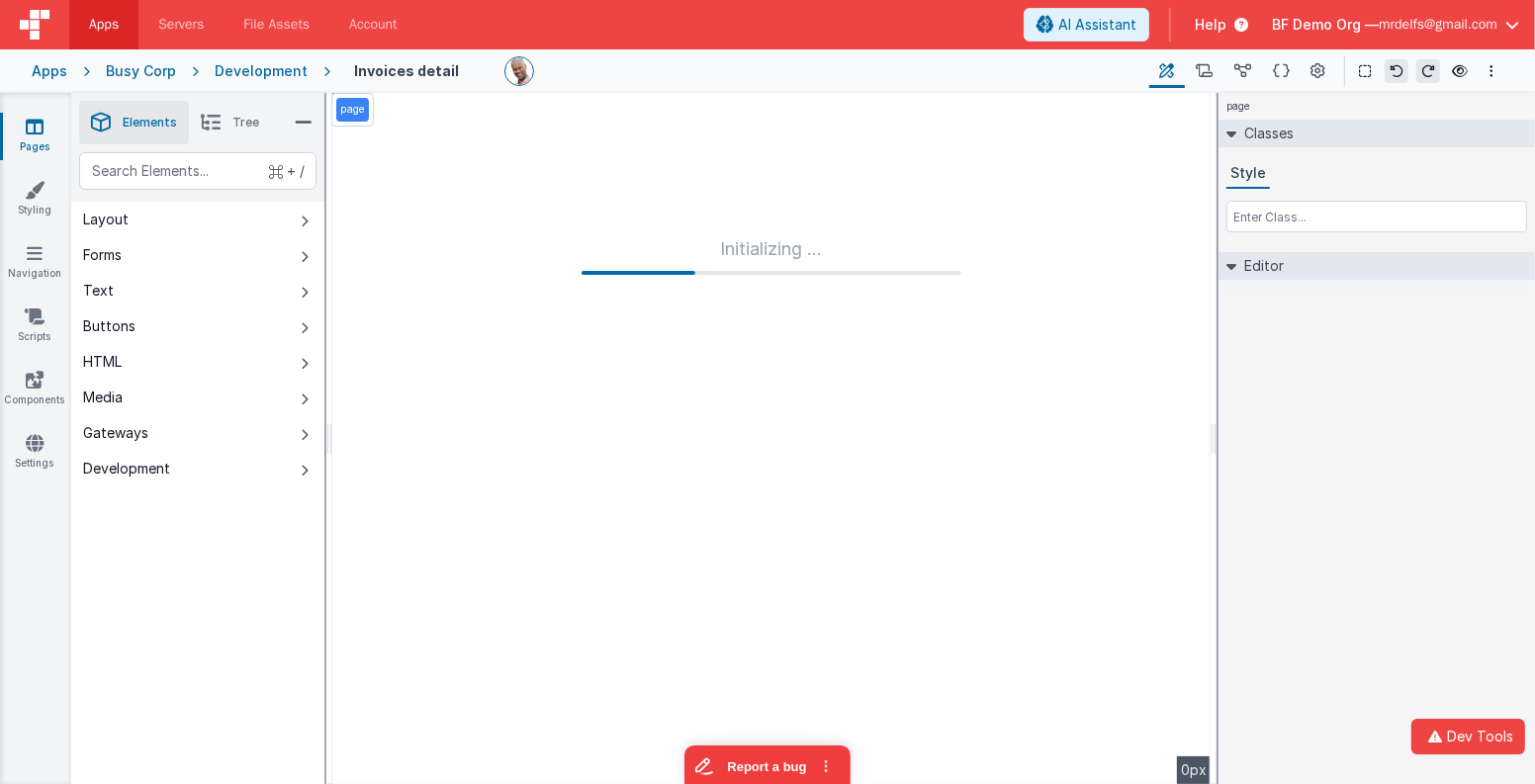 click on "Development" at bounding box center (261, 71) 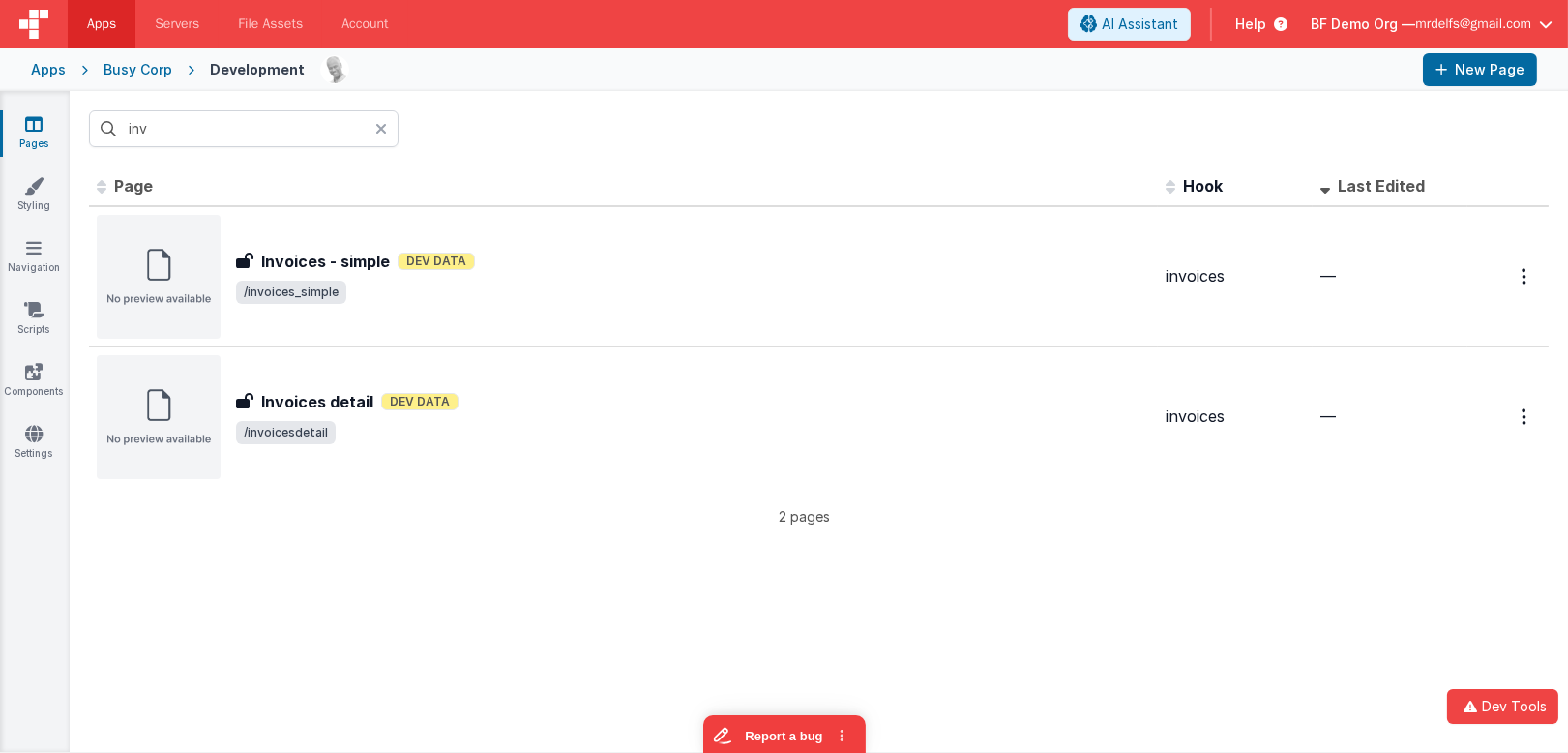 click on "Help" at bounding box center (1251, 24) 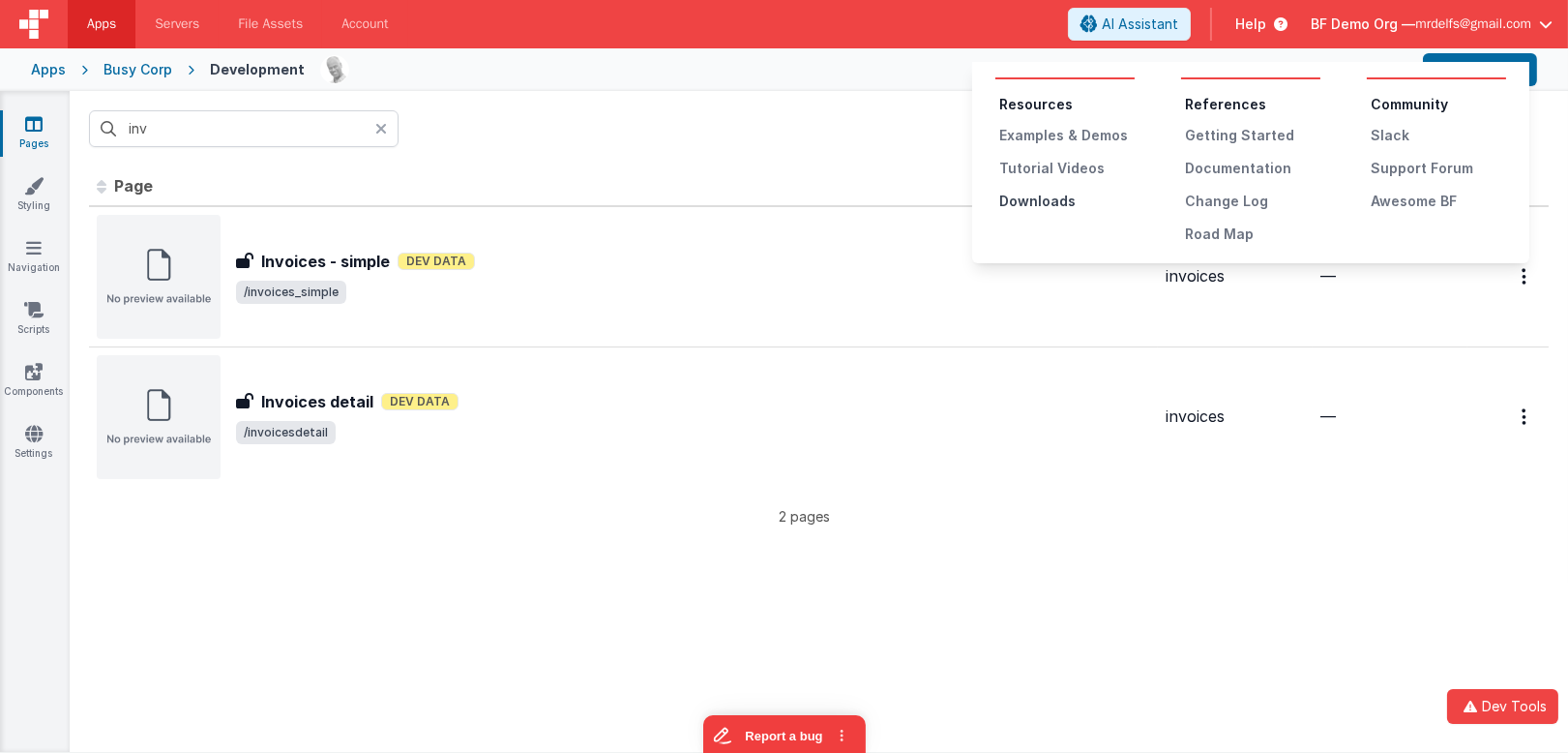 click on "Downloads" at bounding box center (1067, 201) 